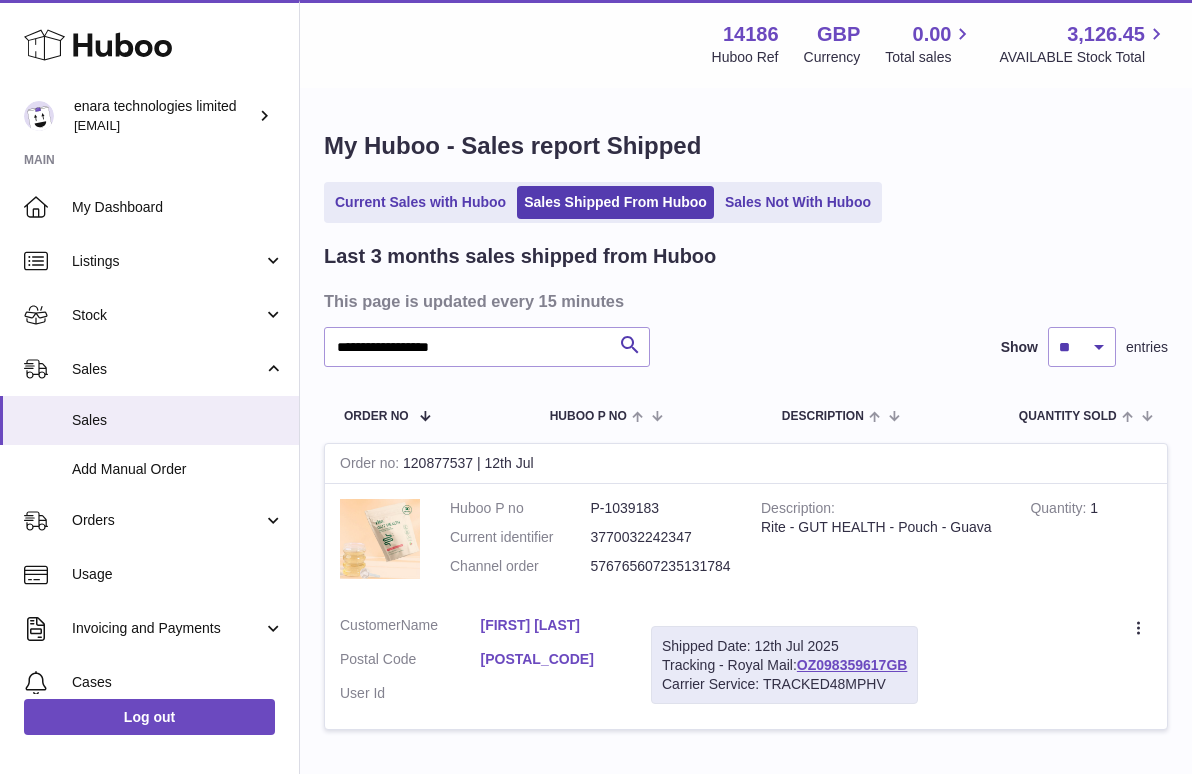 scroll, scrollTop: 129, scrollLeft: 0, axis: vertical 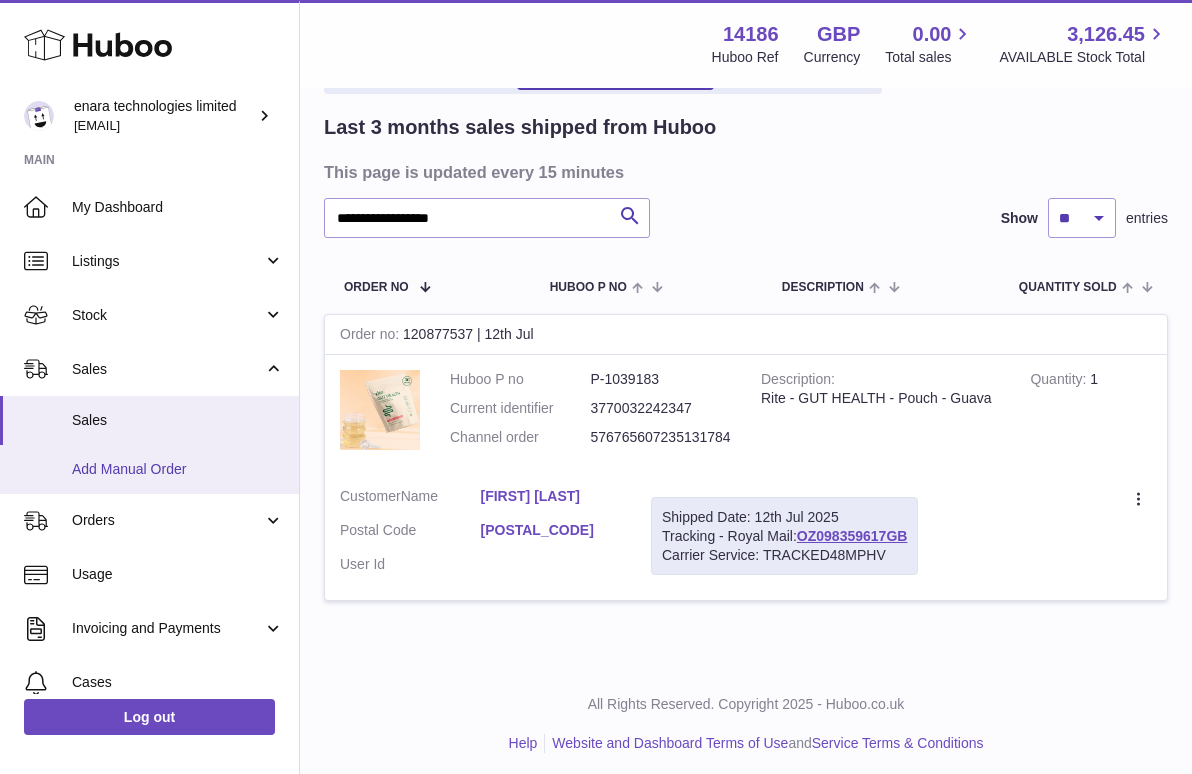 click on "Add Manual Order" at bounding box center [178, 469] 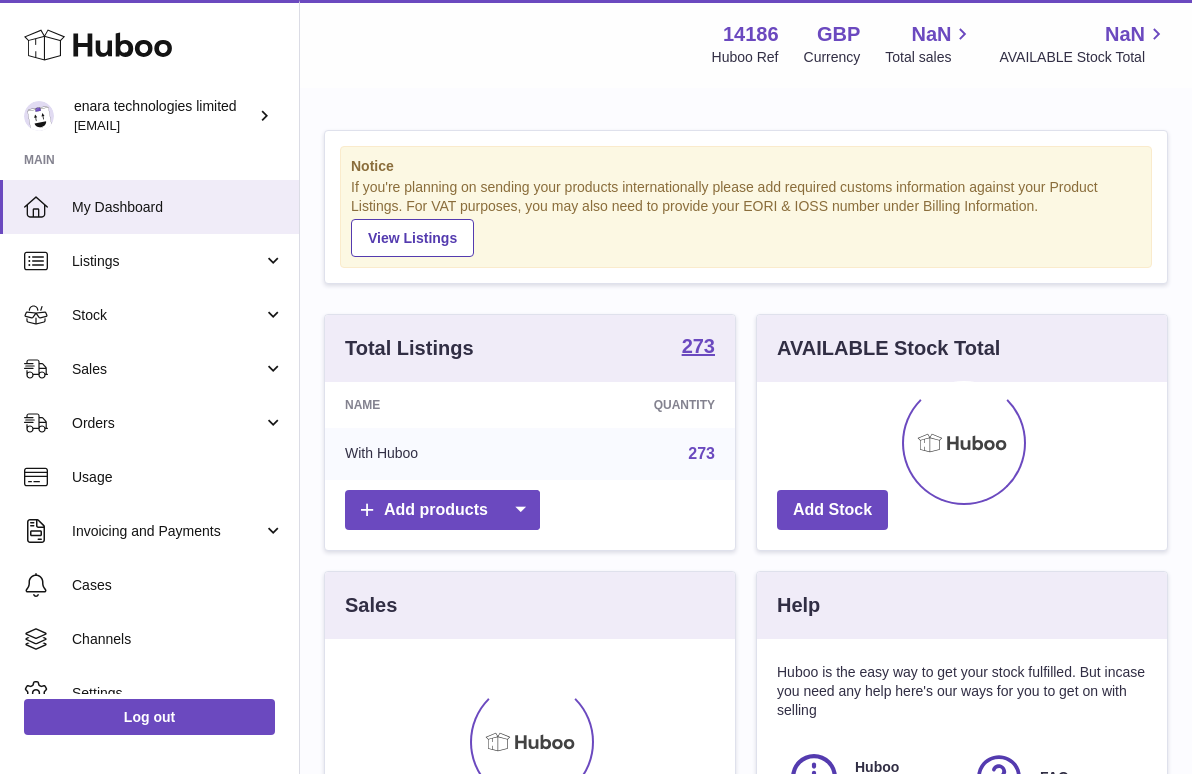 scroll, scrollTop: 0, scrollLeft: 0, axis: both 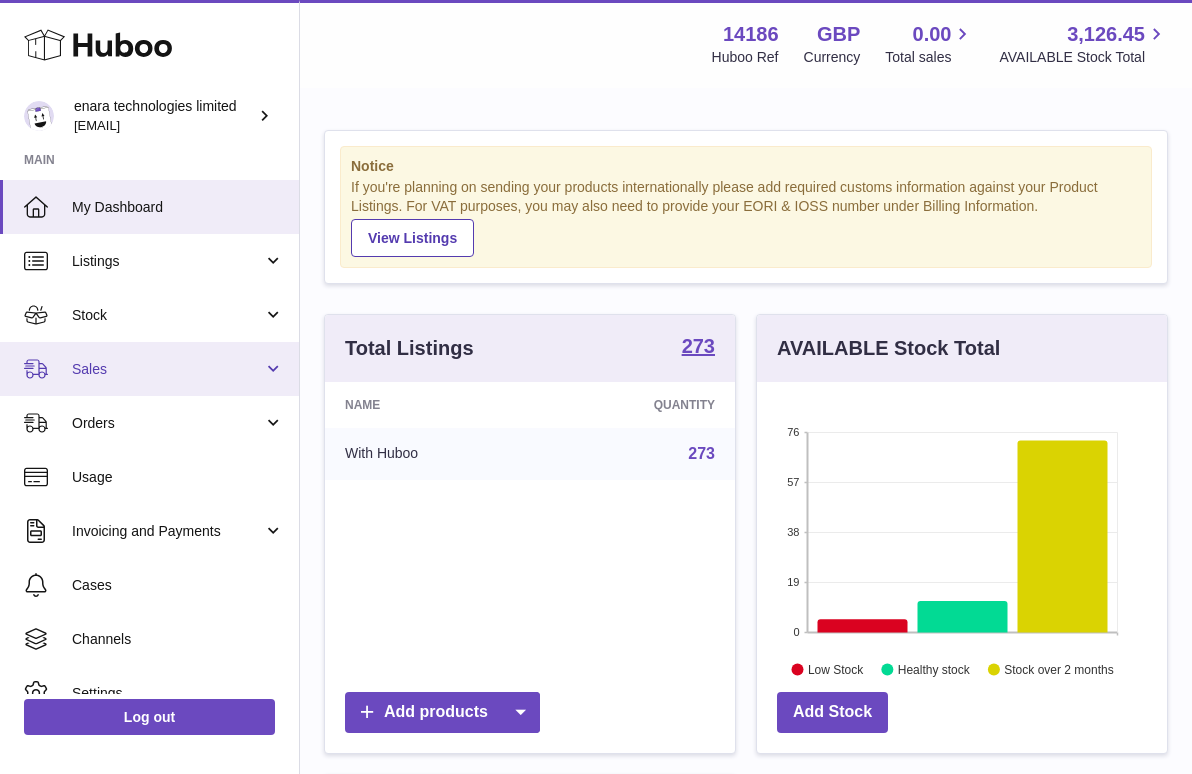 click on "Sales" at bounding box center [167, 369] 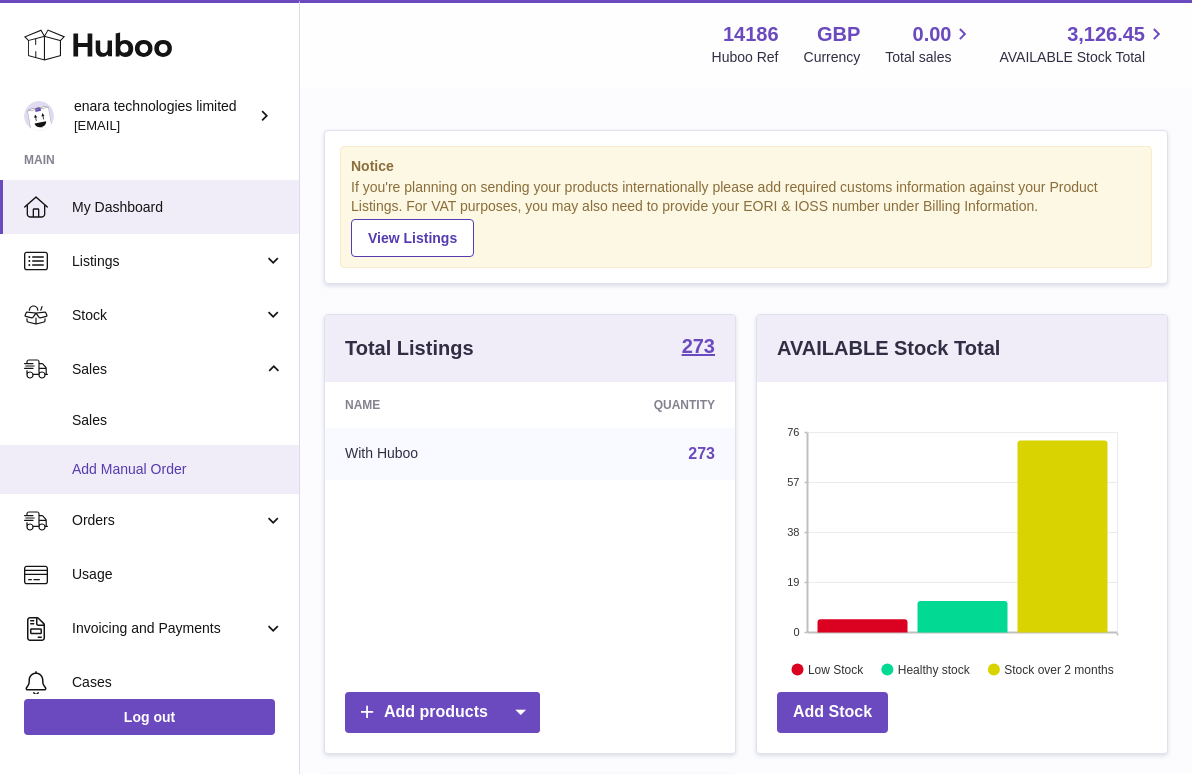 click on "Add Manual Order" at bounding box center [178, 469] 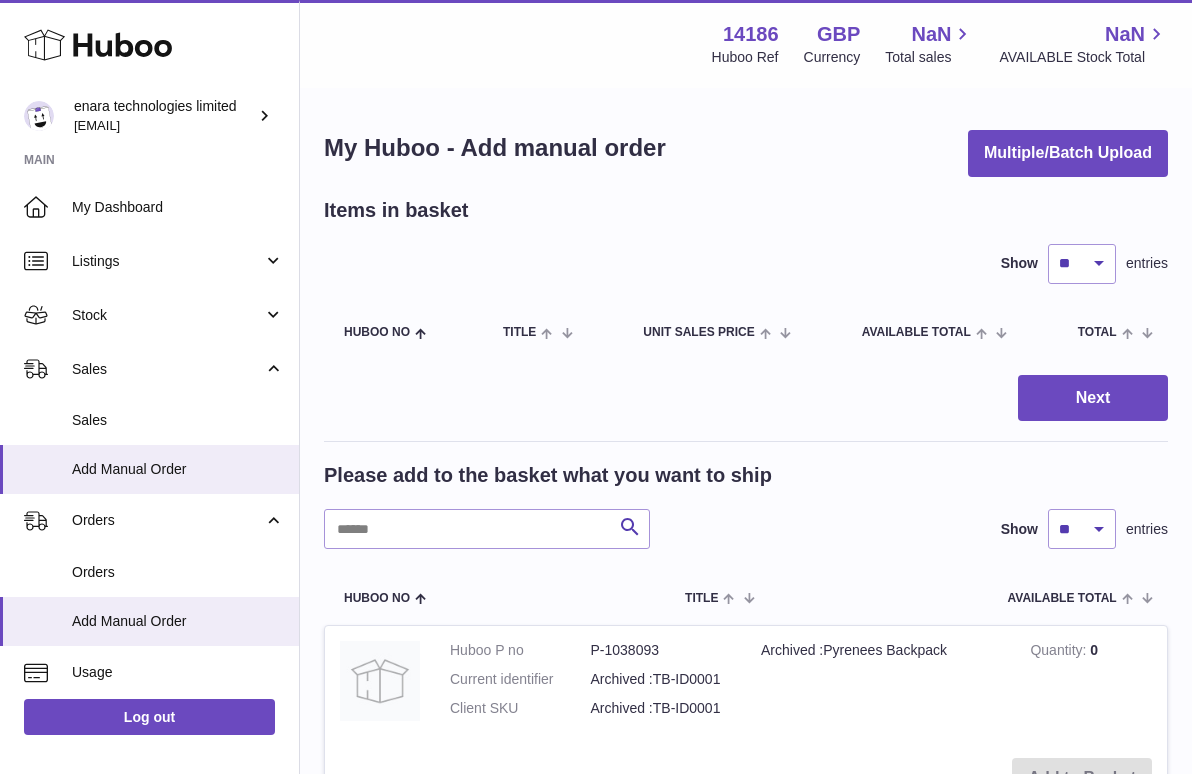 scroll, scrollTop: 0, scrollLeft: 0, axis: both 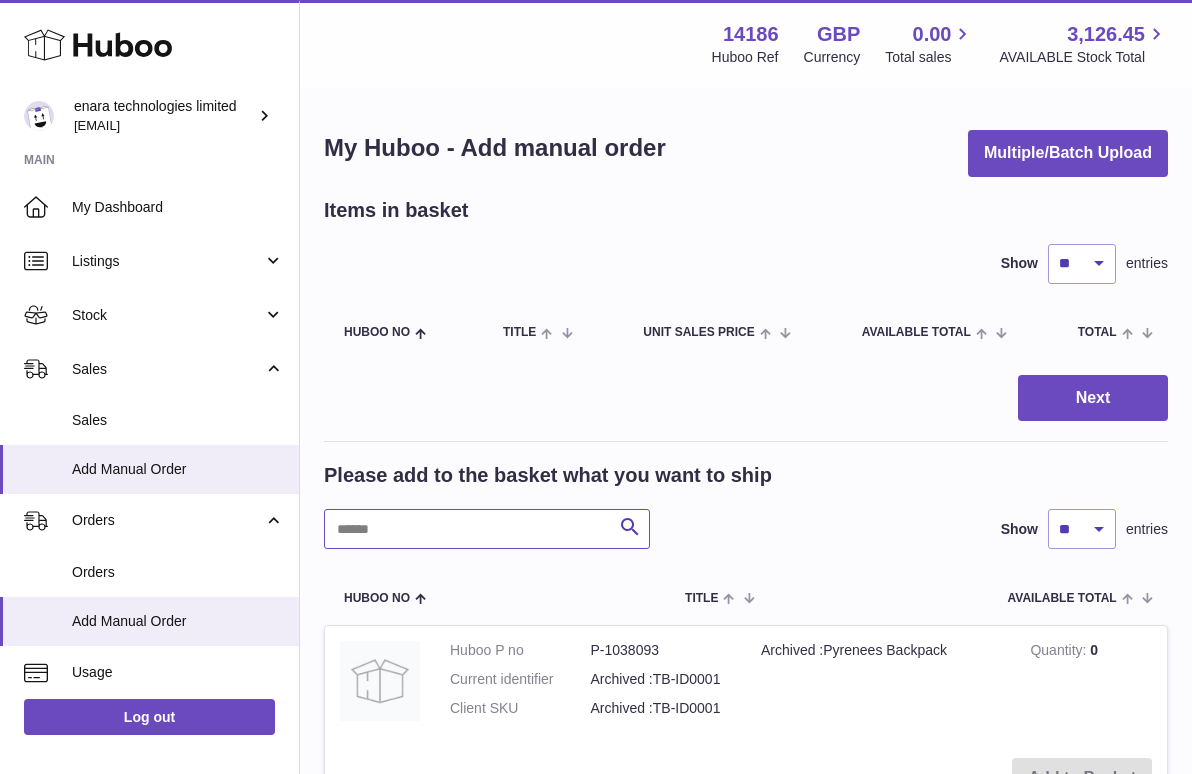click at bounding box center [487, 529] 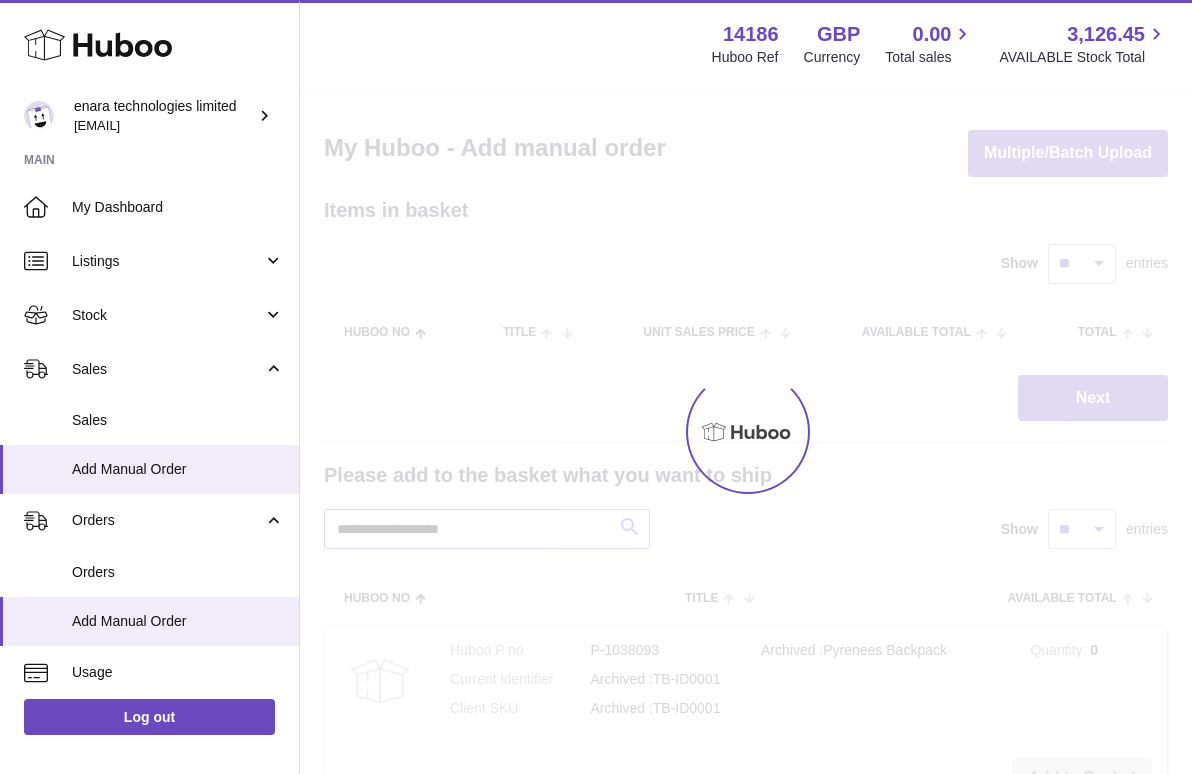 type on "**********" 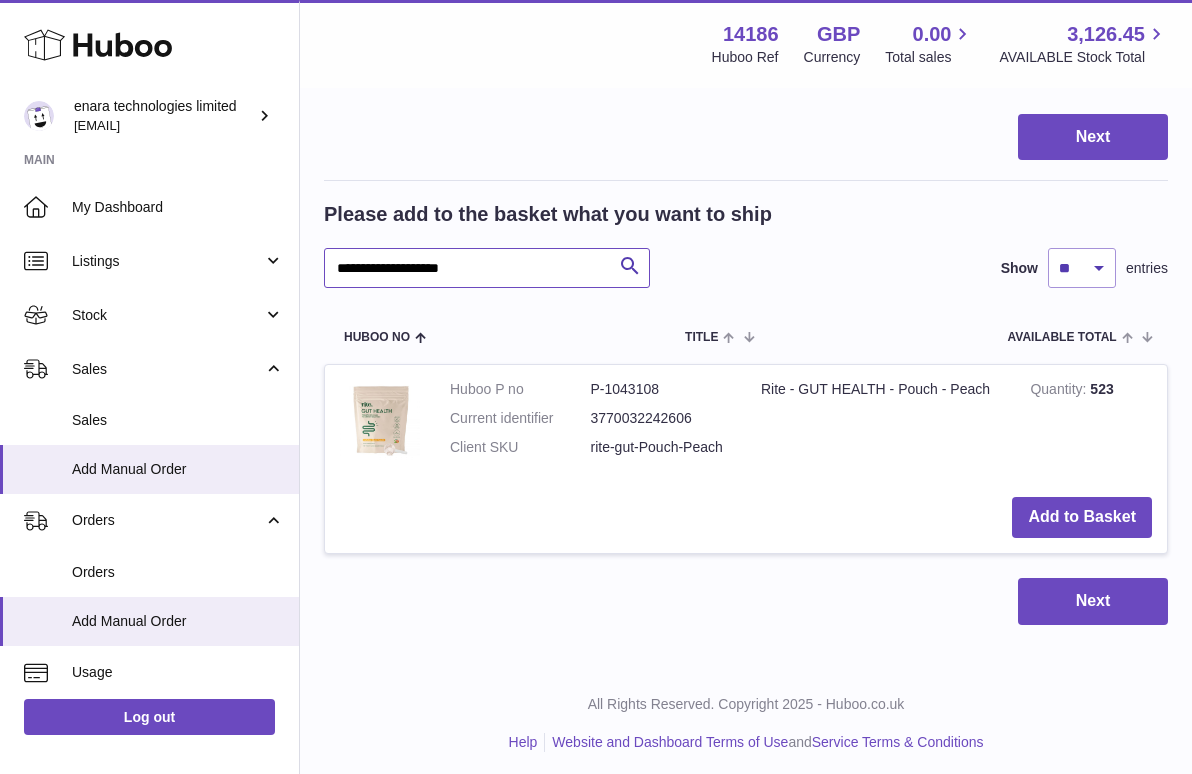 scroll, scrollTop: 260, scrollLeft: 0, axis: vertical 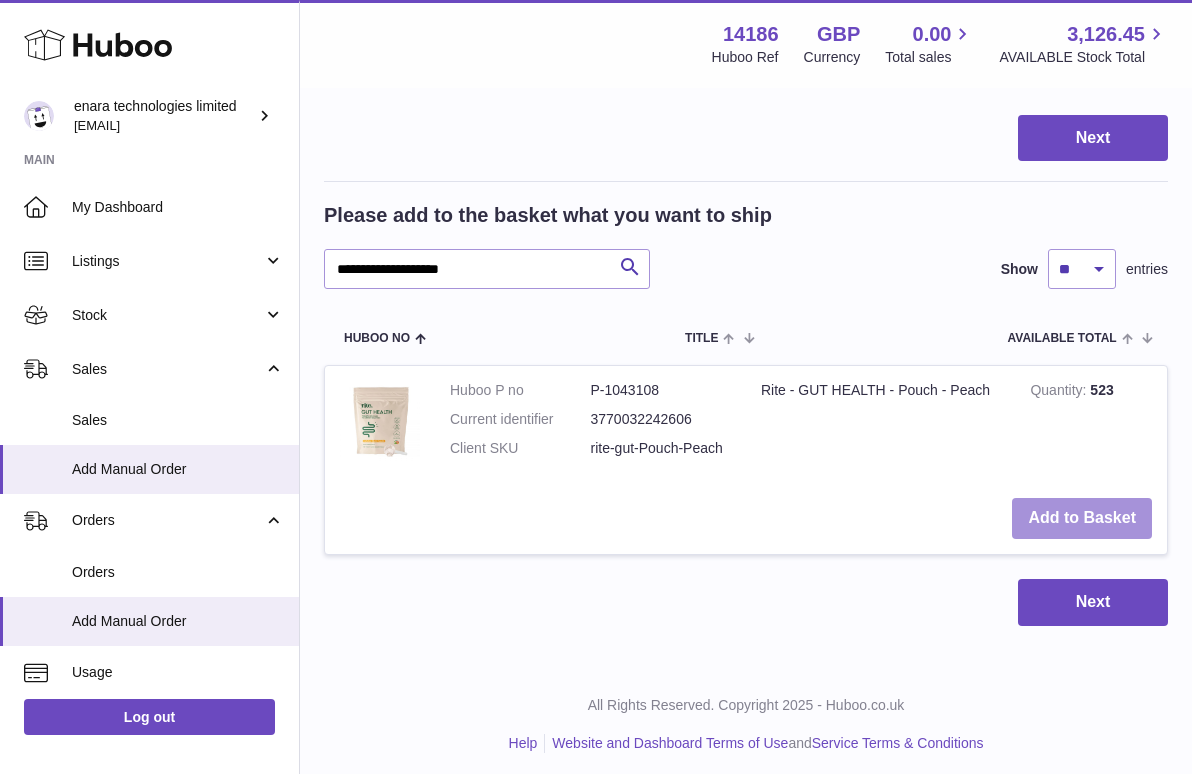 click on "Add to Basket" at bounding box center [1082, 518] 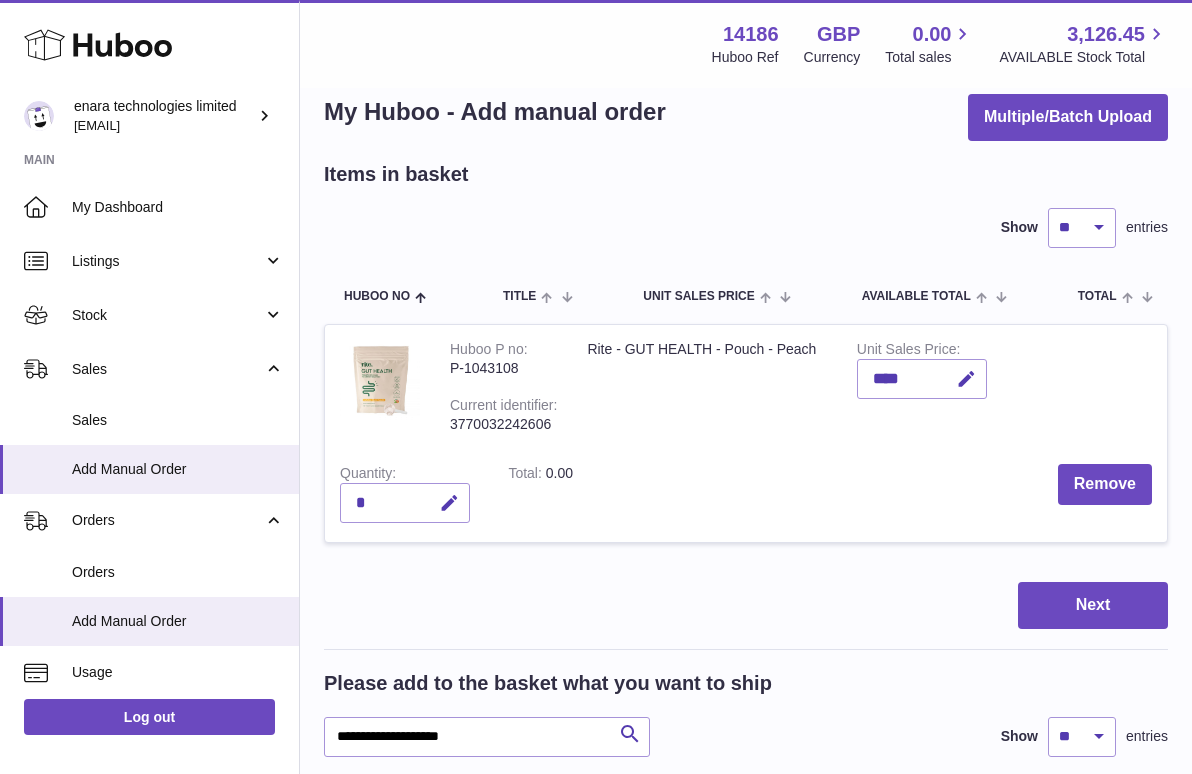 scroll, scrollTop: 30, scrollLeft: 0, axis: vertical 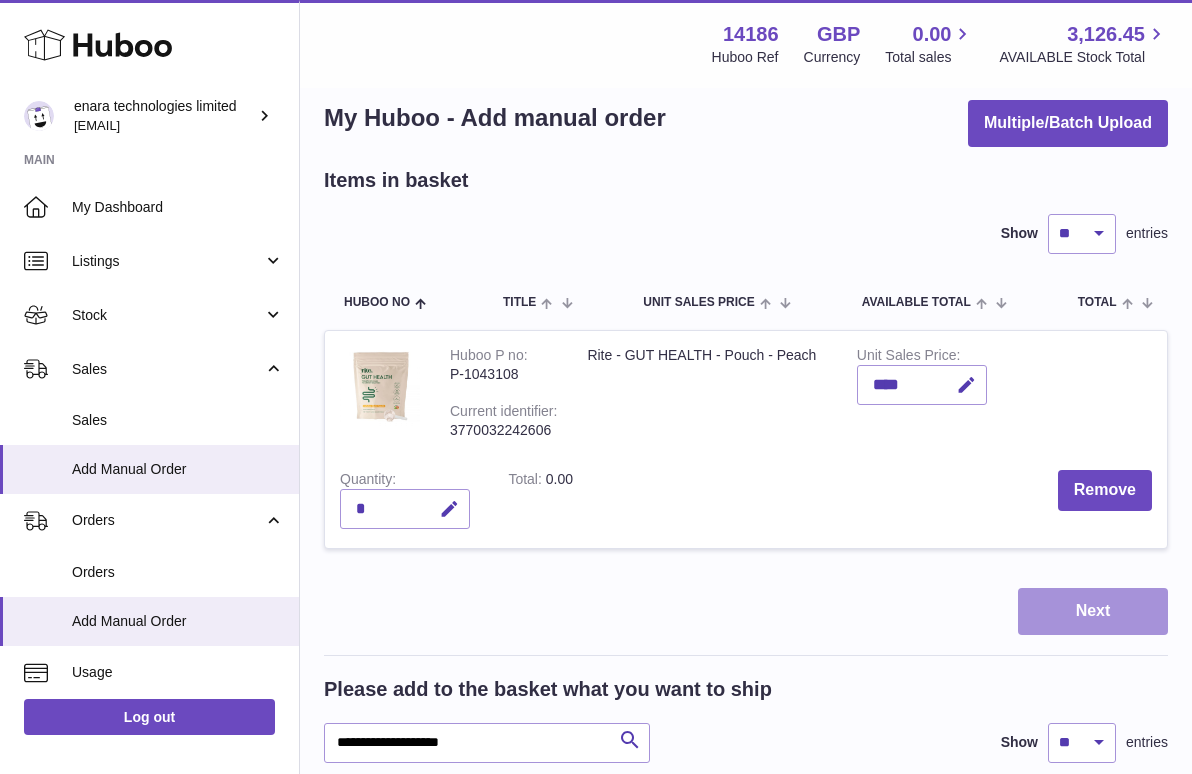 click on "Next" at bounding box center [1093, 611] 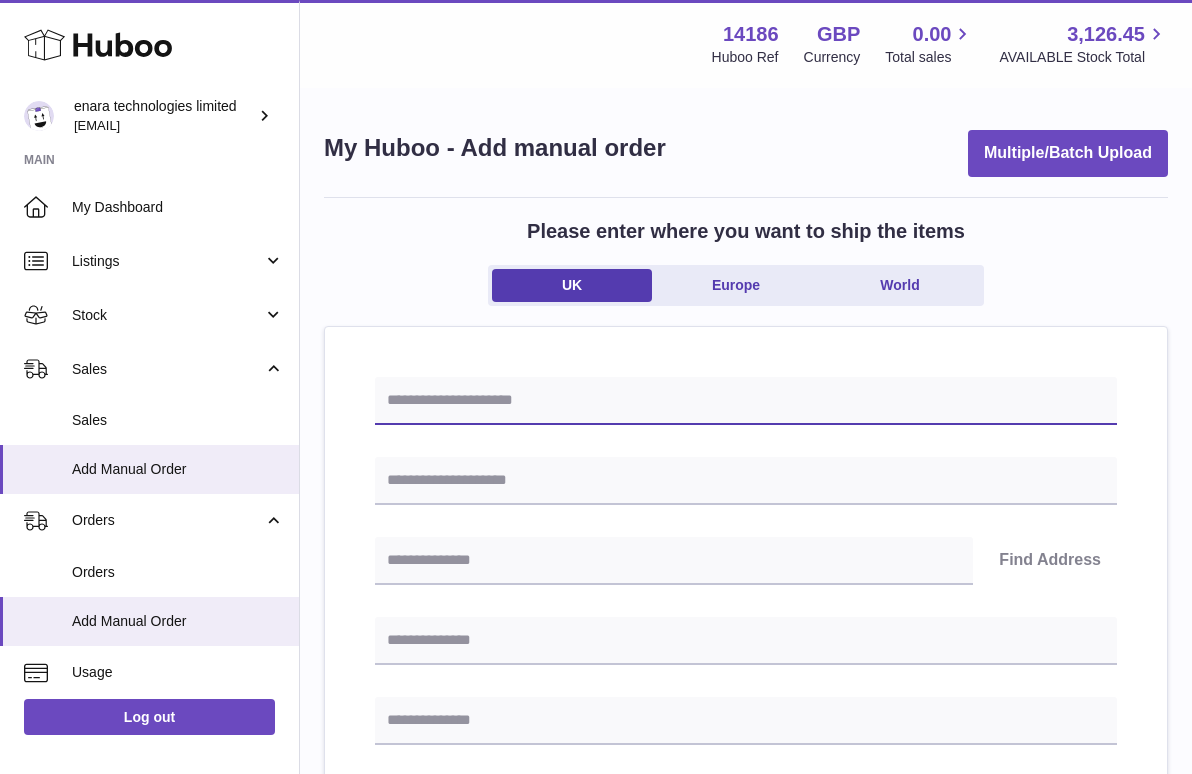 click at bounding box center [746, 401] 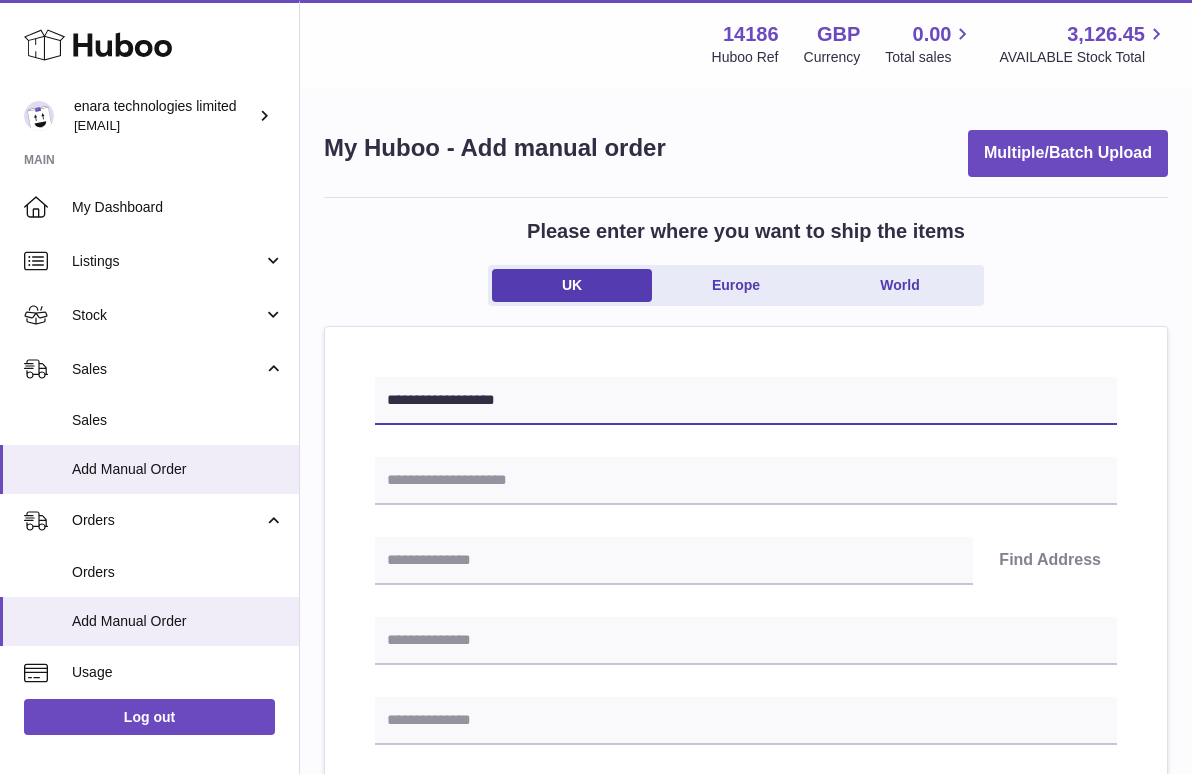 type on "**********" 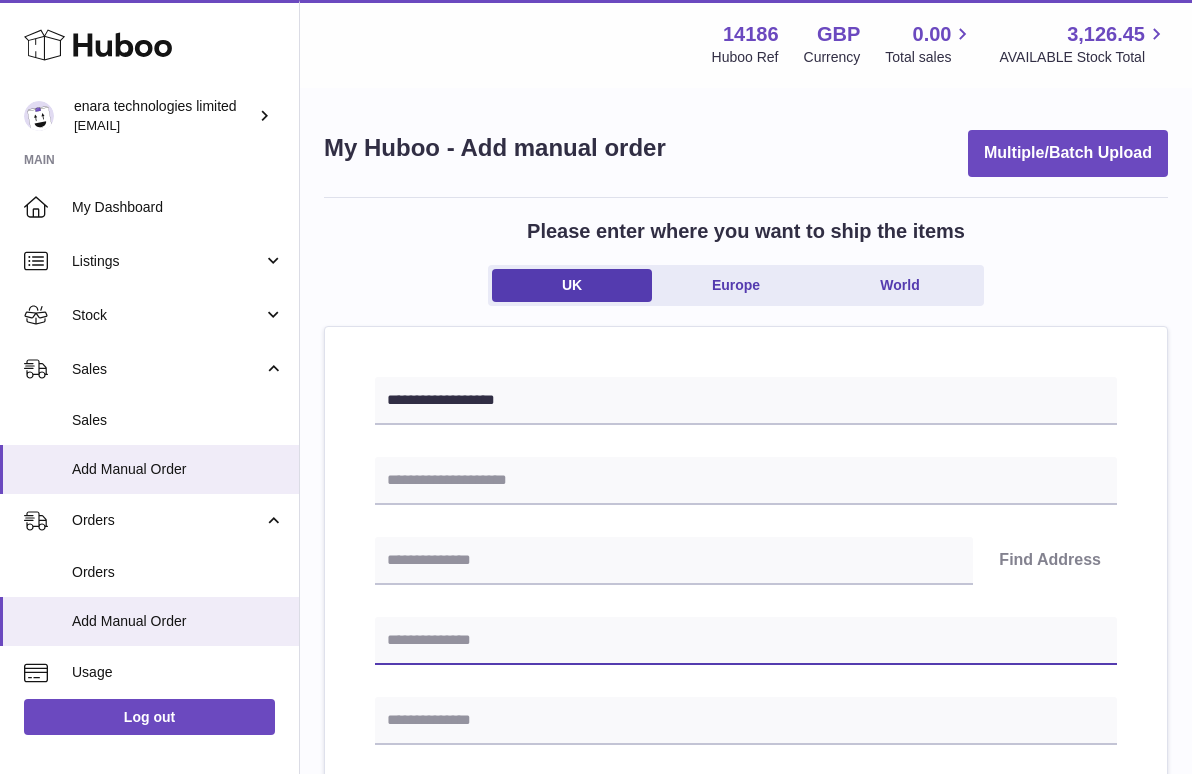 paste on "**********" 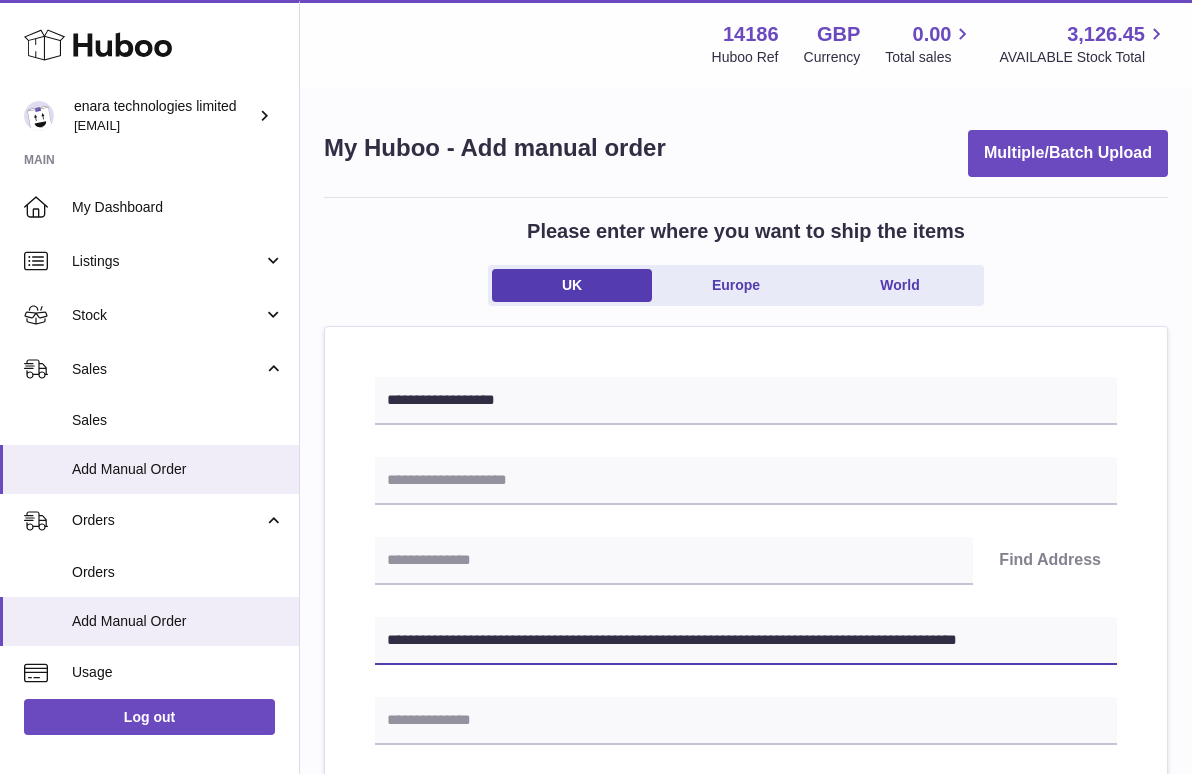 drag, startPoint x: 445, startPoint y: 642, endPoint x: 393, endPoint y: 642, distance: 52 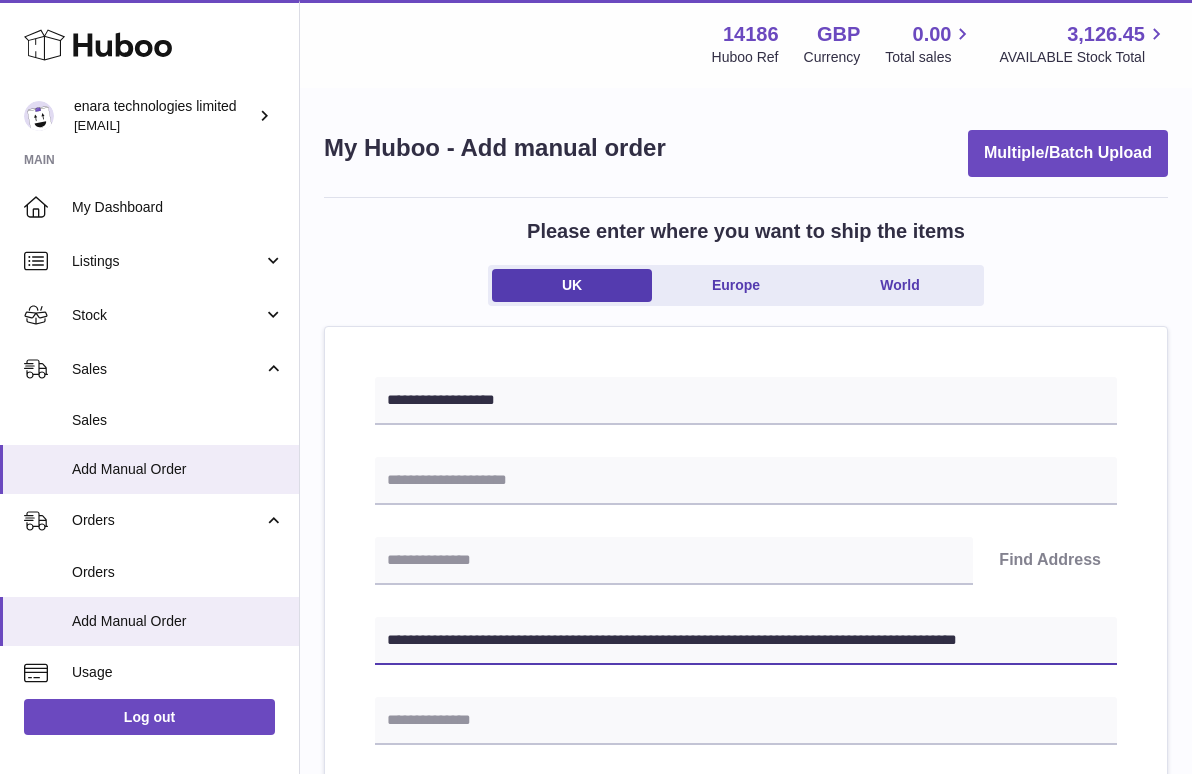 click on "**********" at bounding box center [746, 641] 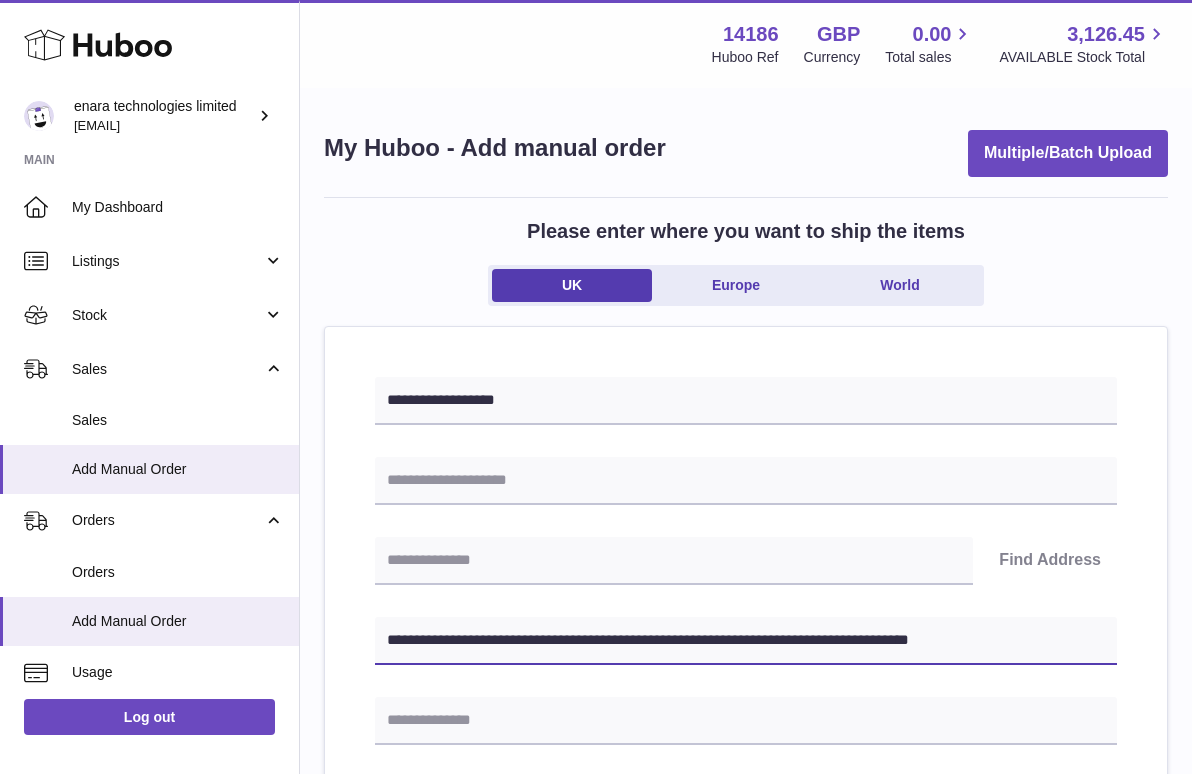 type on "**********" 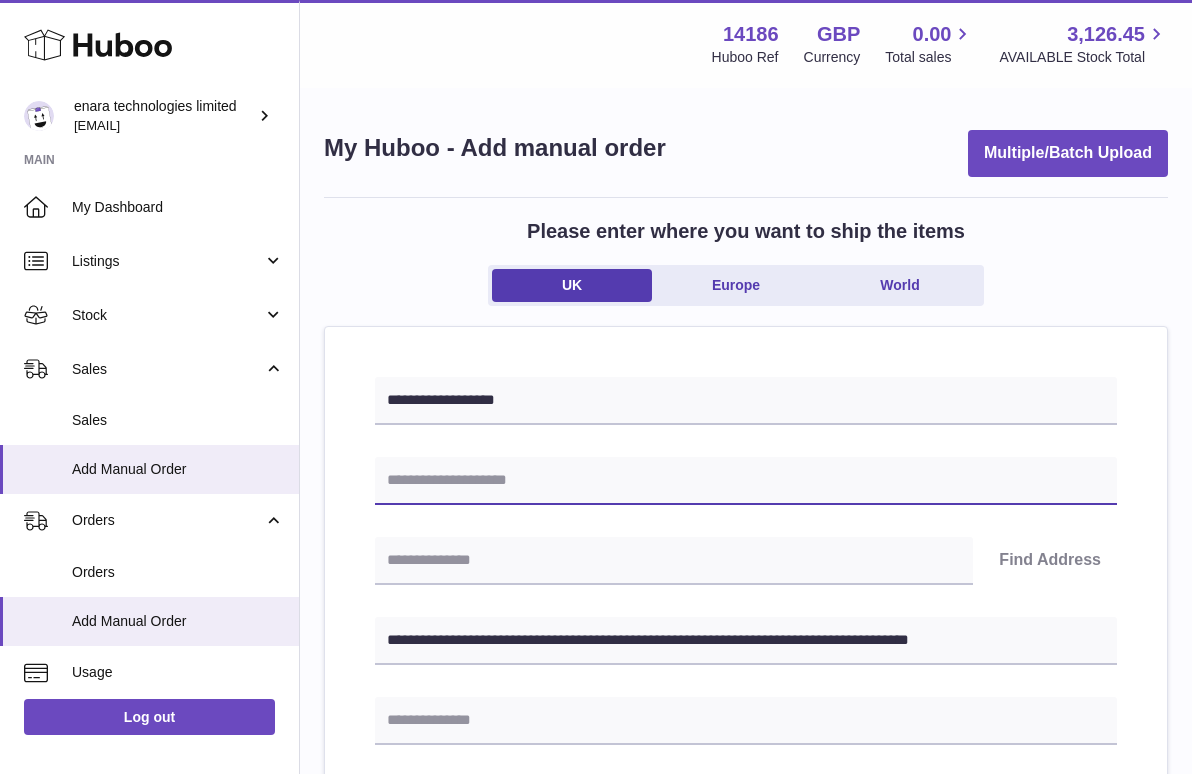 paste on "********" 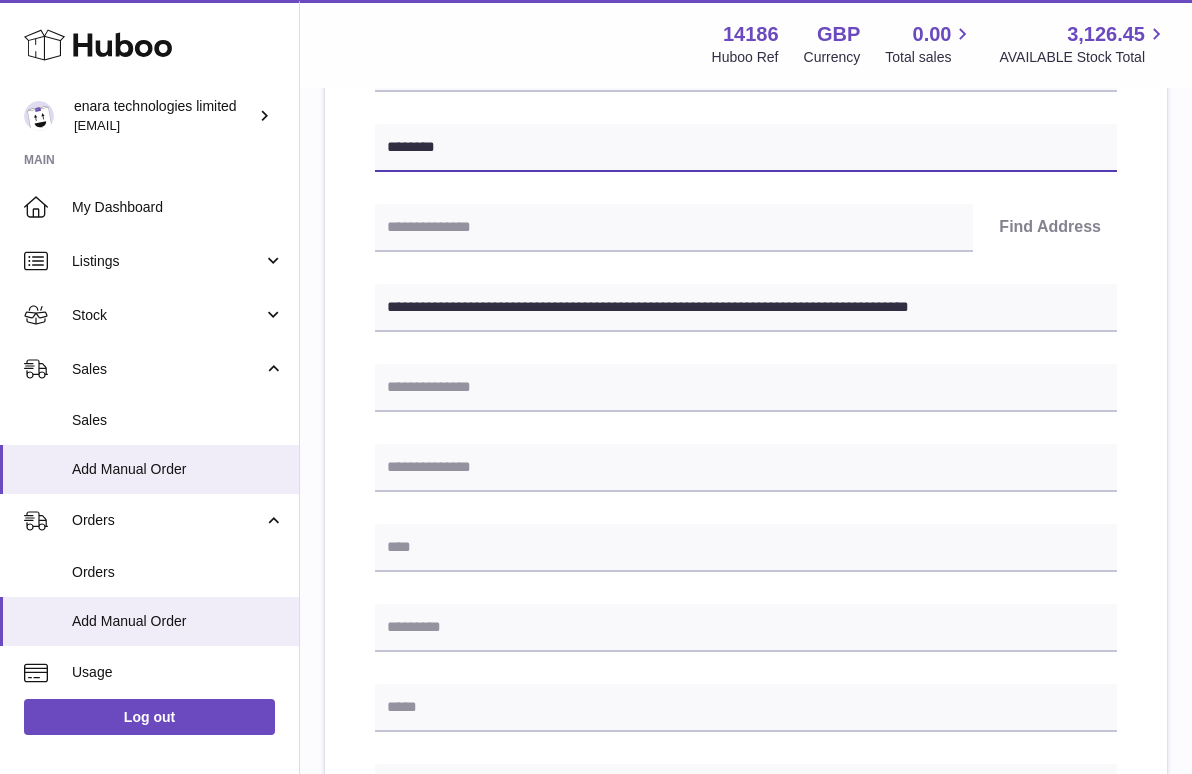 scroll, scrollTop: 340, scrollLeft: 0, axis: vertical 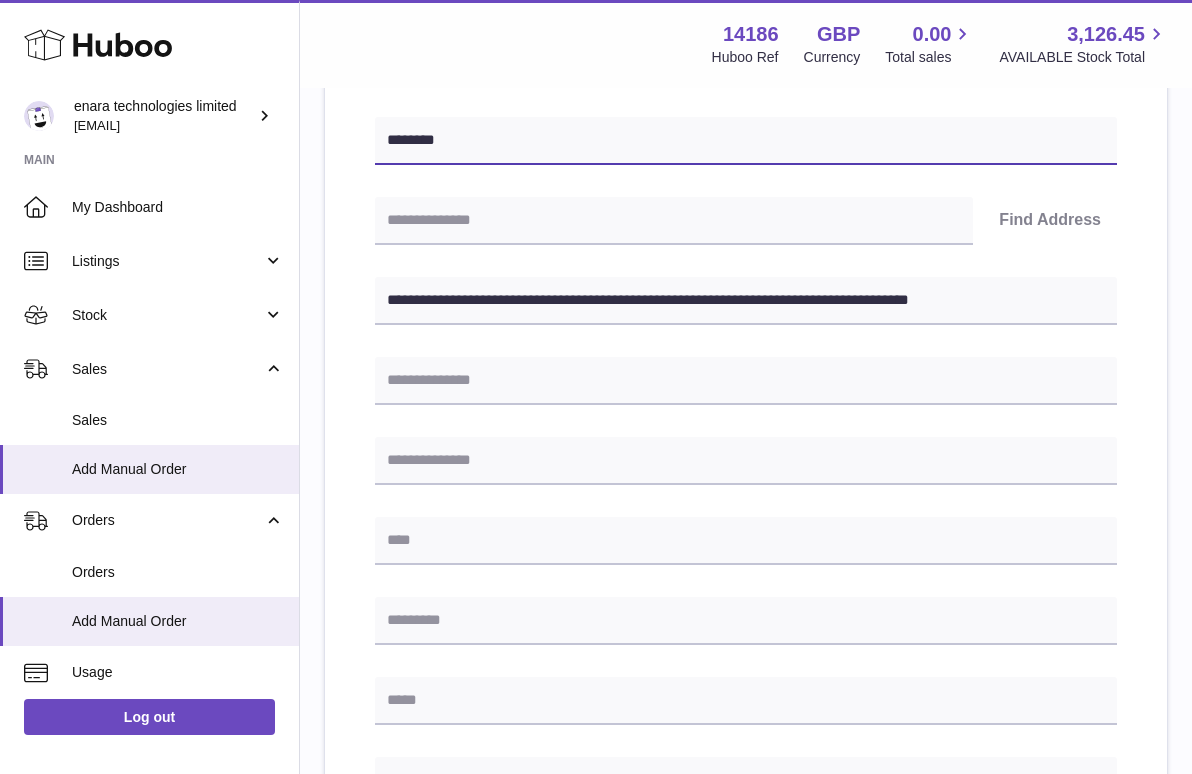 type on "********" 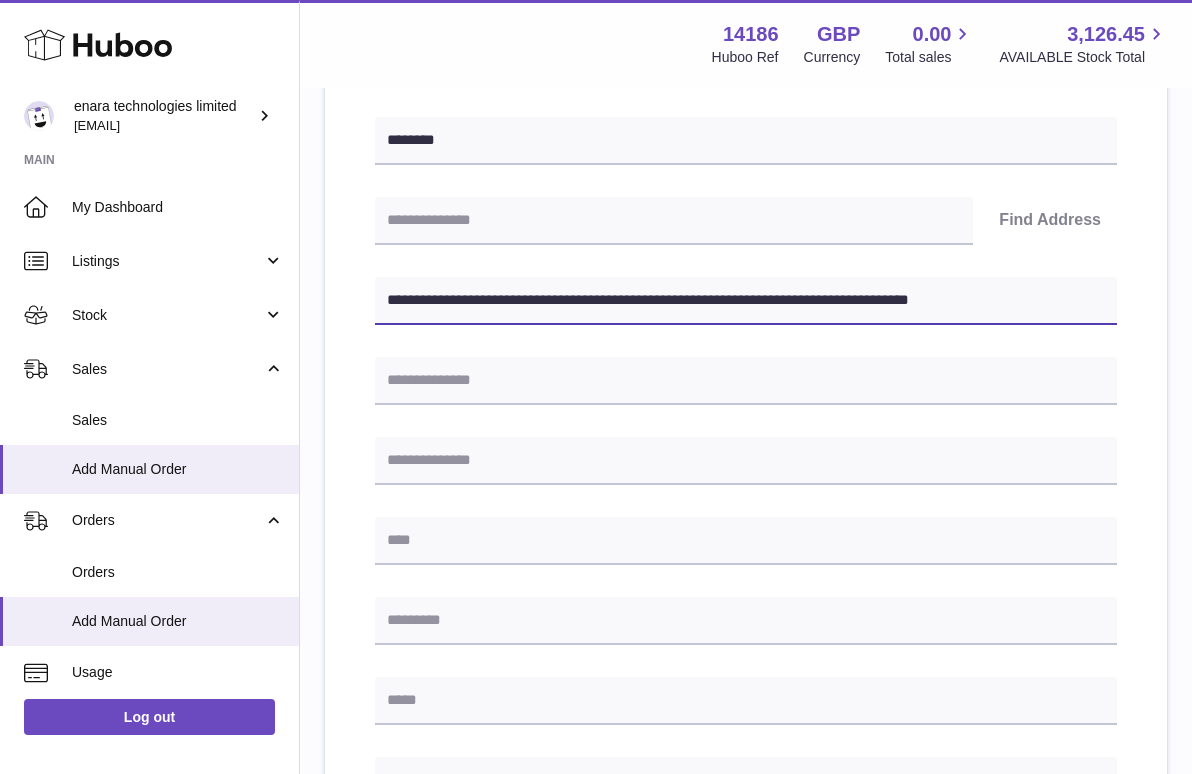 drag, startPoint x: 635, startPoint y: 298, endPoint x: 1179, endPoint y: 390, distance: 551.72455 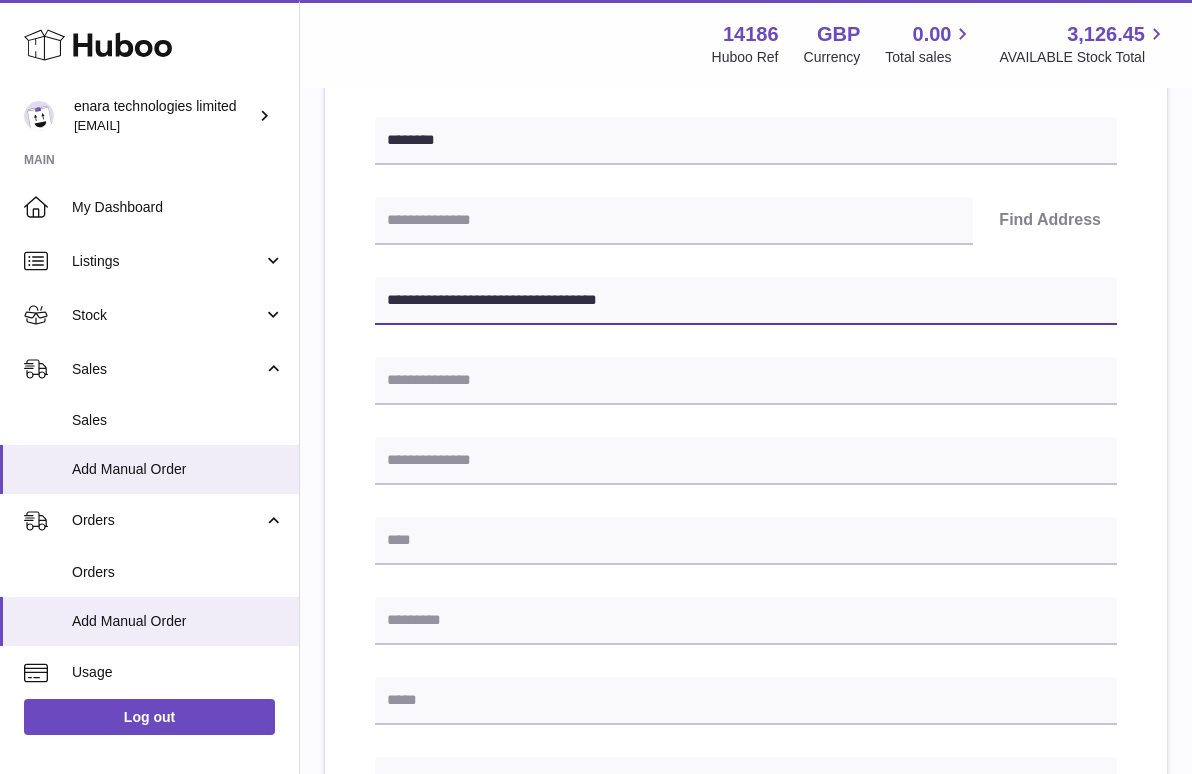 type on "**********" 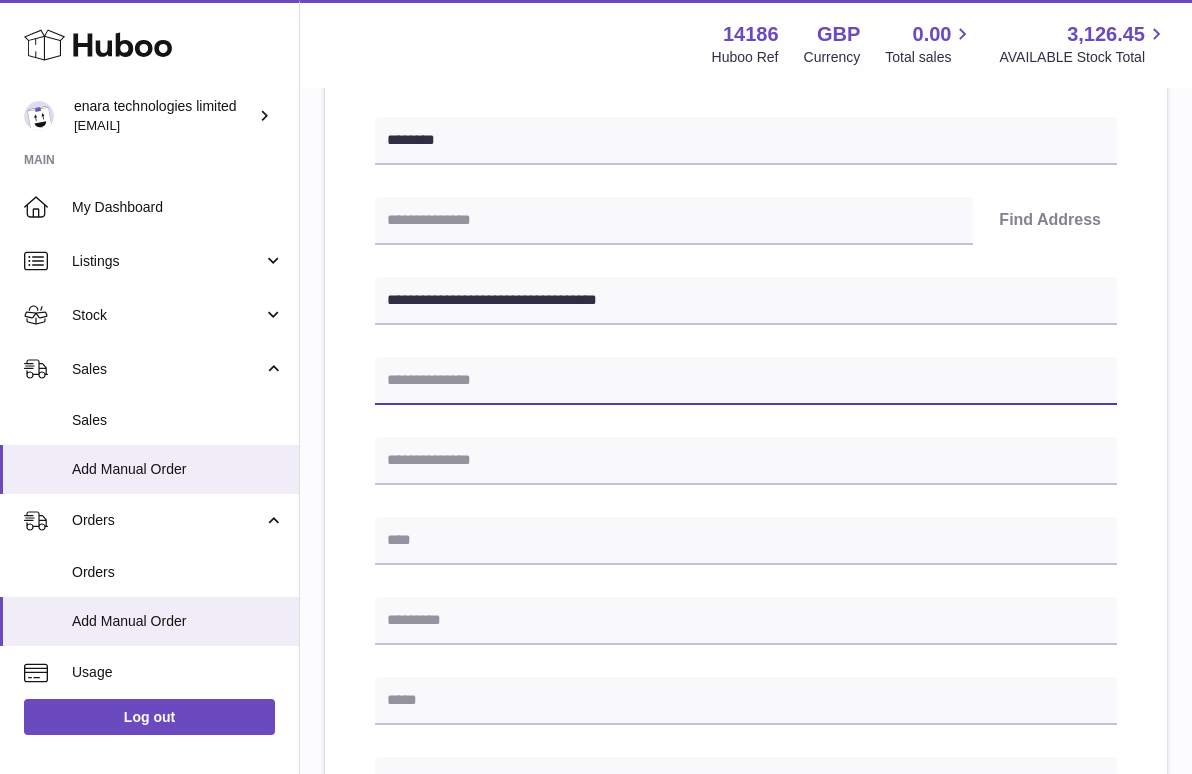 paste on "**********" 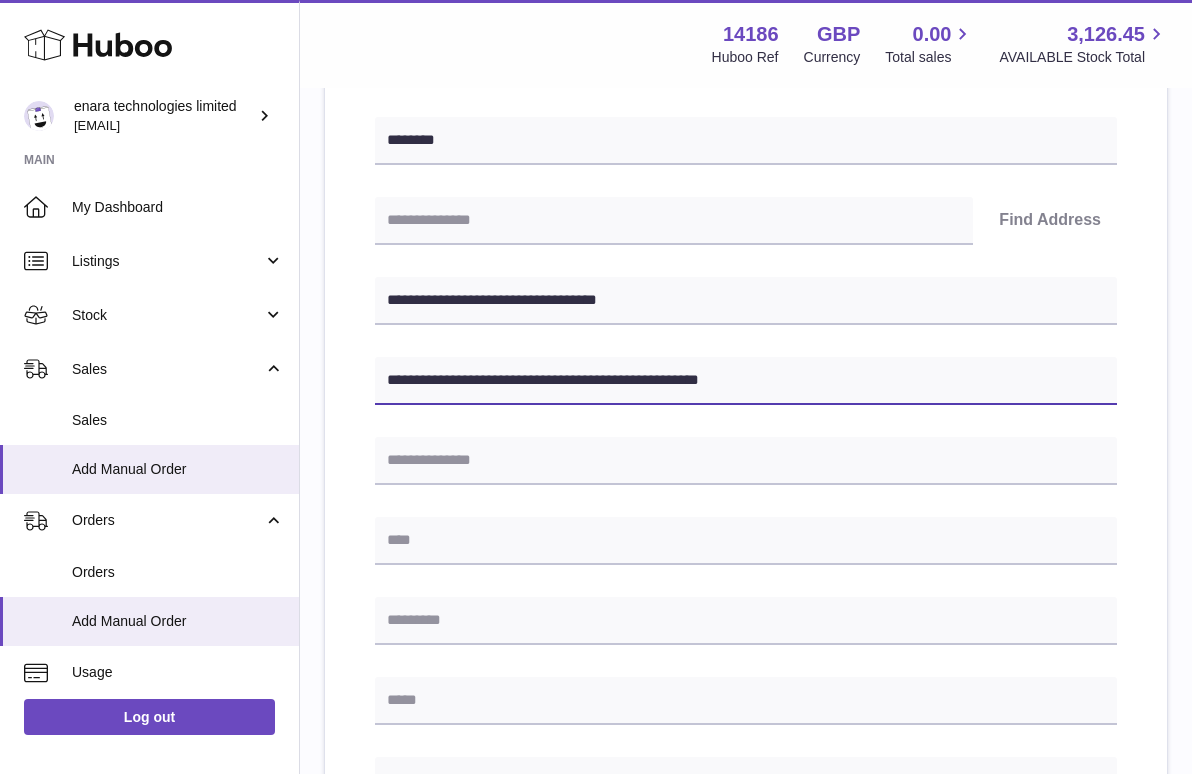 drag, startPoint x: 651, startPoint y: 374, endPoint x: 577, endPoint y: 379, distance: 74.168724 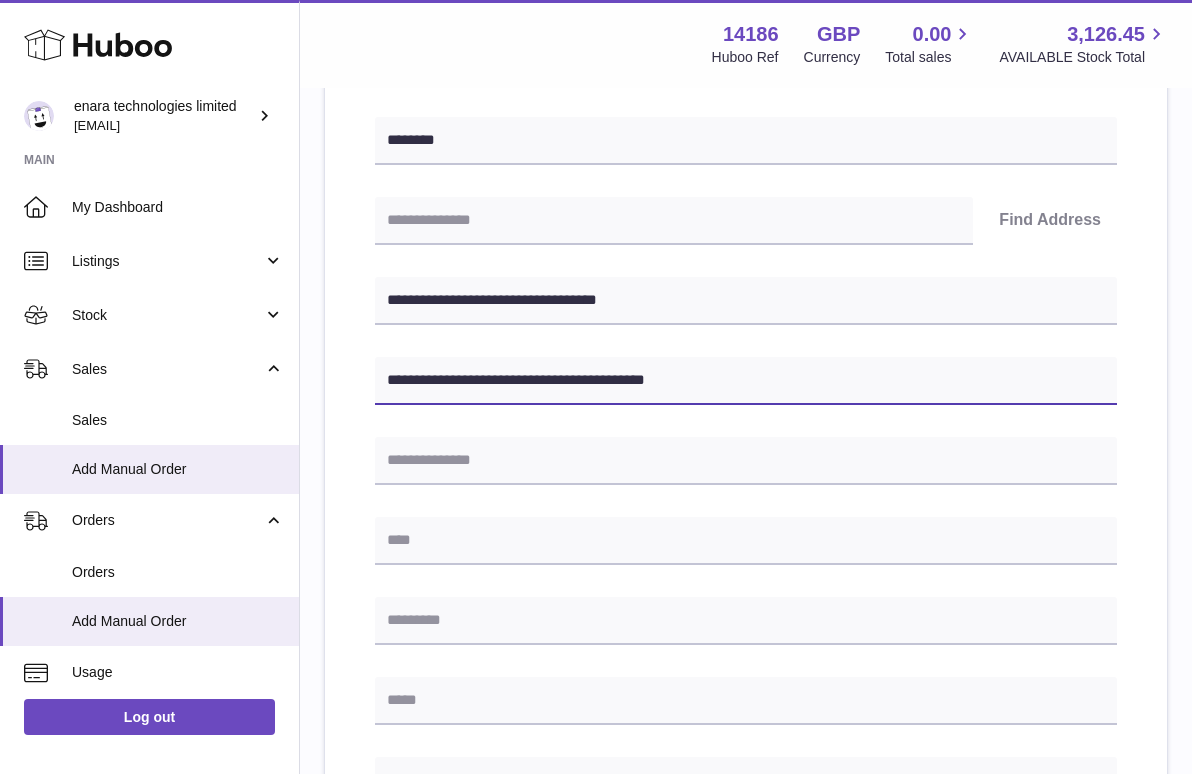 type on "**********" 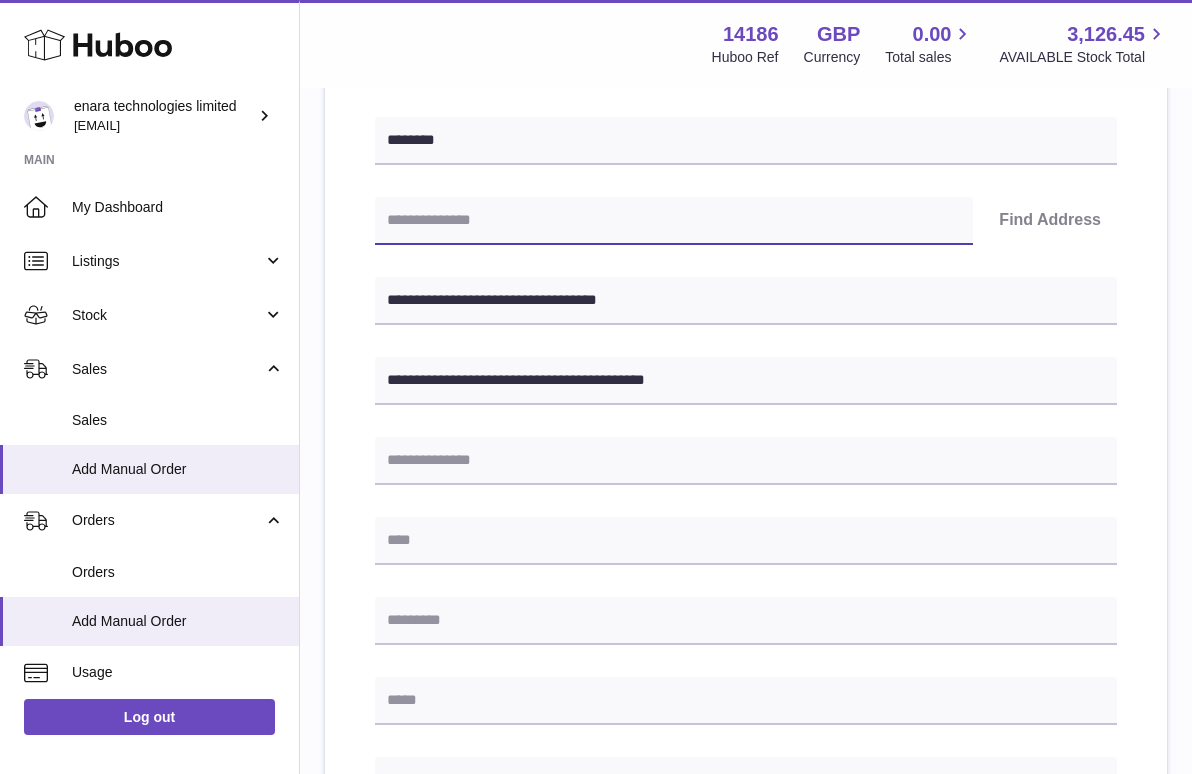 paste on "********" 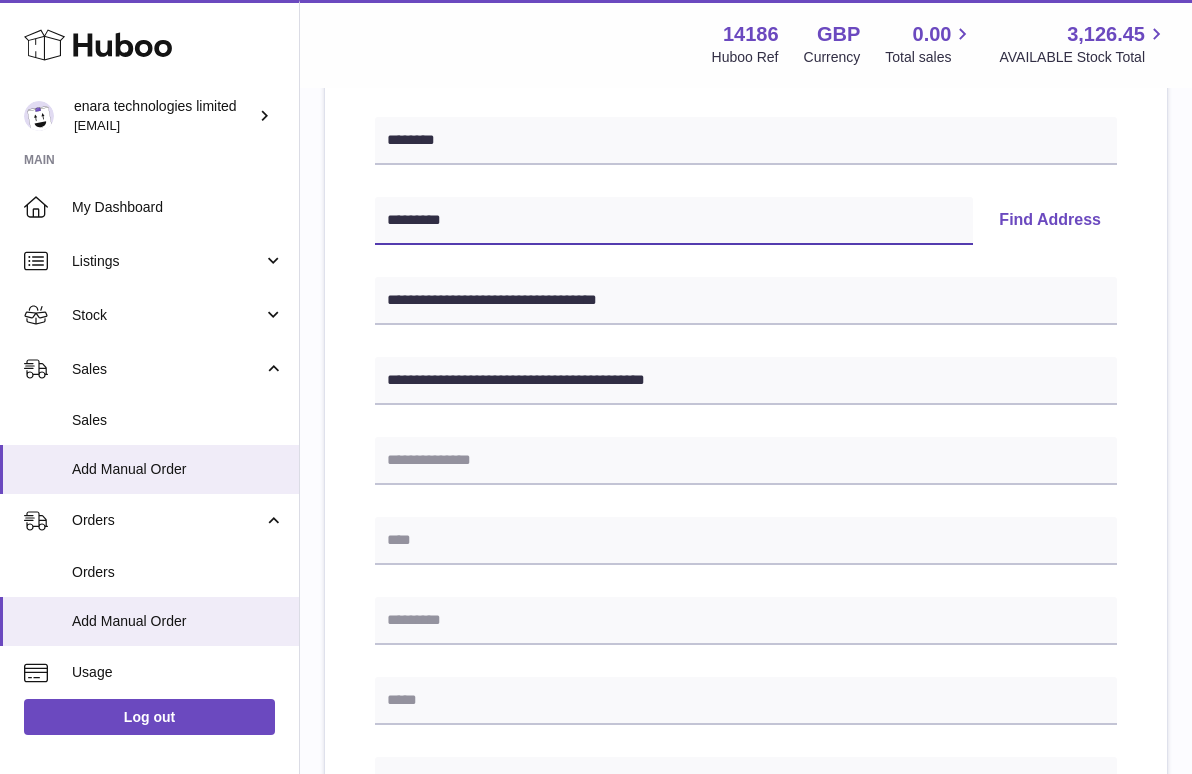 type on "********" 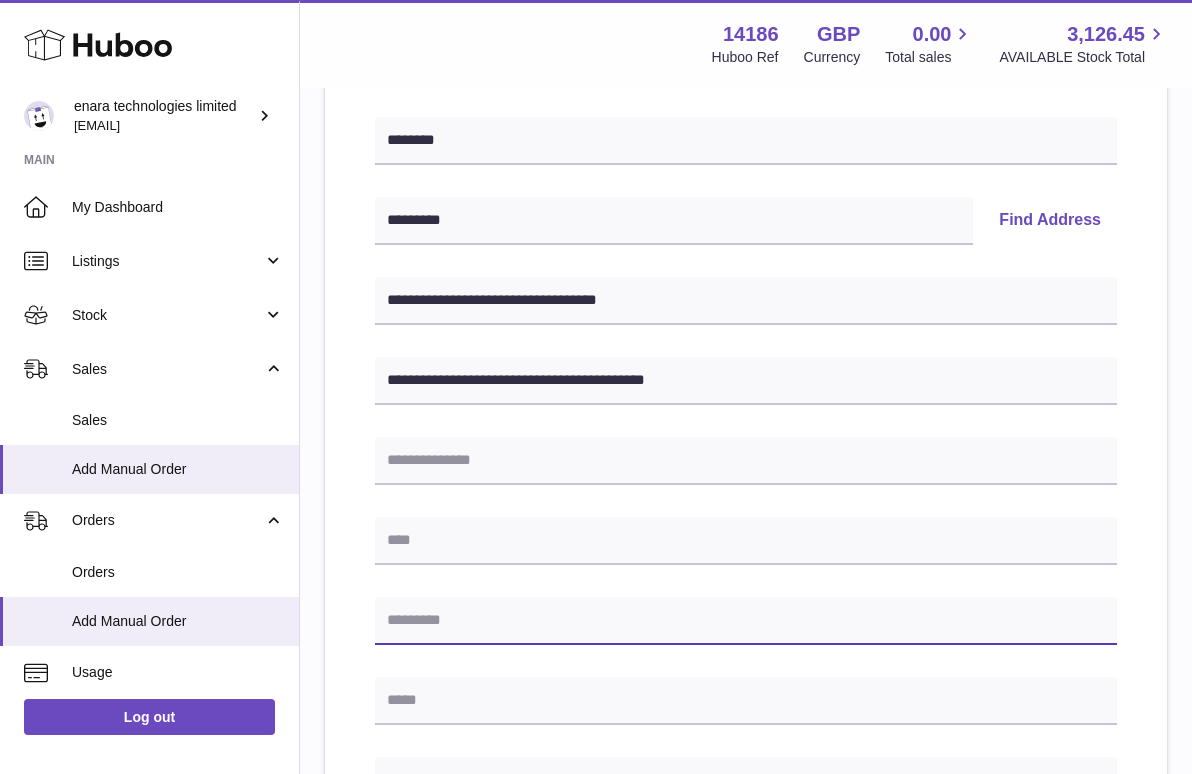 paste on "********" 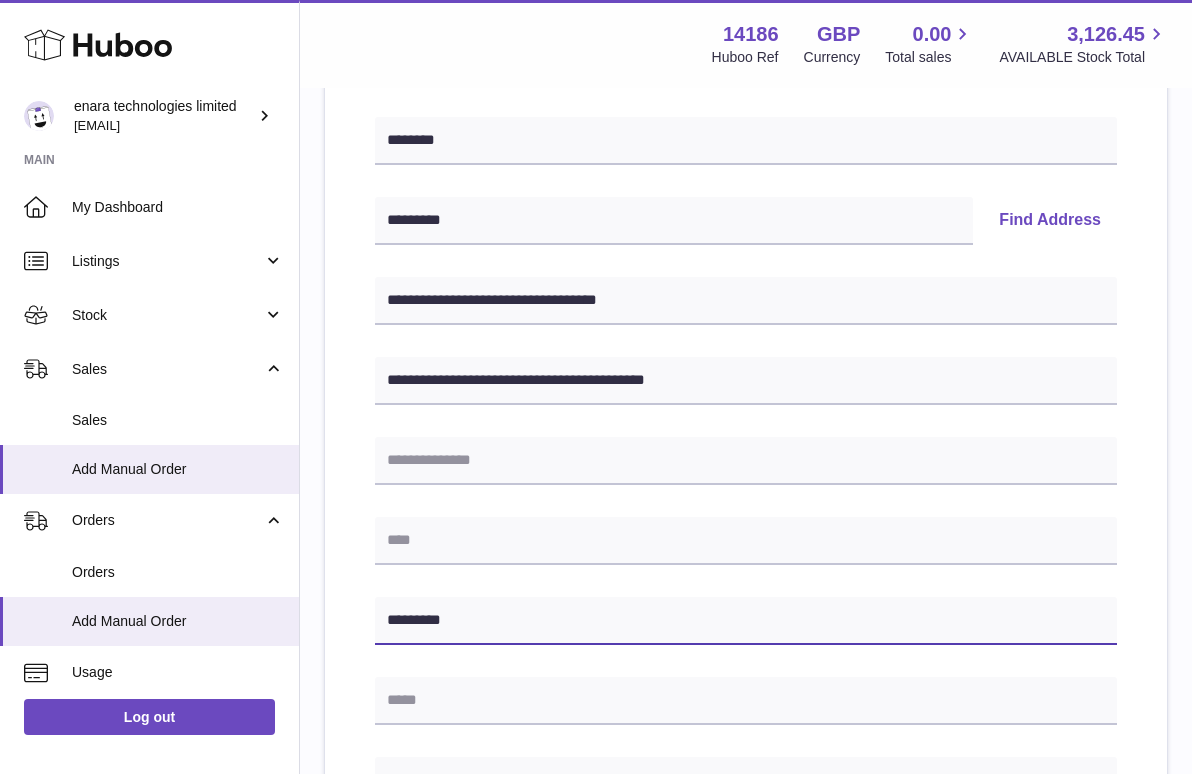 type on "********" 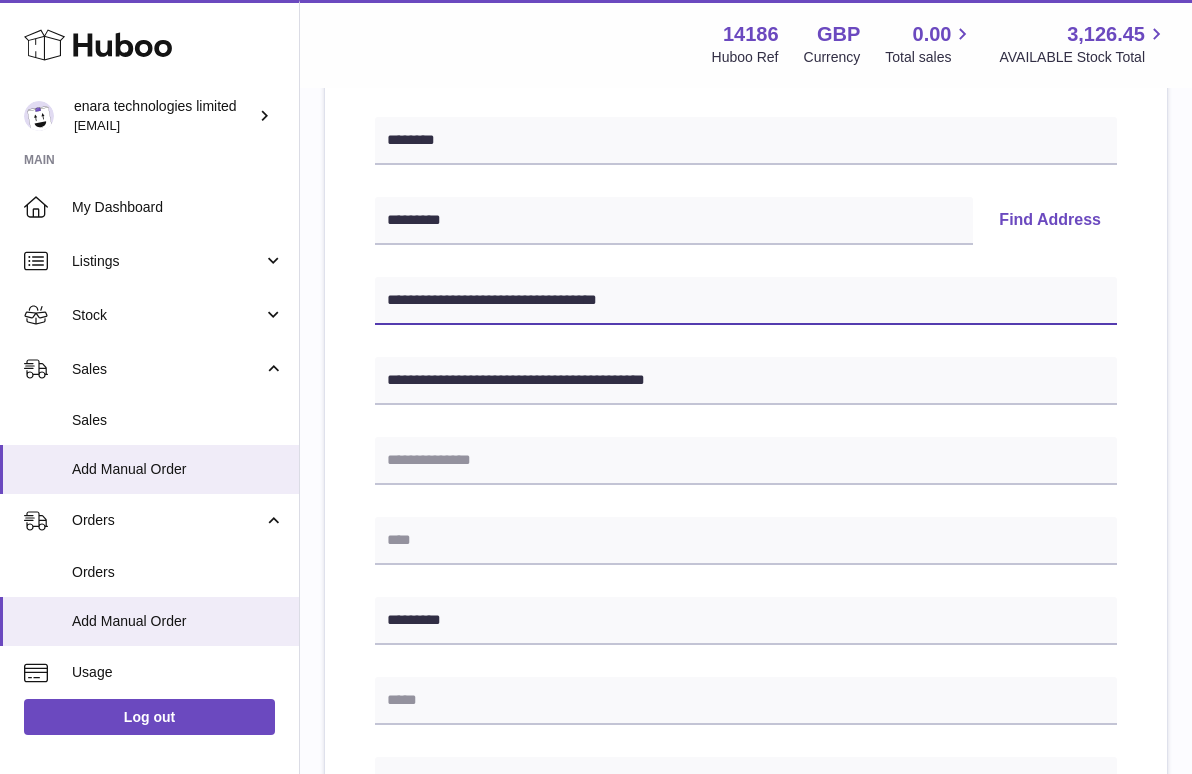 drag, startPoint x: 517, startPoint y: 296, endPoint x: 397, endPoint y: 297, distance: 120.004166 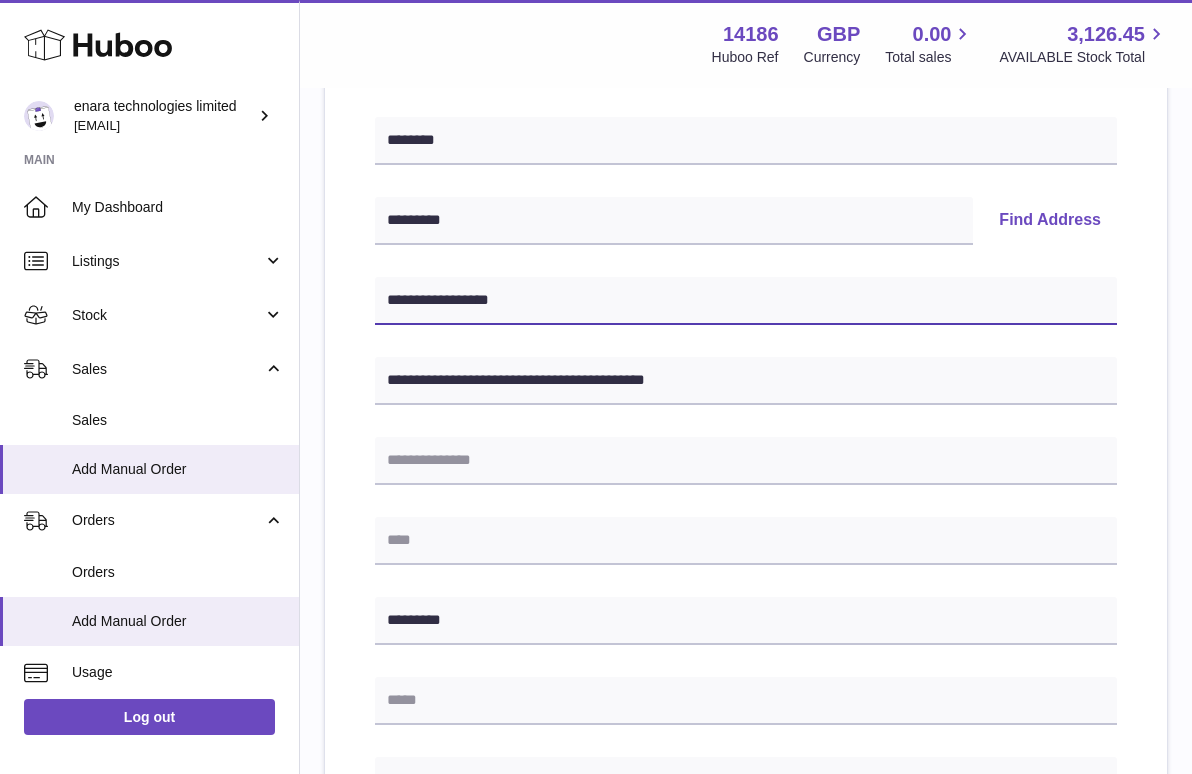 type on "**********" 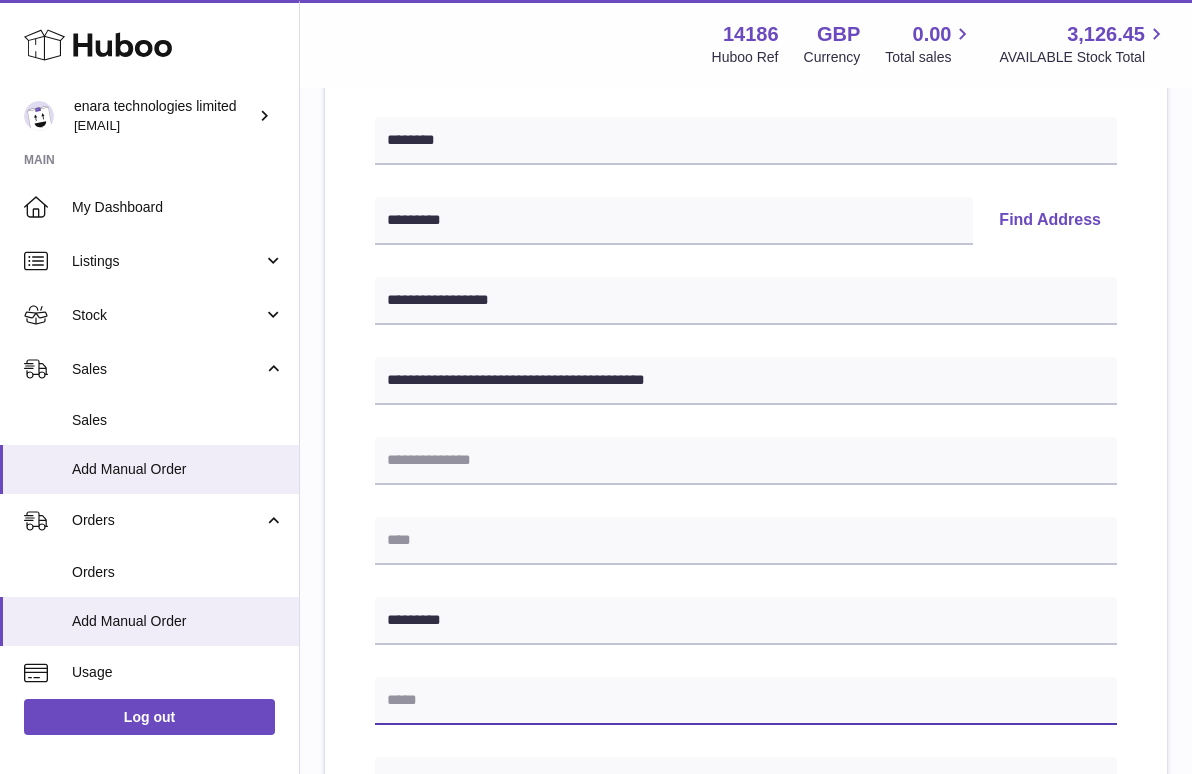 paste on "**********" 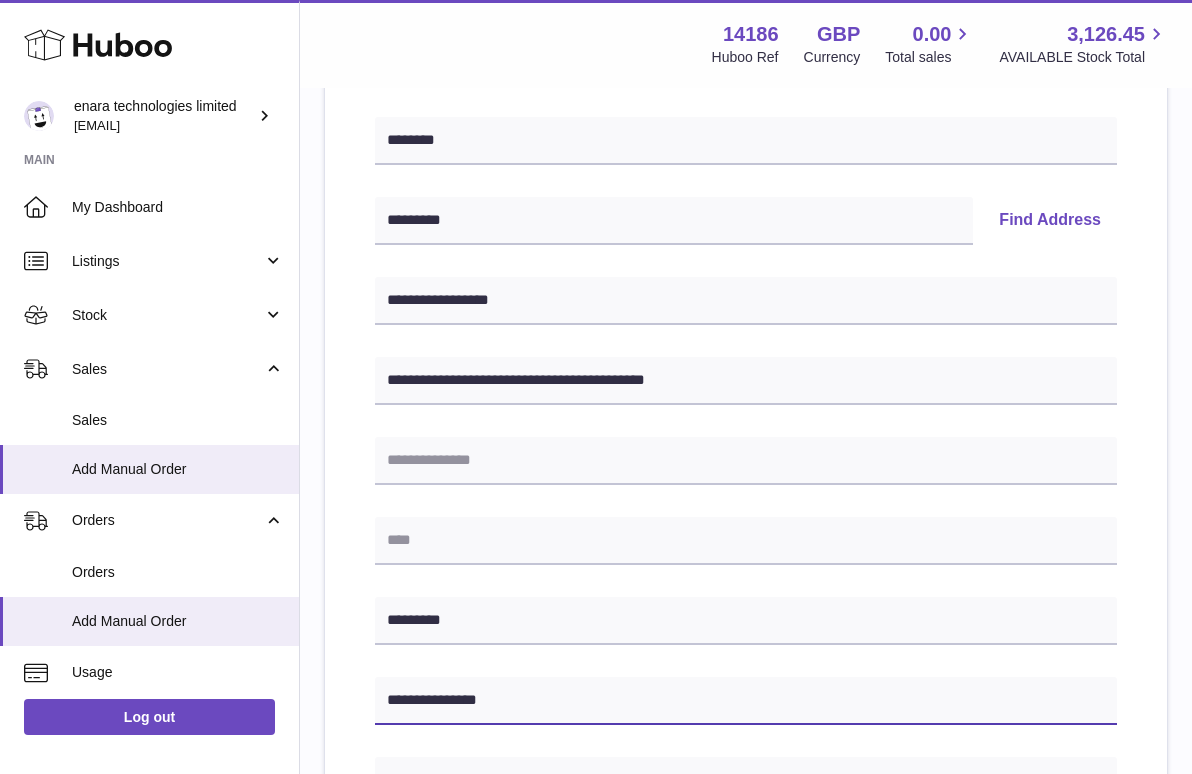 type on "**********" 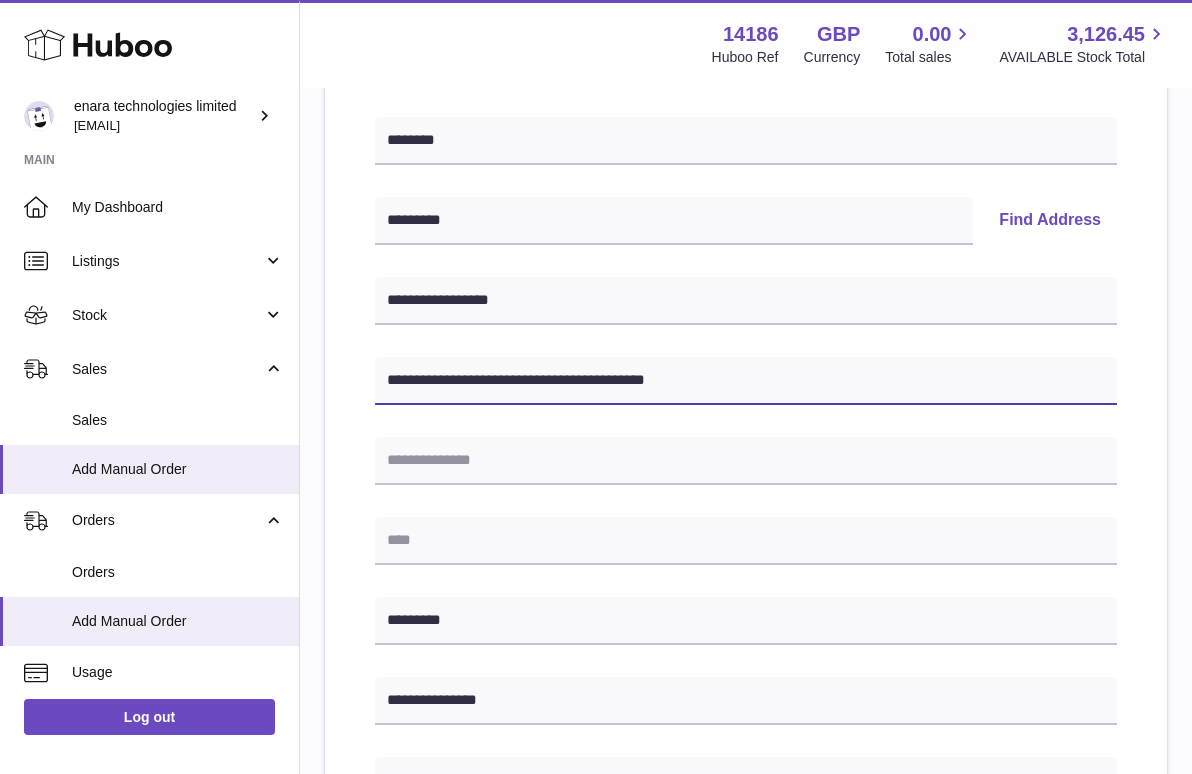 drag, startPoint x: 583, startPoint y: 375, endPoint x: 973, endPoint y: 486, distance: 405.4886 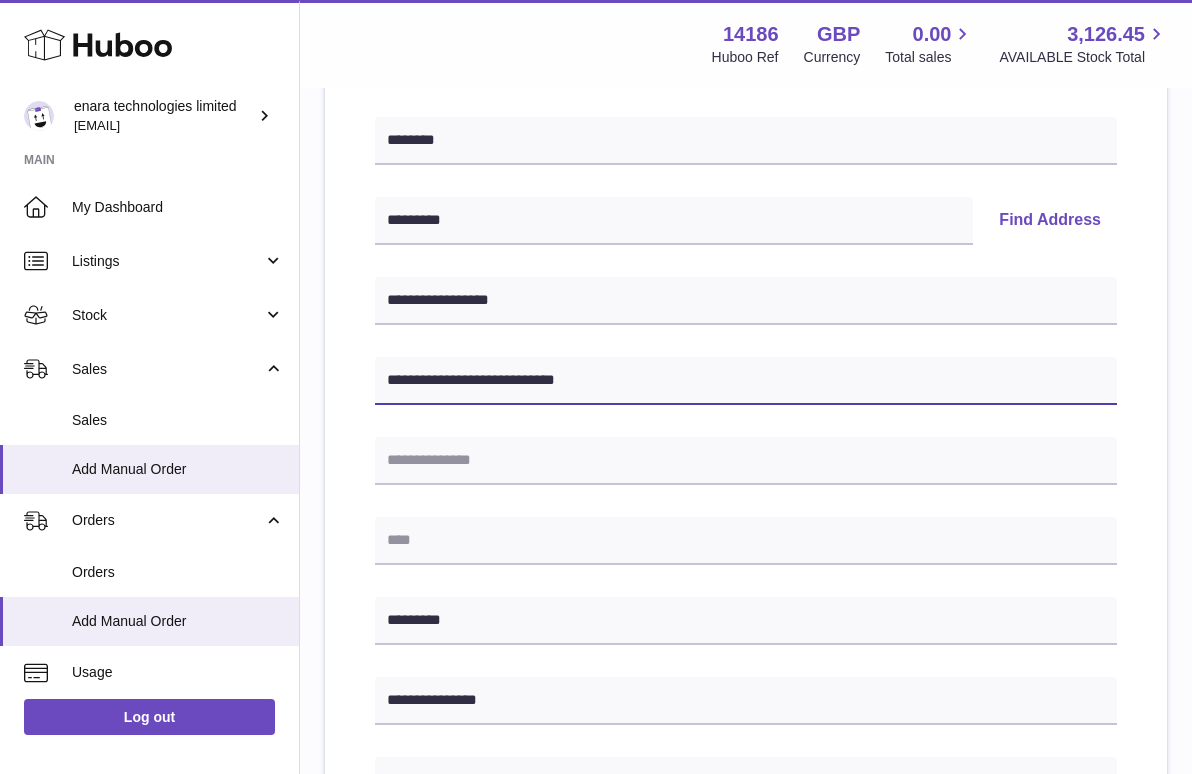 type on "**********" 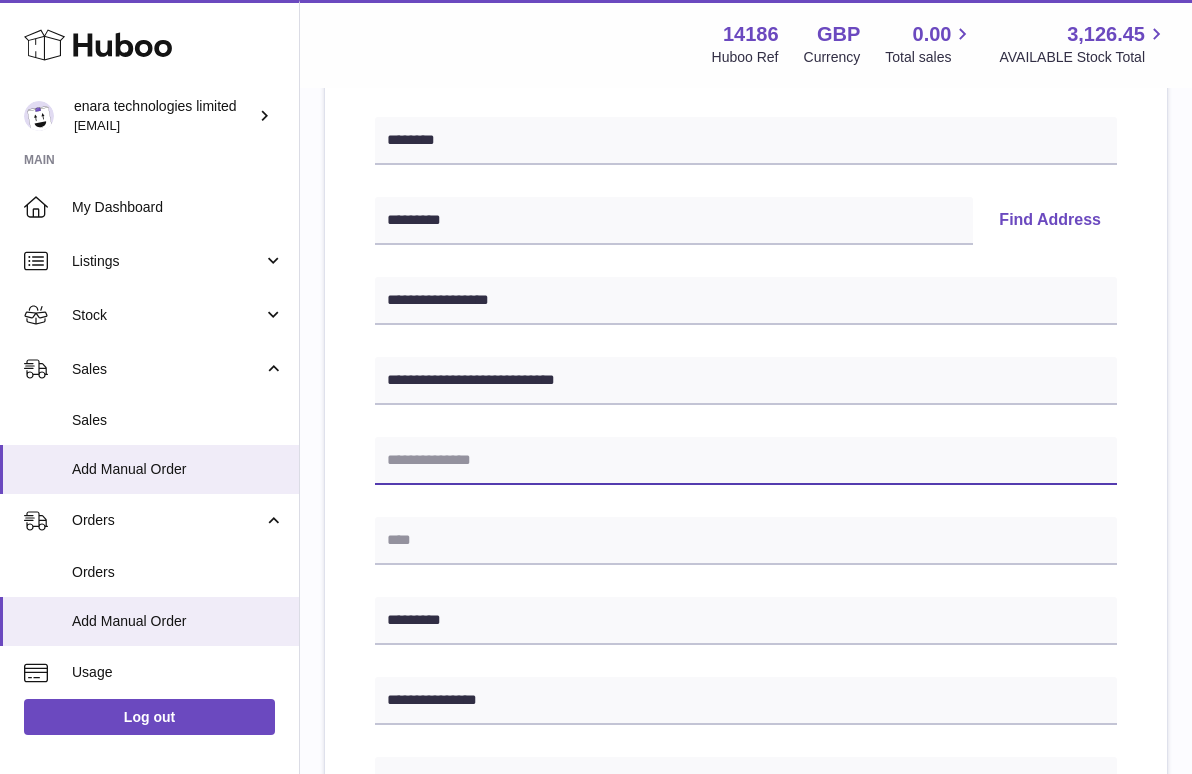 paste on "**********" 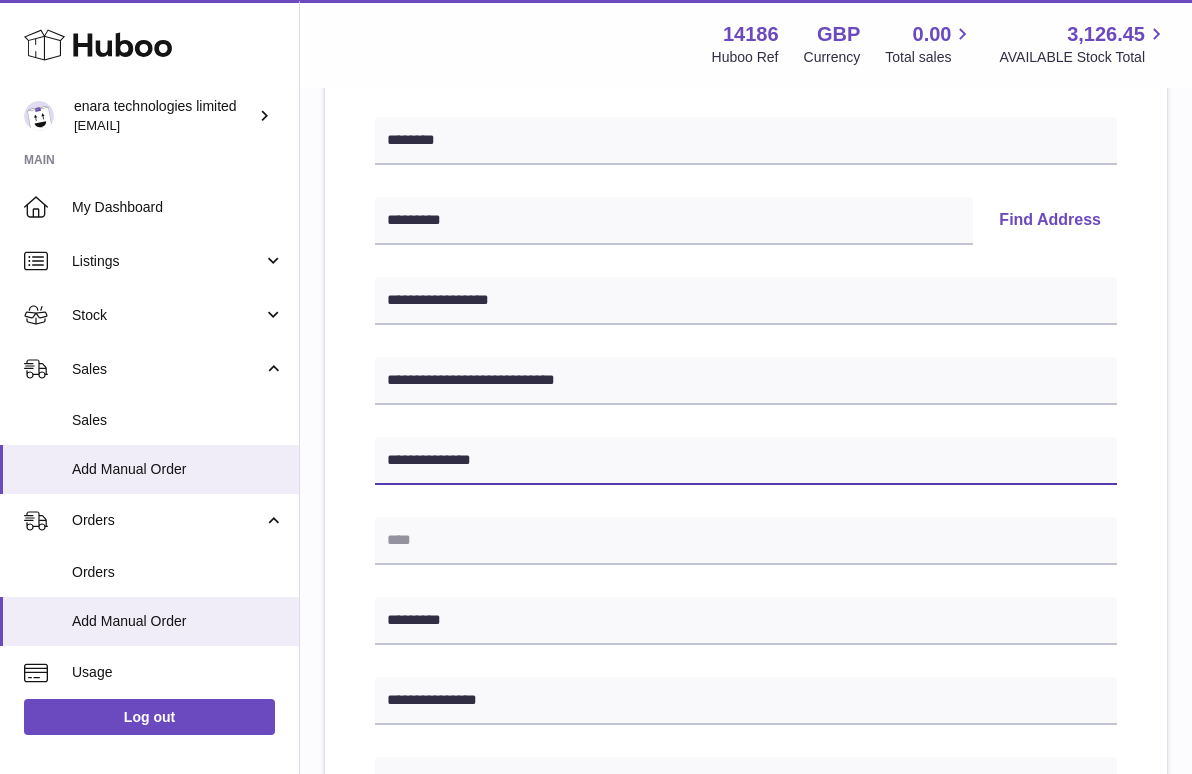type on "**********" 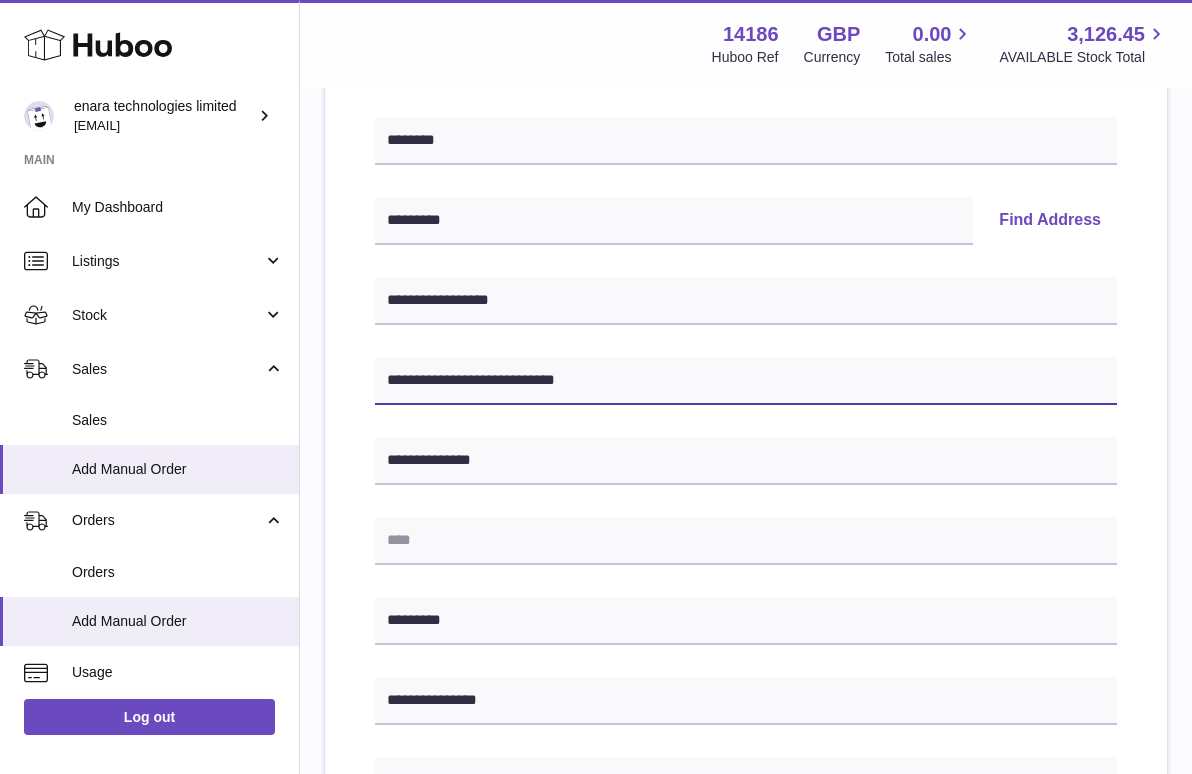 click on "**********" at bounding box center [746, 381] 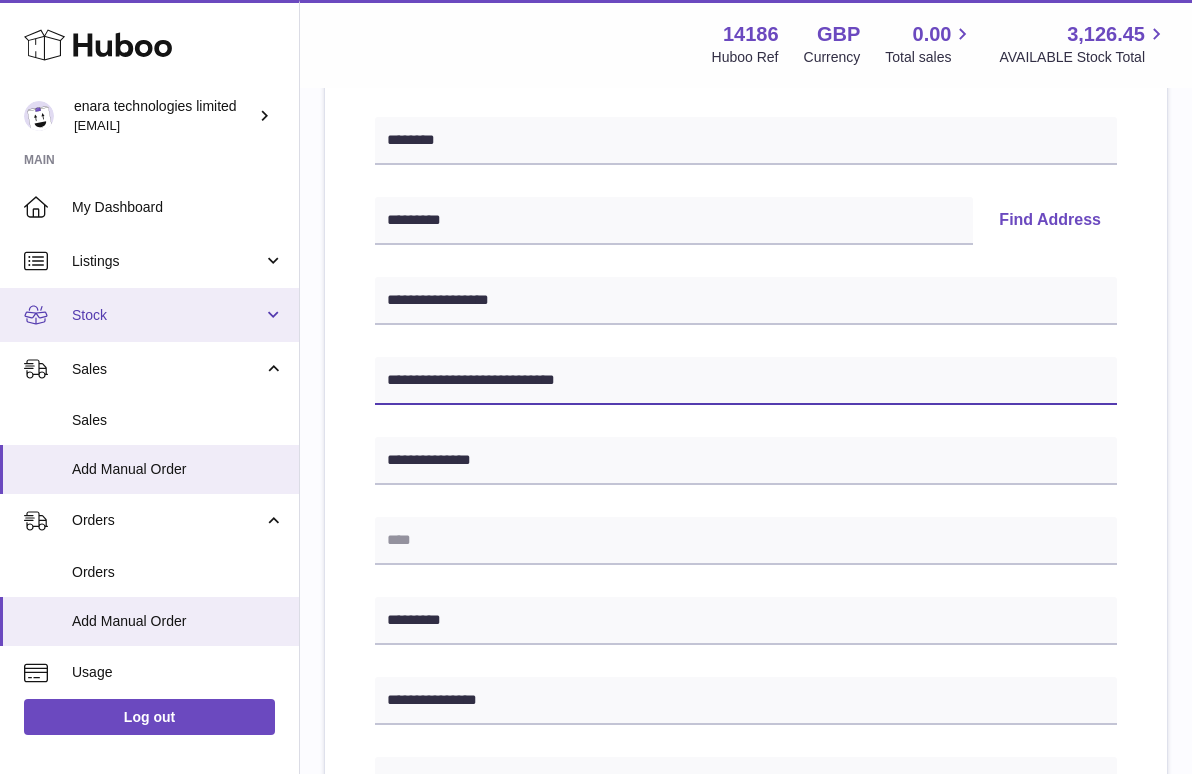 drag, startPoint x: 652, startPoint y: 380, endPoint x: 90, endPoint y: 331, distance: 564.1321 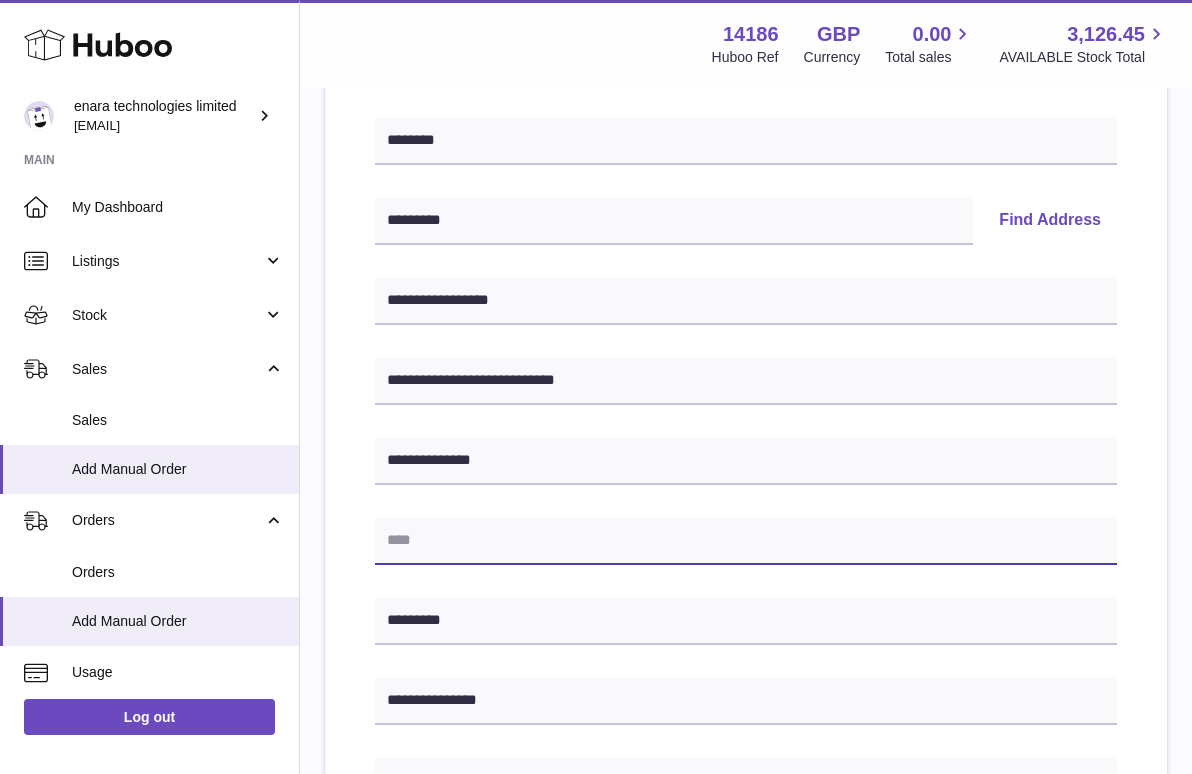 click at bounding box center (746, 541) 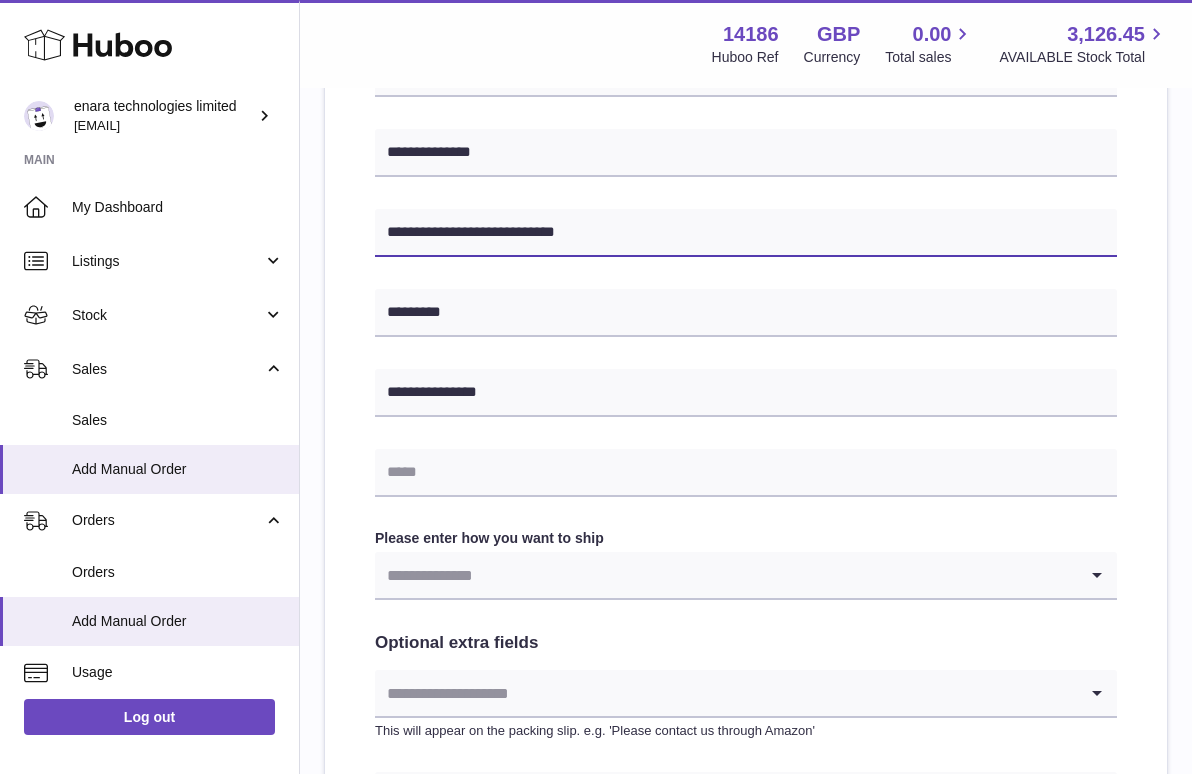 scroll, scrollTop: 652, scrollLeft: 0, axis: vertical 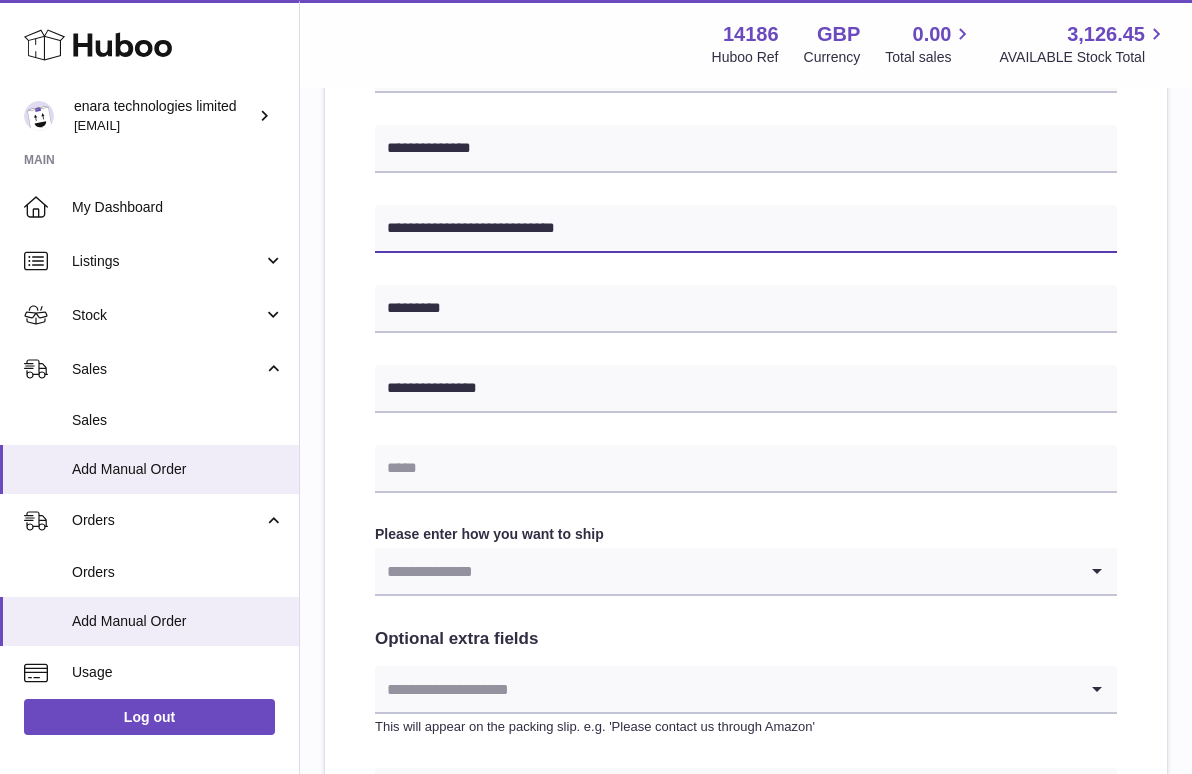 type on "**********" 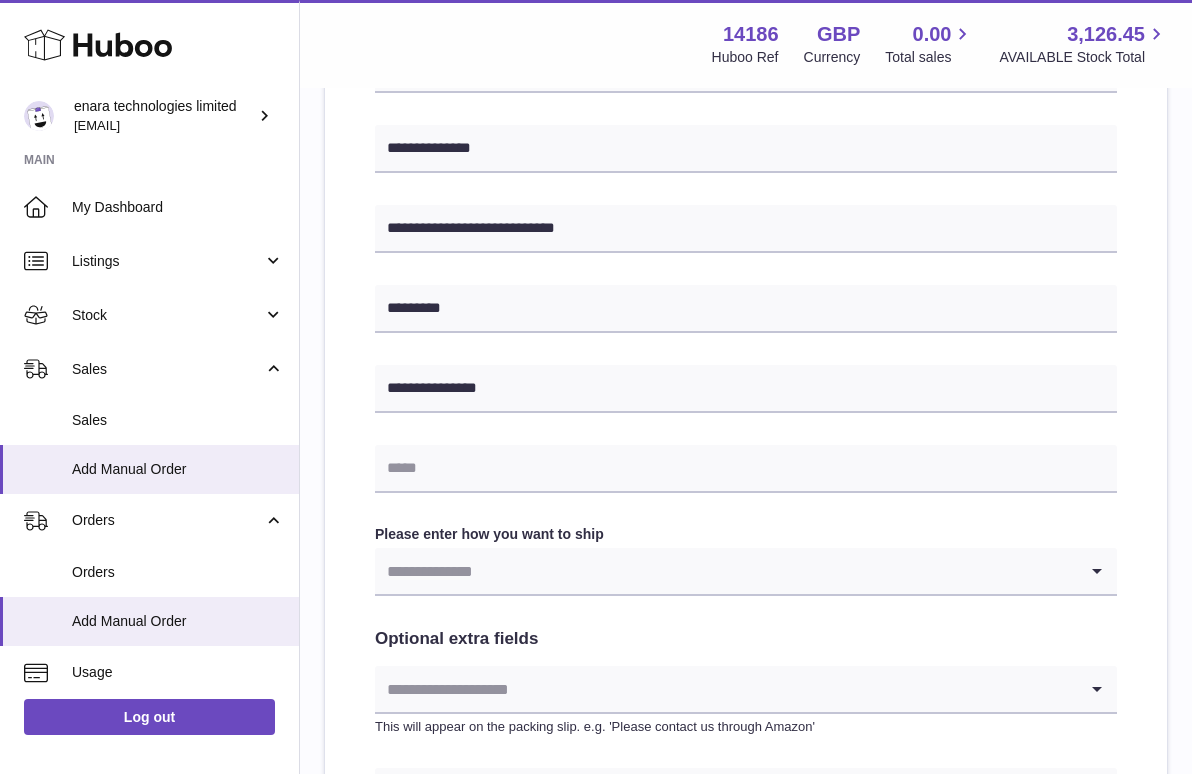 click at bounding box center (726, 571) 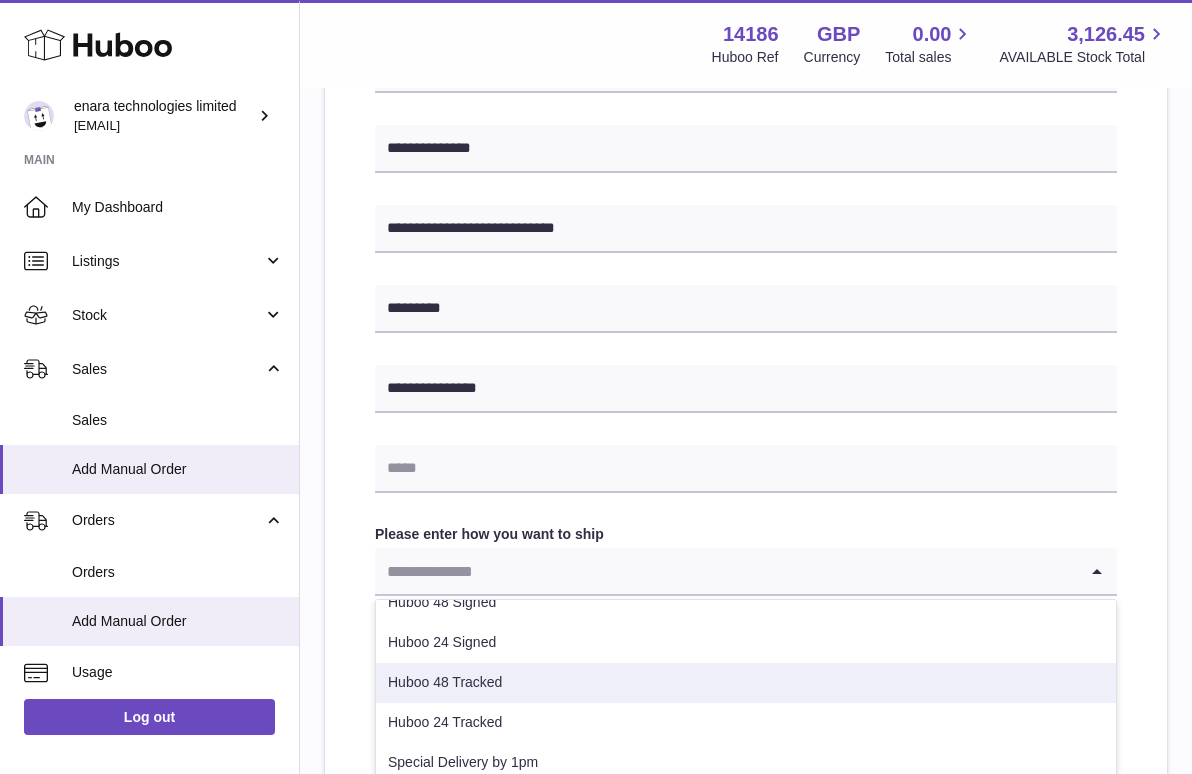 scroll, scrollTop: 102, scrollLeft: 0, axis: vertical 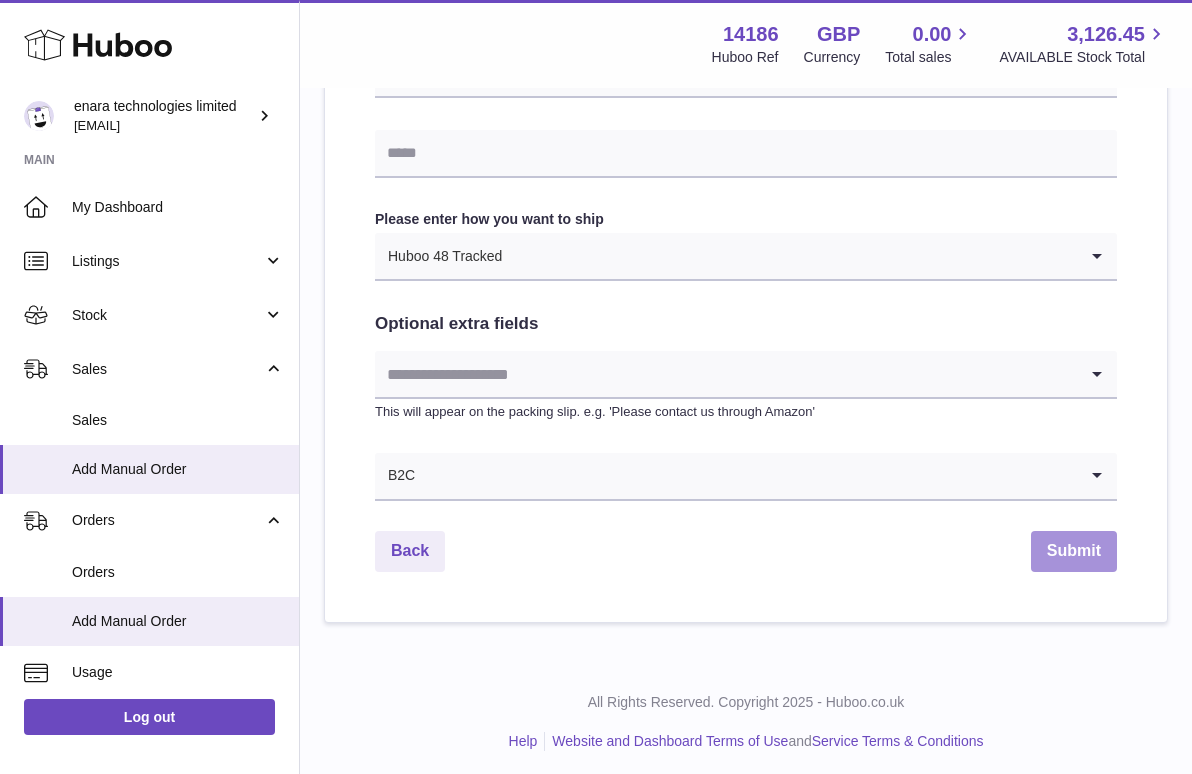 click on "Submit" at bounding box center (1074, 551) 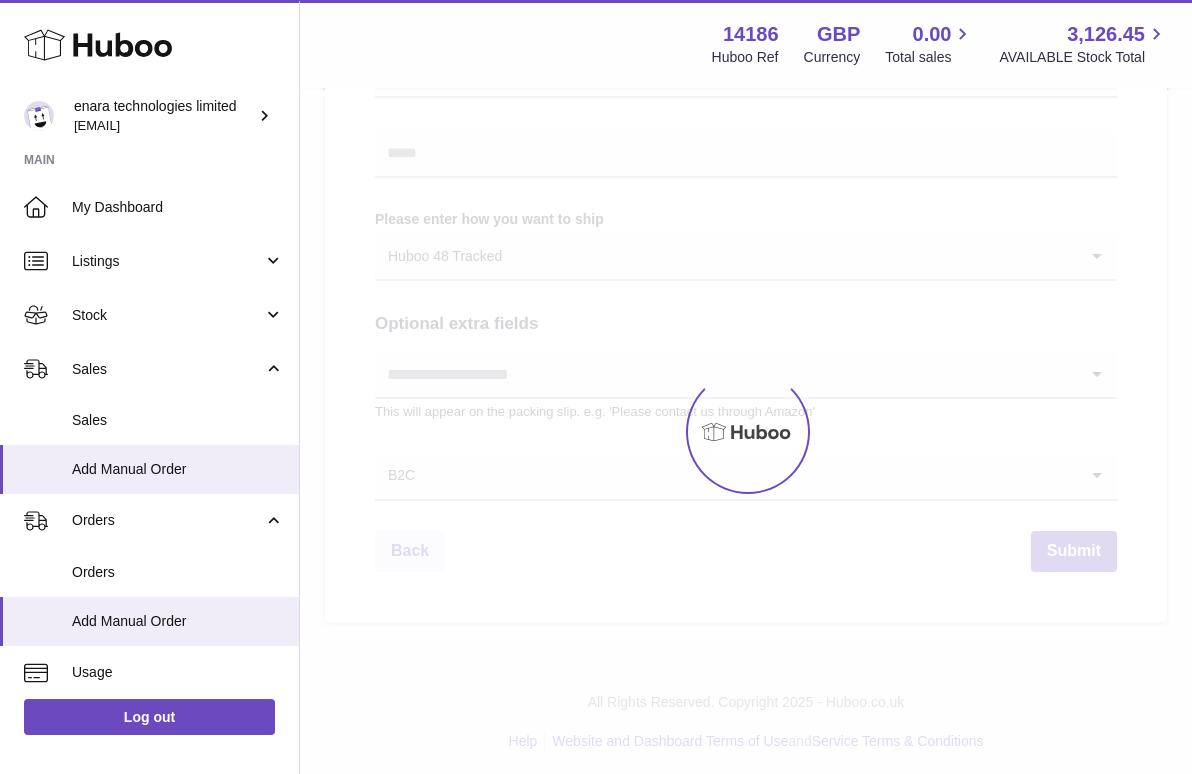 scroll, scrollTop: 0, scrollLeft: 0, axis: both 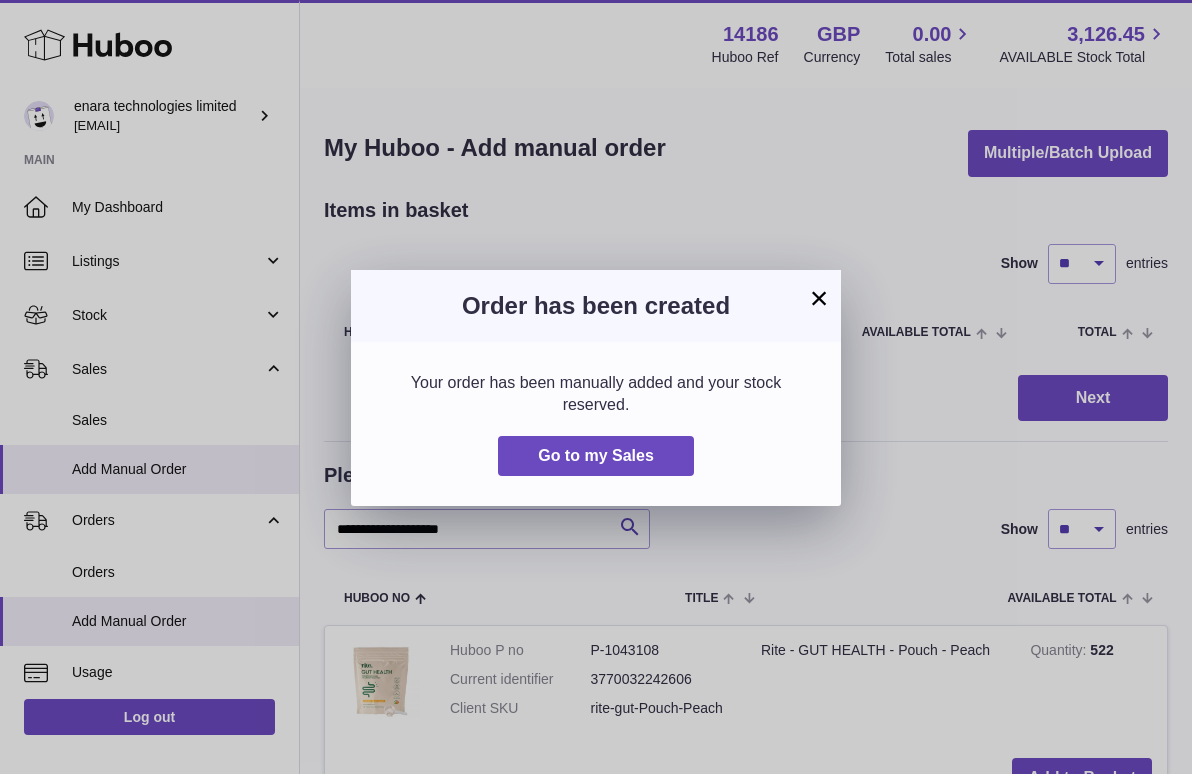 click on "×" at bounding box center [819, 298] 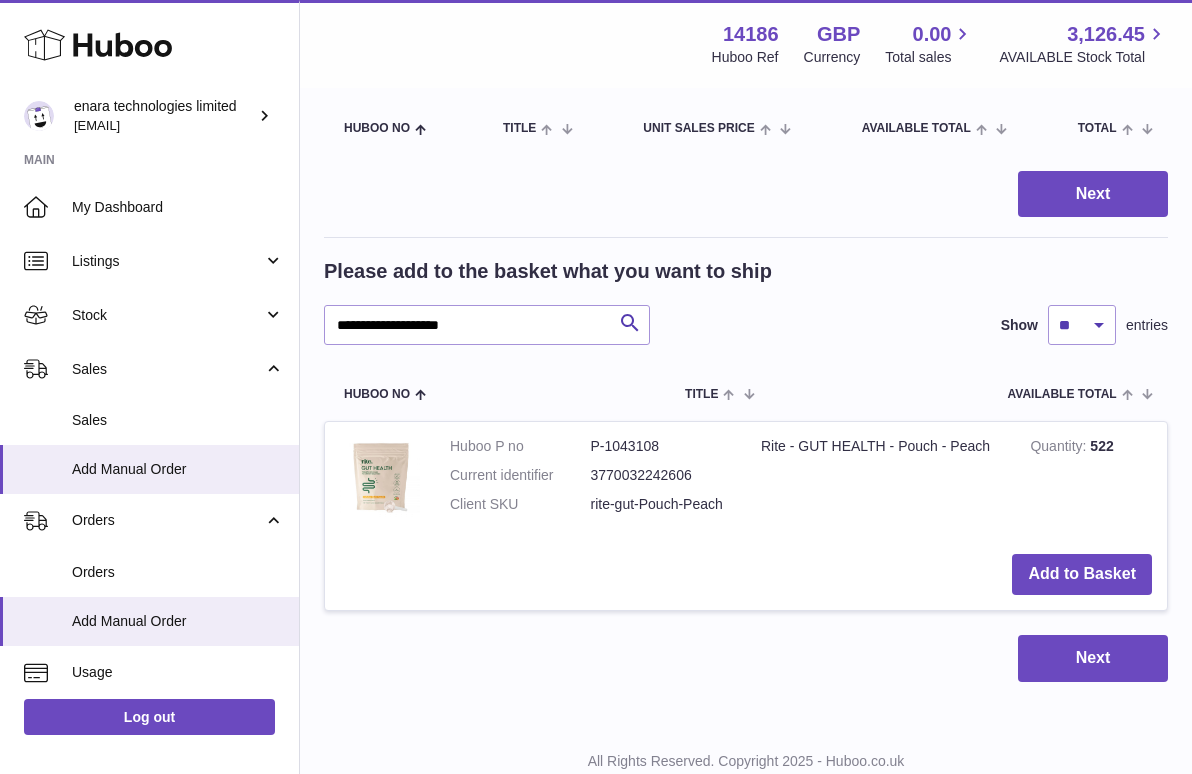scroll, scrollTop: 244, scrollLeft: 0, axis: vertical 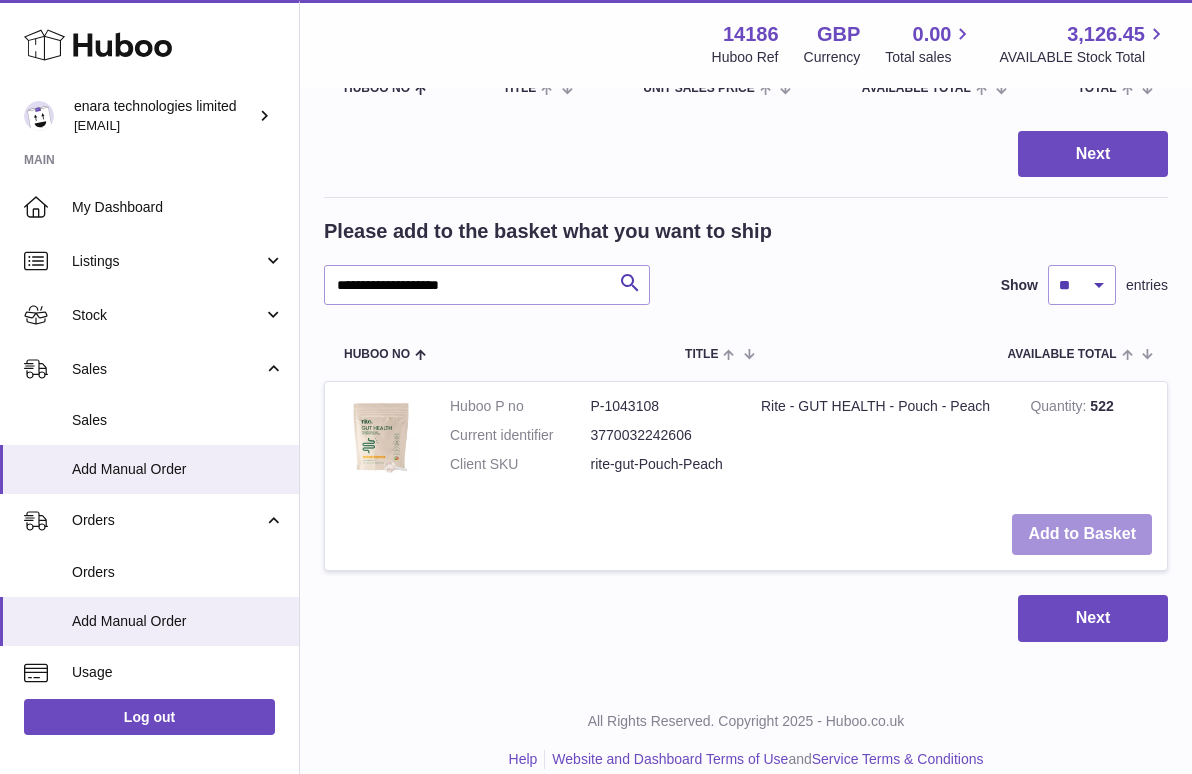 click on "Add to Basket" at bounding box center [1082, 534] 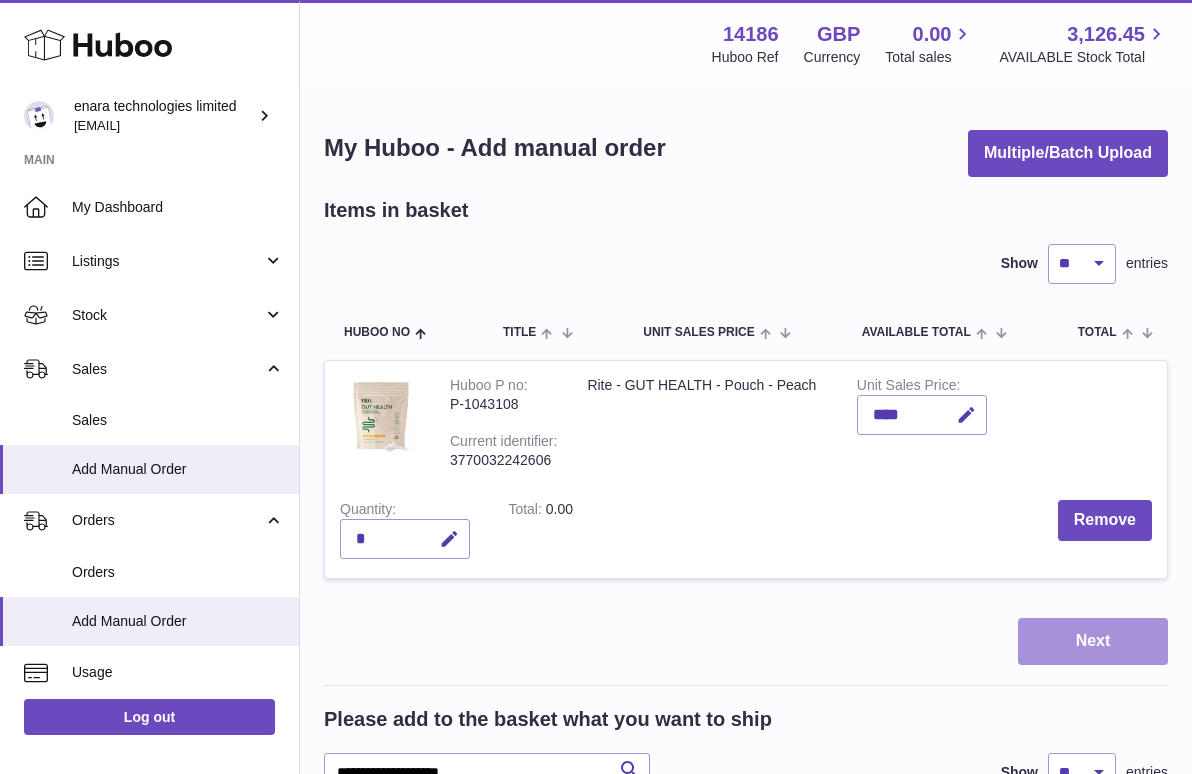 scroll, scrollTop: 0, scrollLeft: 0, axis: both 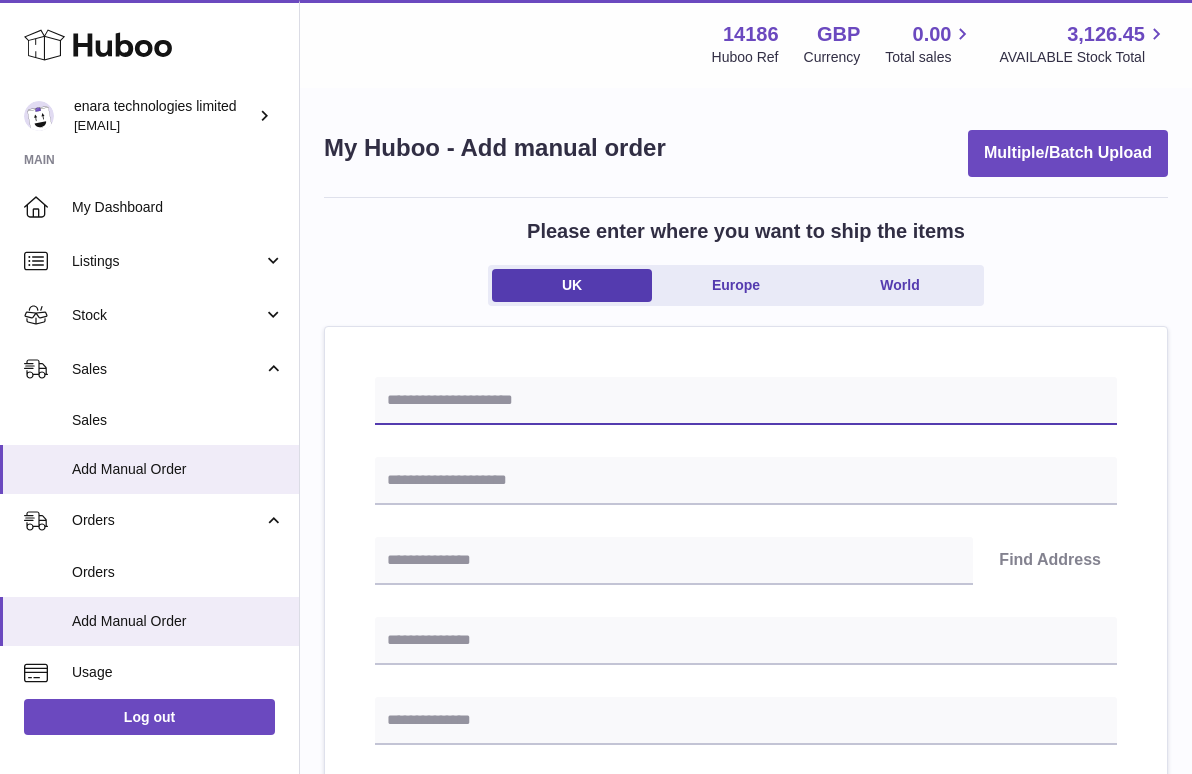 click at bounding box center [746, 401] 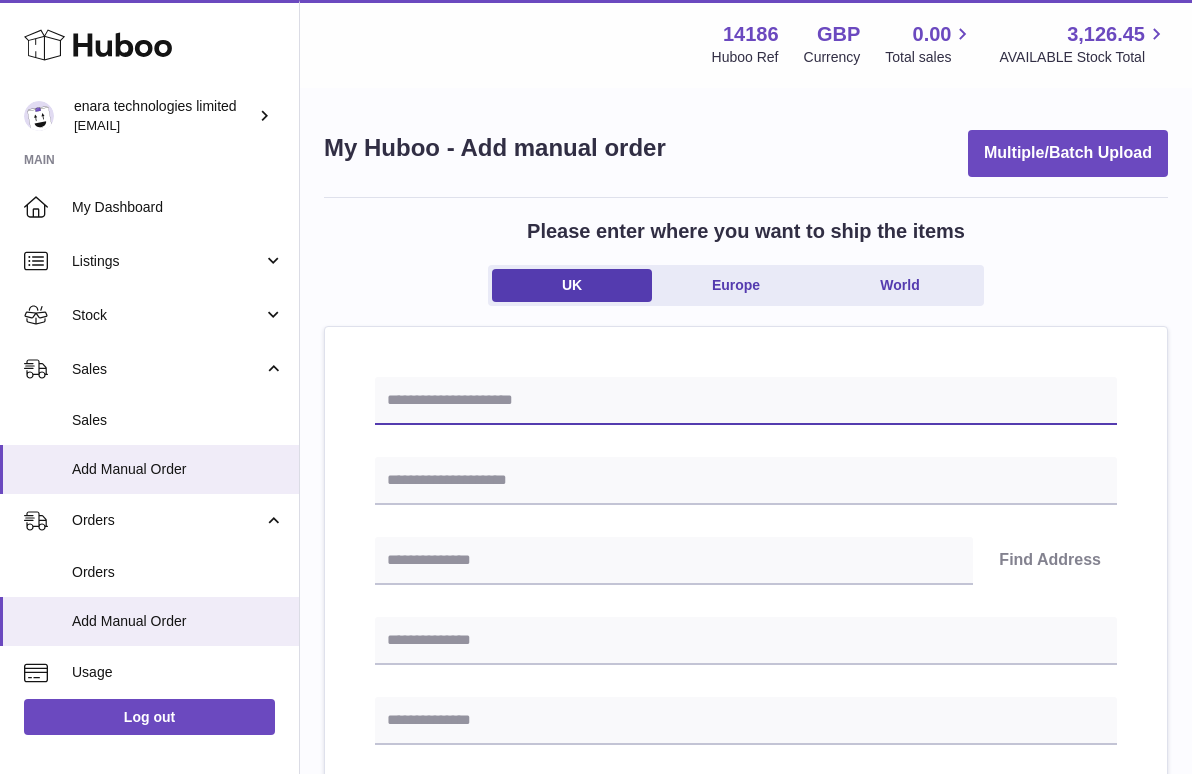 paste on "**********" 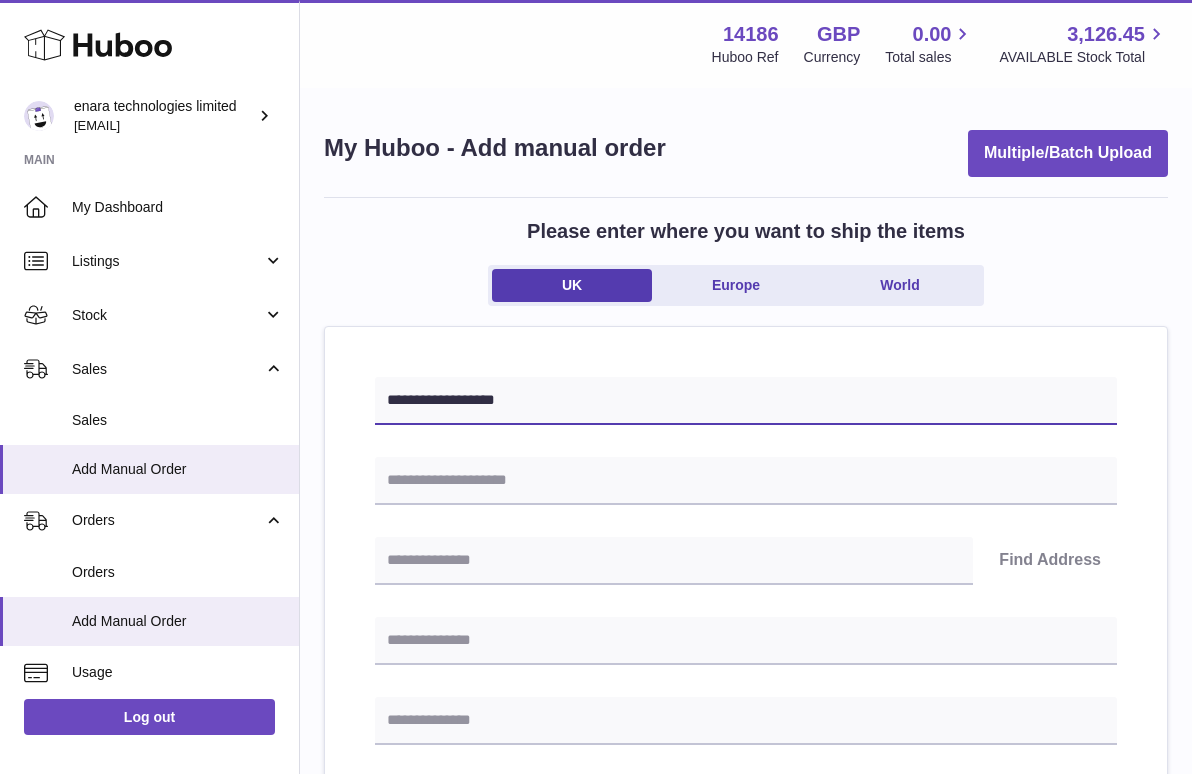 type on "**********" 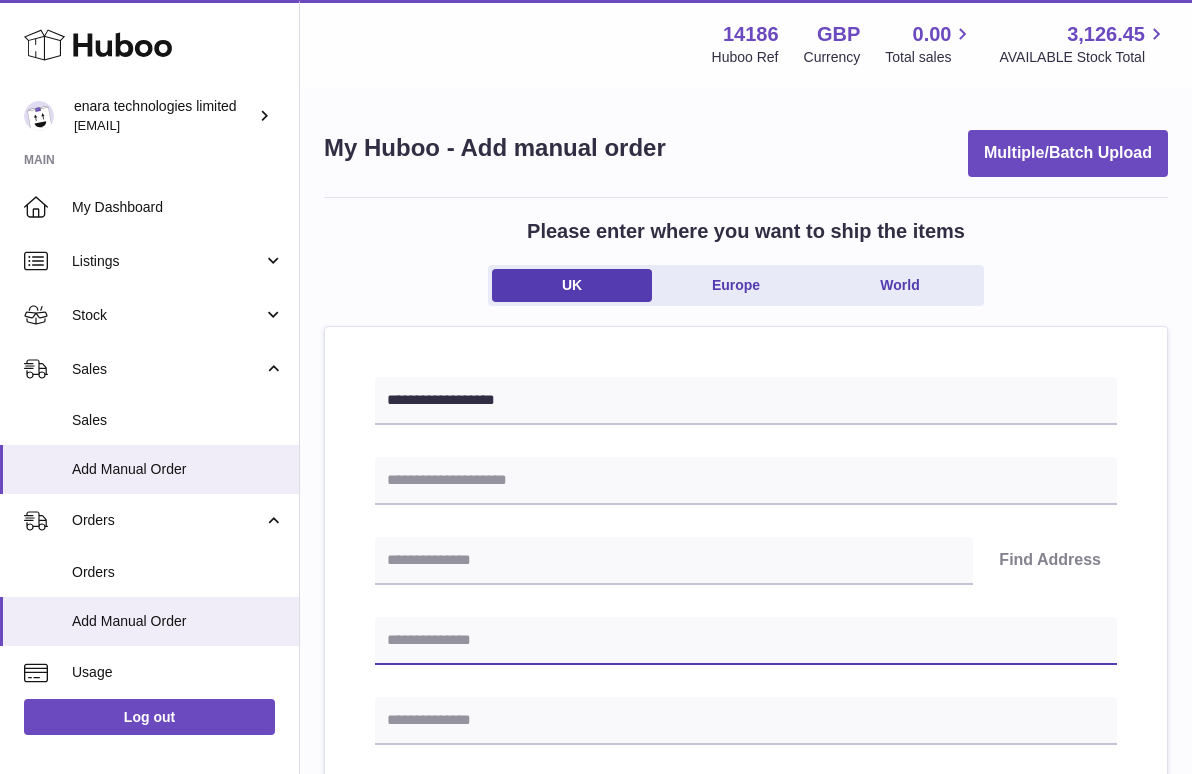 paste on "**********" 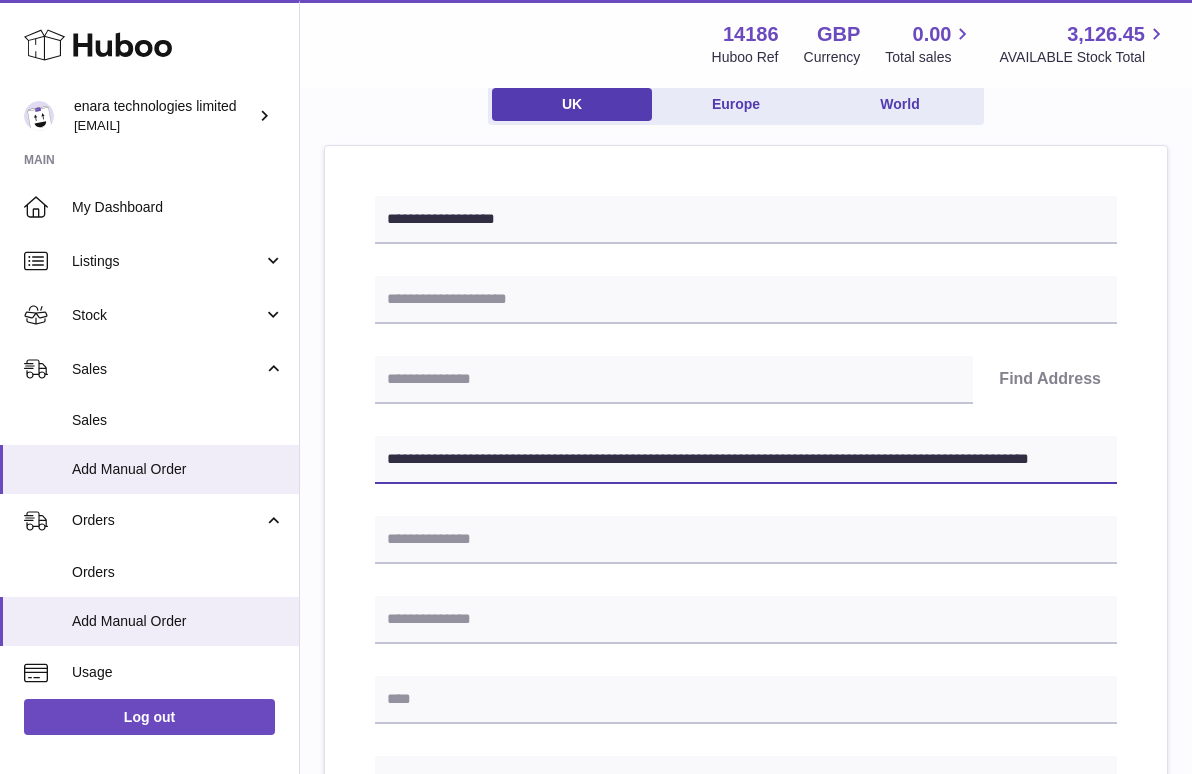 drag, startPoint x: 745, startPoint y: 635, endPoint x: 1293, endPoint y: 801, distance: 572.5906 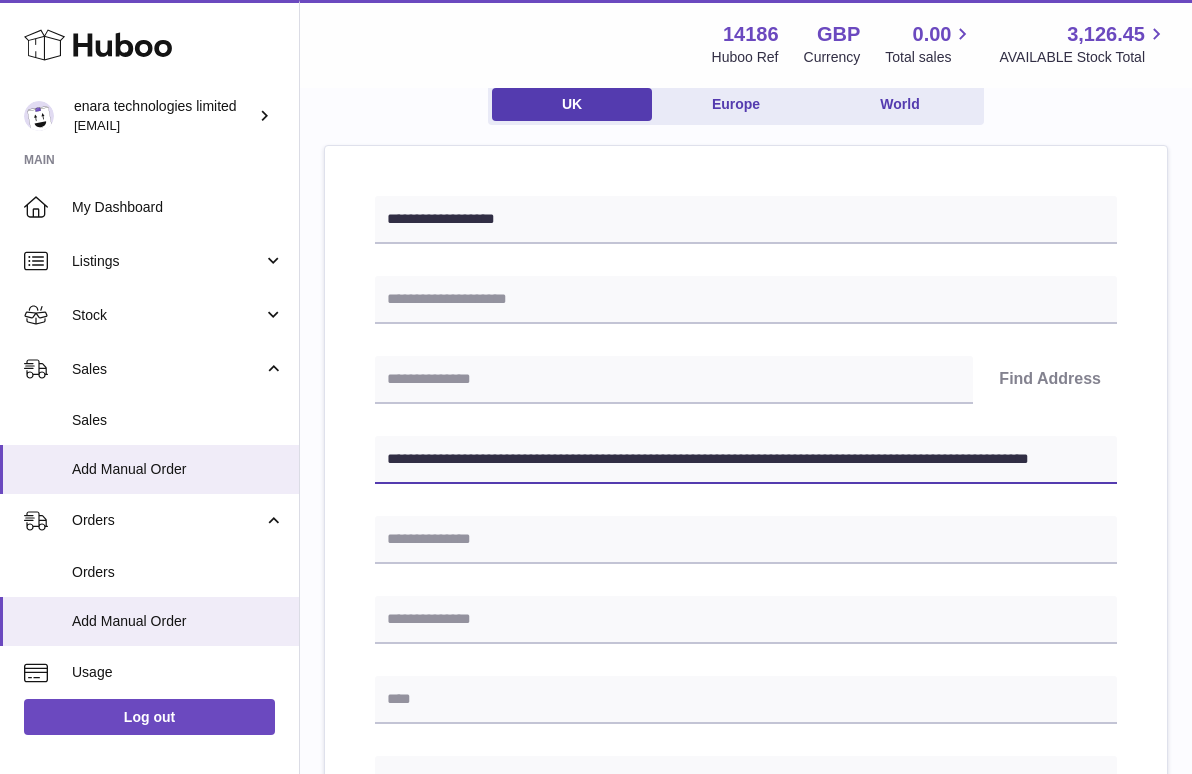 click on ".st0{fill:#141414;}" at bounding box center [596, 206] 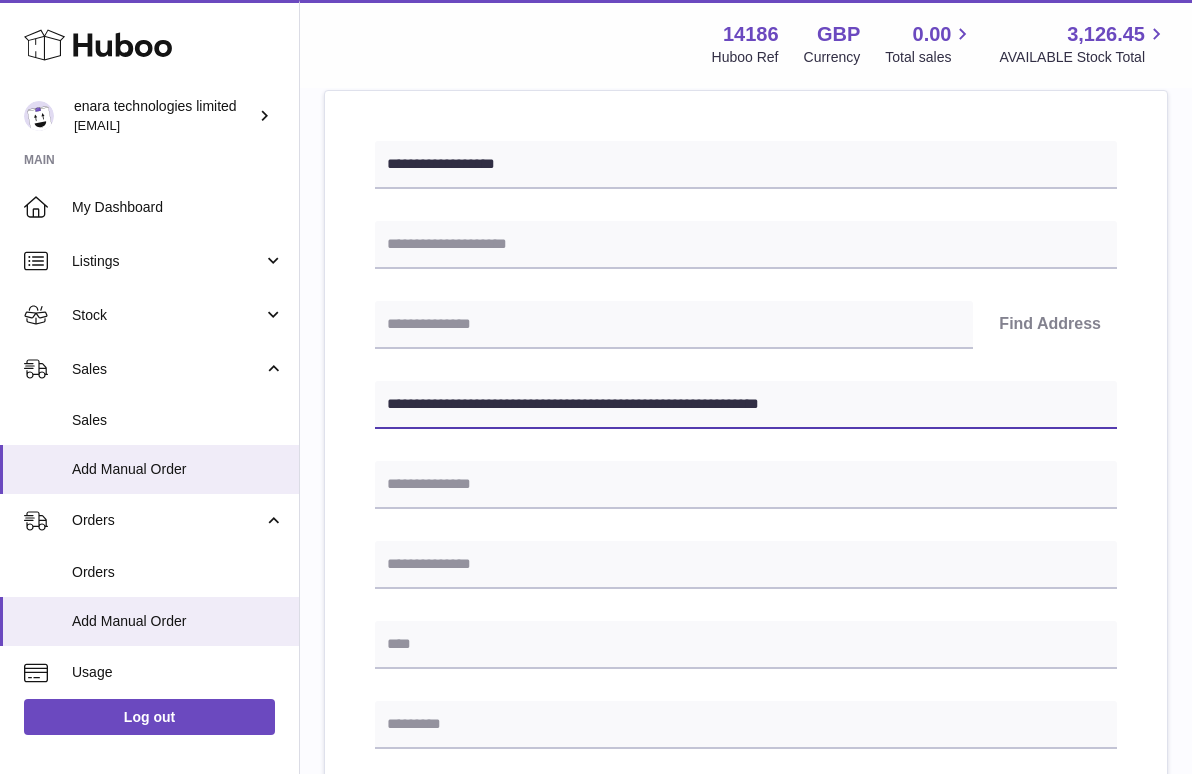 type on "**********" 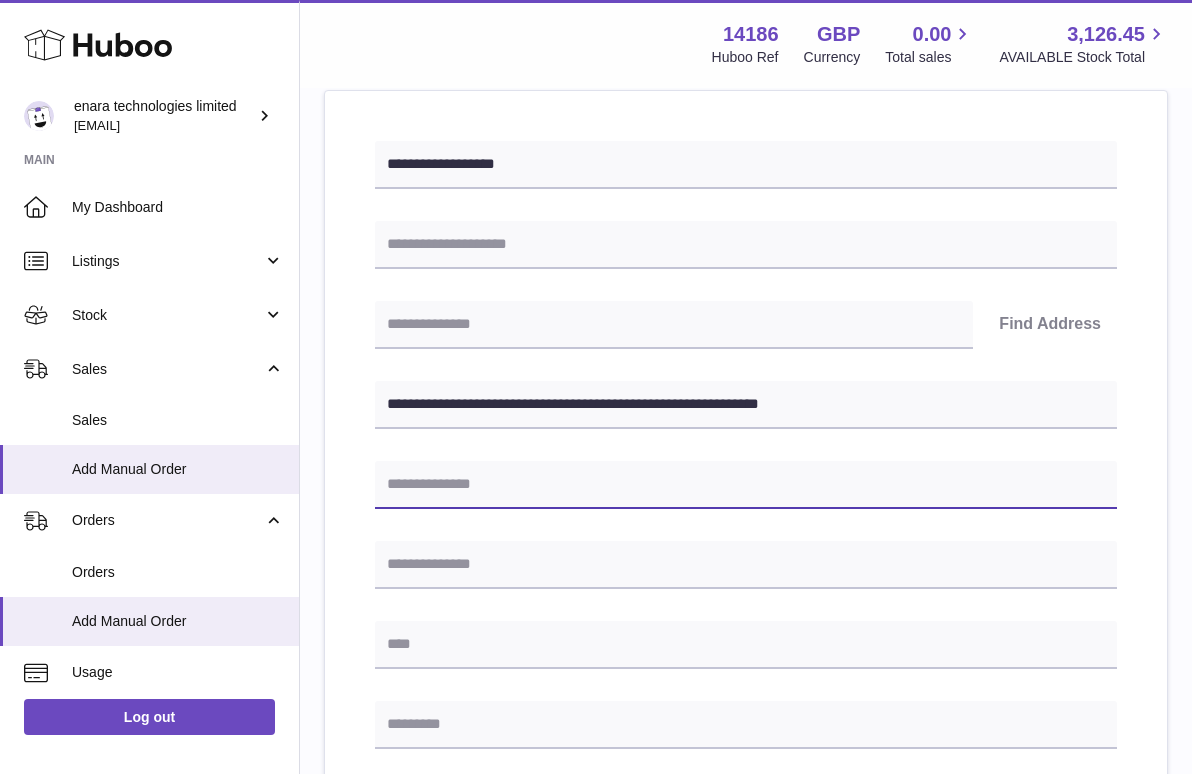 paste on "**********" 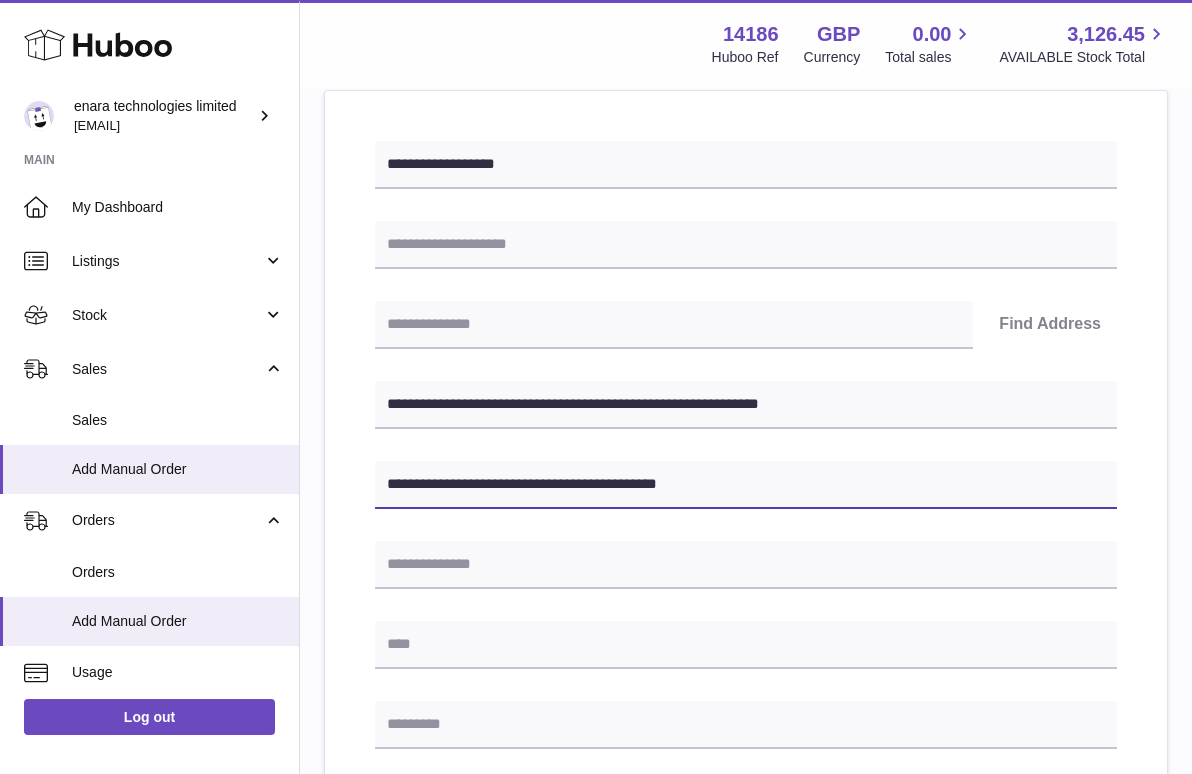 type on "**********" 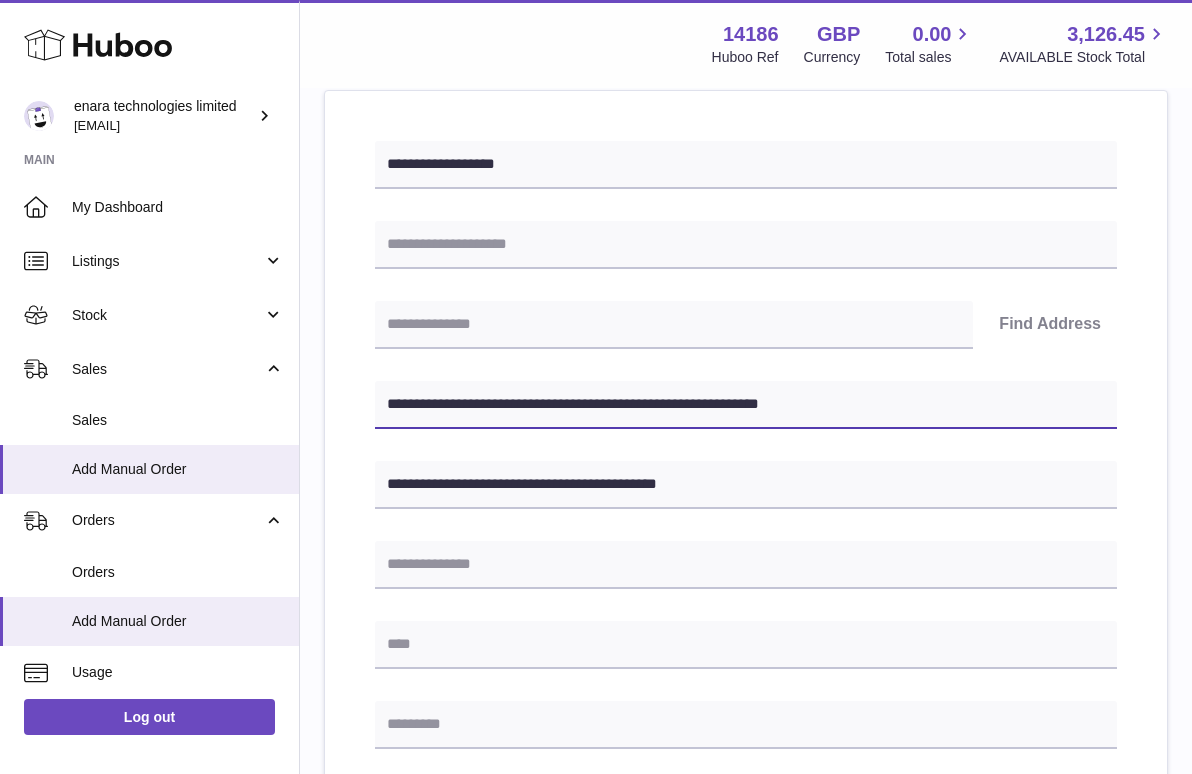drag, startPoint x: 512, startPoint y: 404, endPoint x: 394, endPoint y: 404, distance: 118 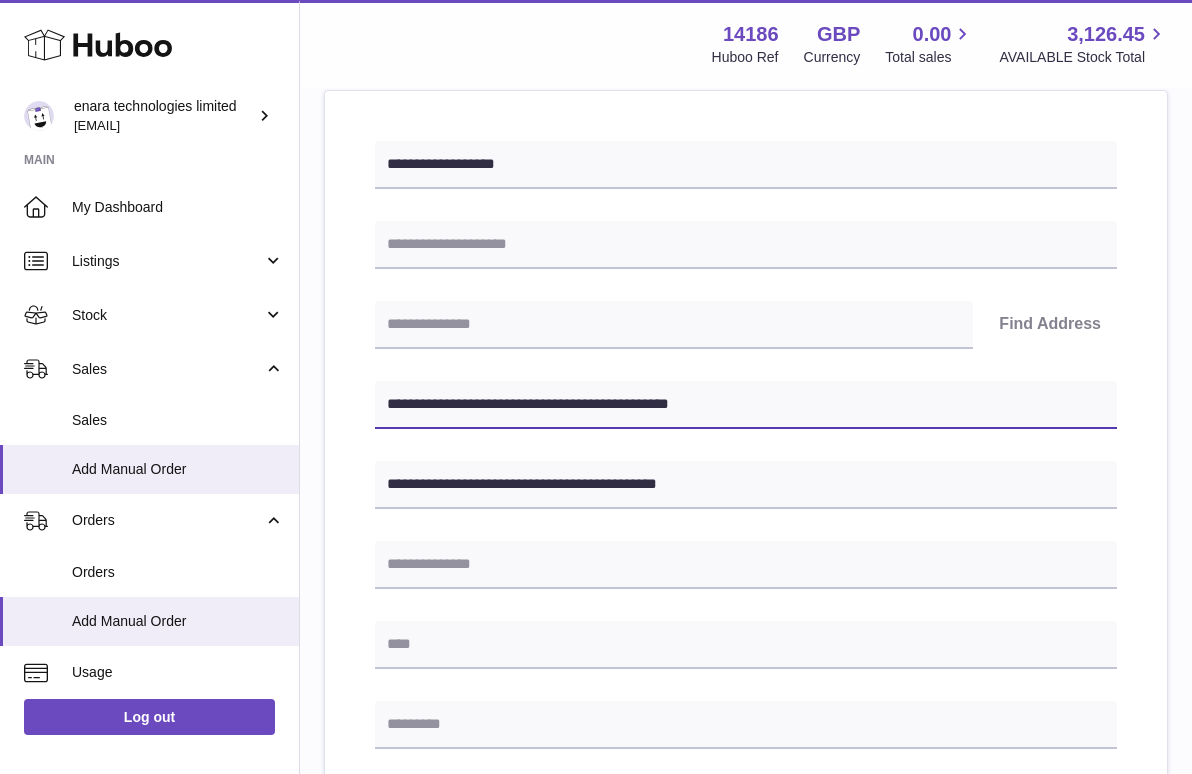 type on "**********" 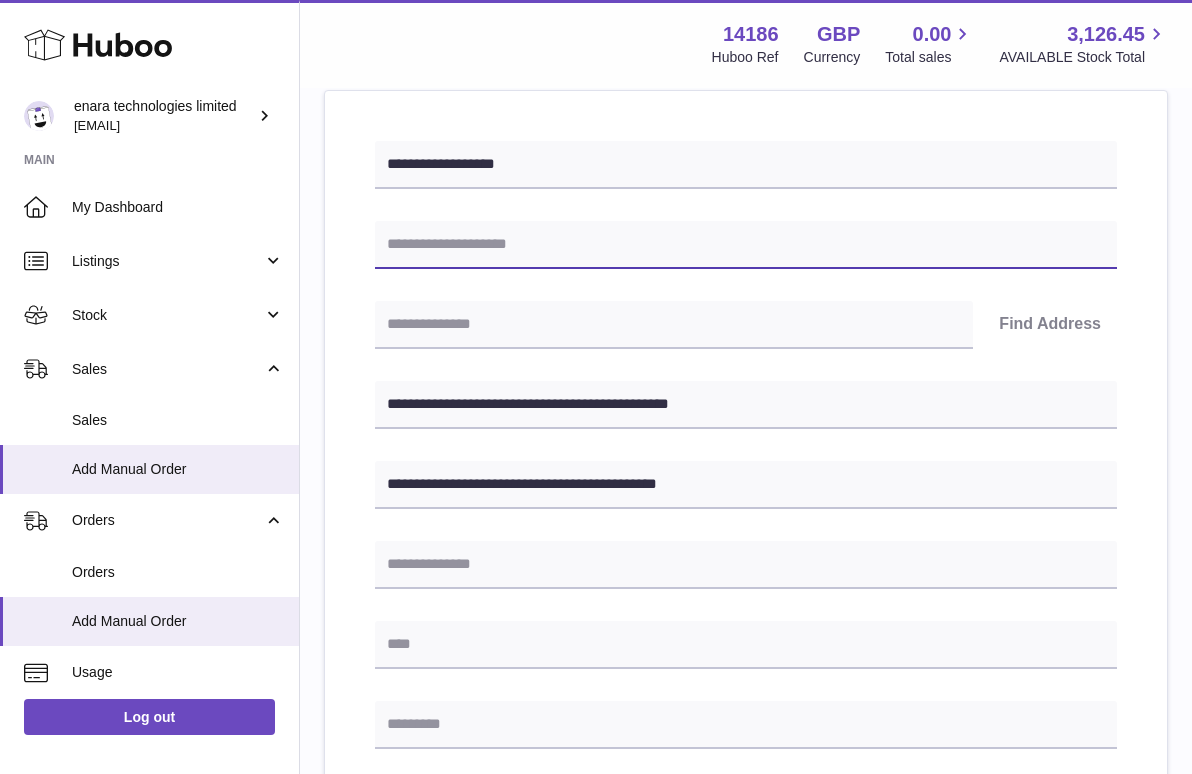 paste on "**********" 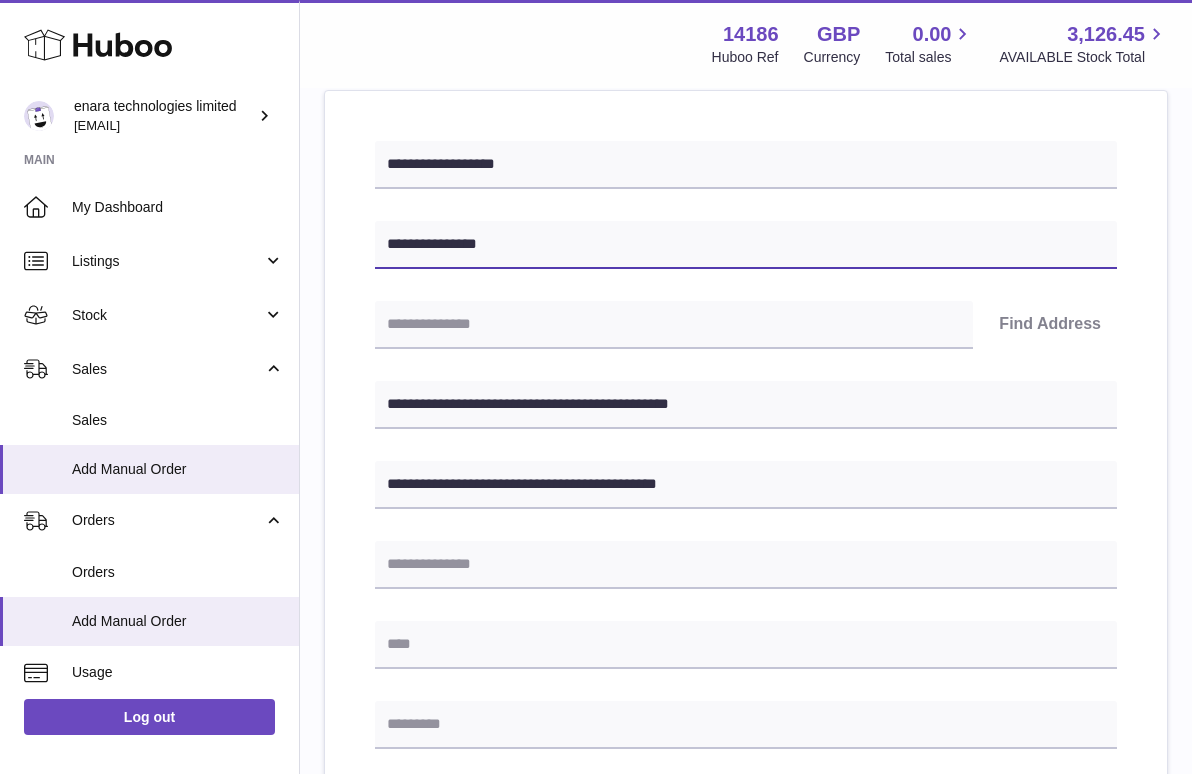 type on "**********" 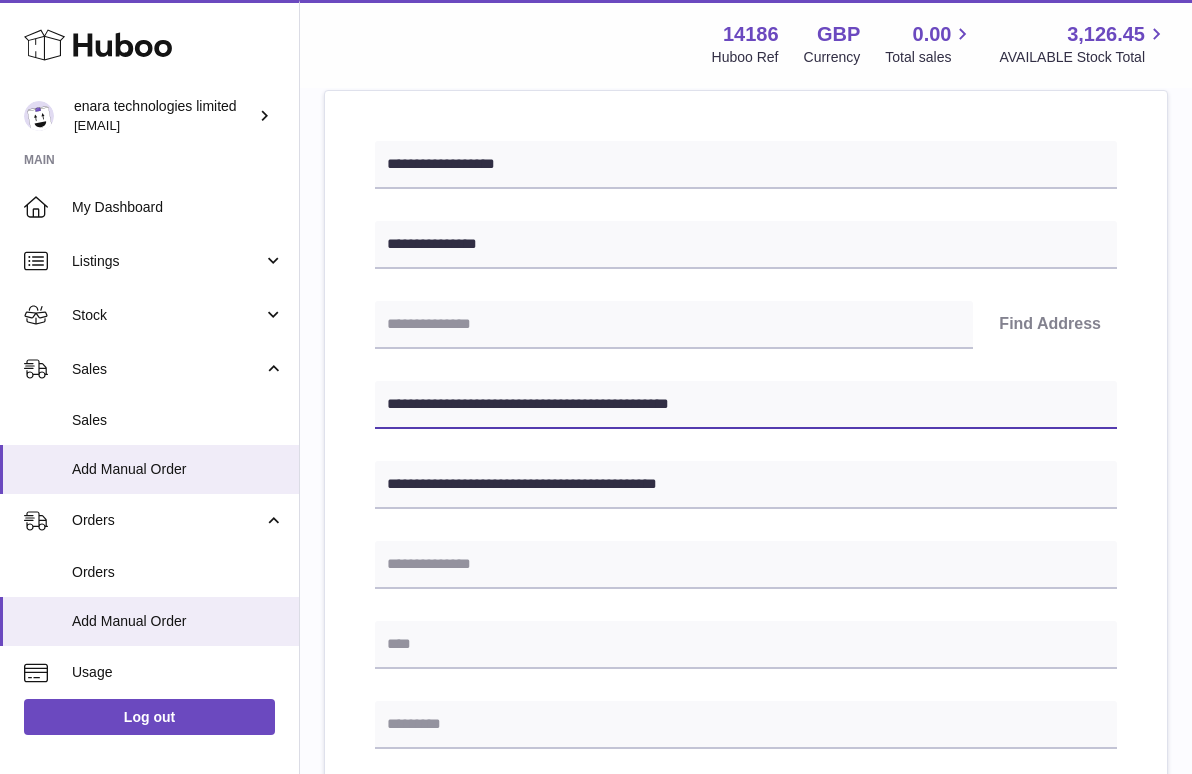 click on "**********" at bounding box center [746, 405] 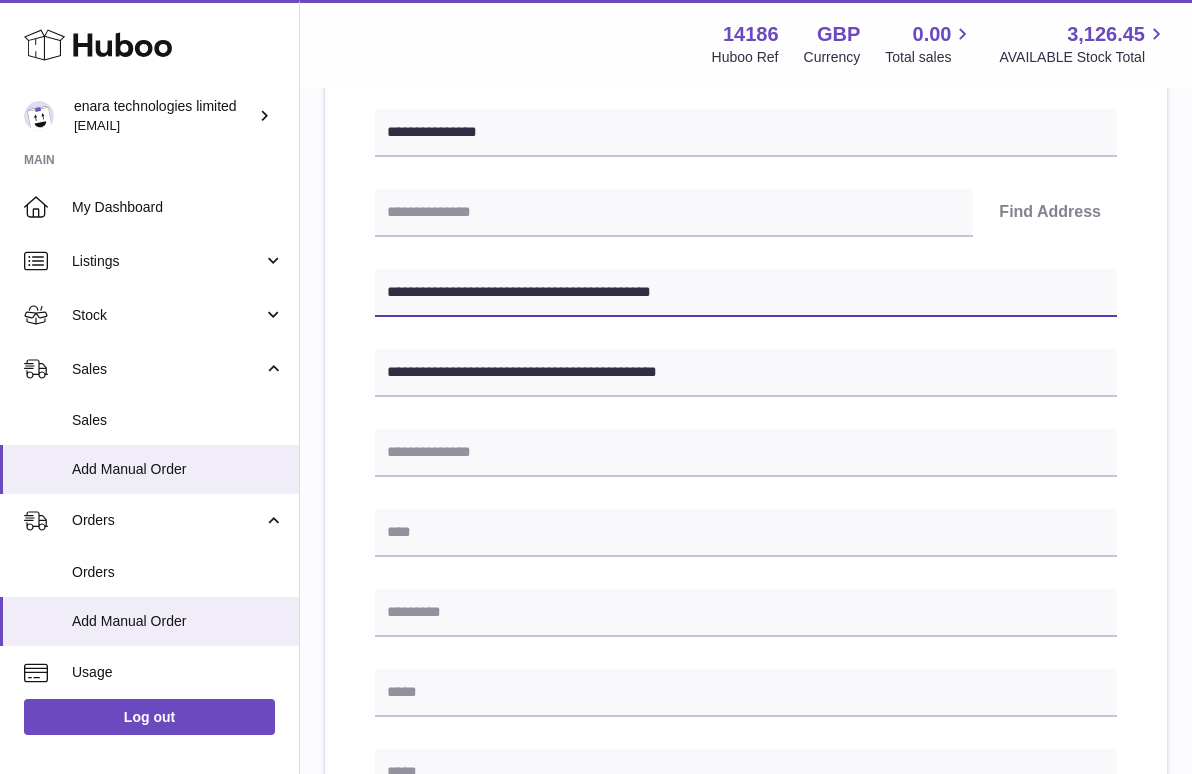 scroll, scrollTop: 359, scrollLeft: 0, axis: vertical 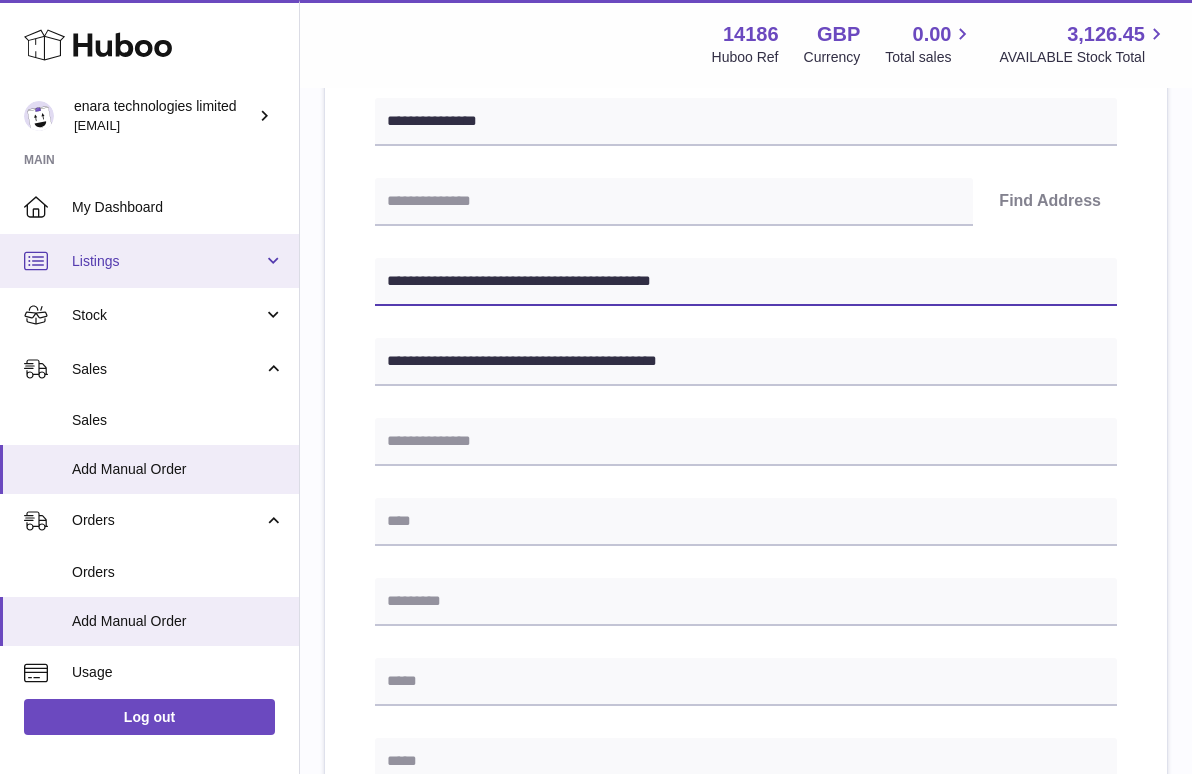 drag, startPoint x: 504, startPoint y: 278, endPoint x: 232, endPoint y: 262, distance: 272.47018 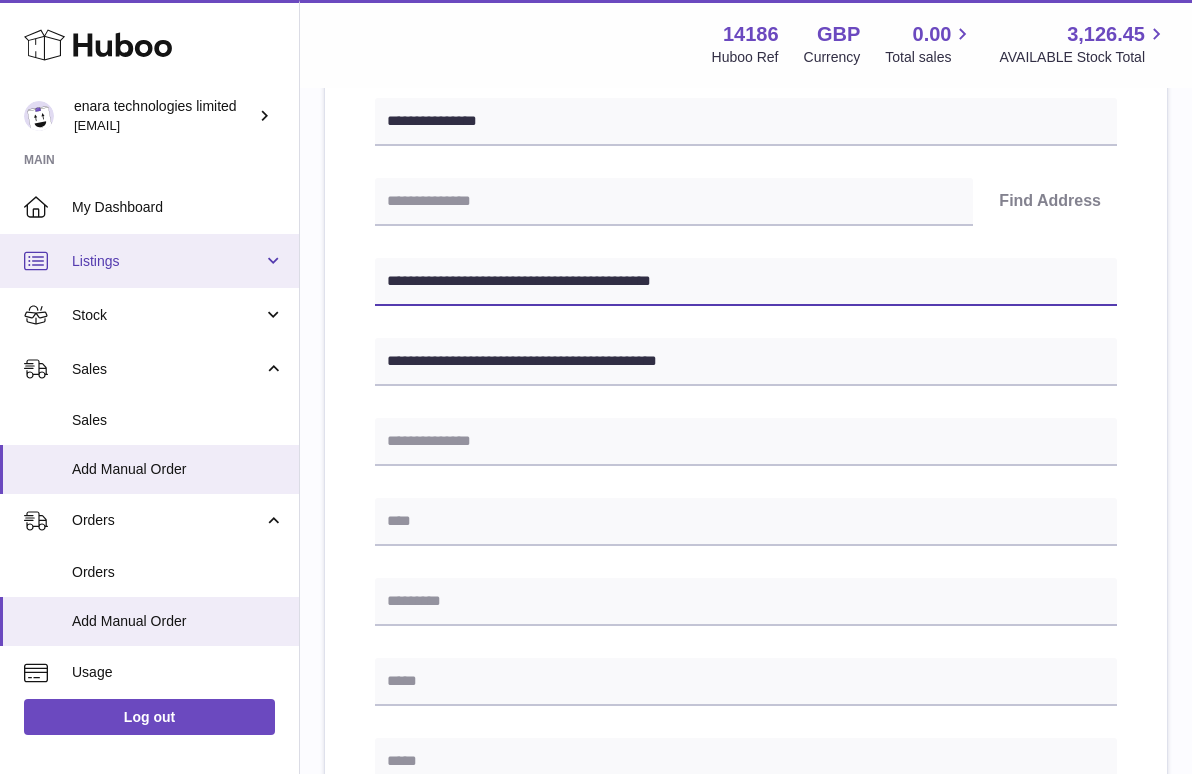 click on "Huboo
enara technologies limited
Dee@enara.co     Main     My Dashboard       Listings     Not with Huboo Listings with Huboo Bundles   Stock     Stock Stock History Add Stock Delivery History ASN Uploads   Sales     Sales Add Manual Order   Orders     Orders Add Manual Order   Usage       Invoicing and Payments     Billing History Storage History Direct Debits Account Balance   Cases       Channels       Settings       Returns       Log out   Menu   Huboo     14186   Huboo Ref    GBP   Currency   0.00     Total sales   3,126.45     AVAILABLE Stock Total   Currency   GBP   Total sales   0.00   AVAILABLE Stock Total   3,126.45   My Huboo - Add manual order
Multiple/Batch Upload
Please enter where you want to ship the items
UK
Europe
World" at bounding box center [596, 515] 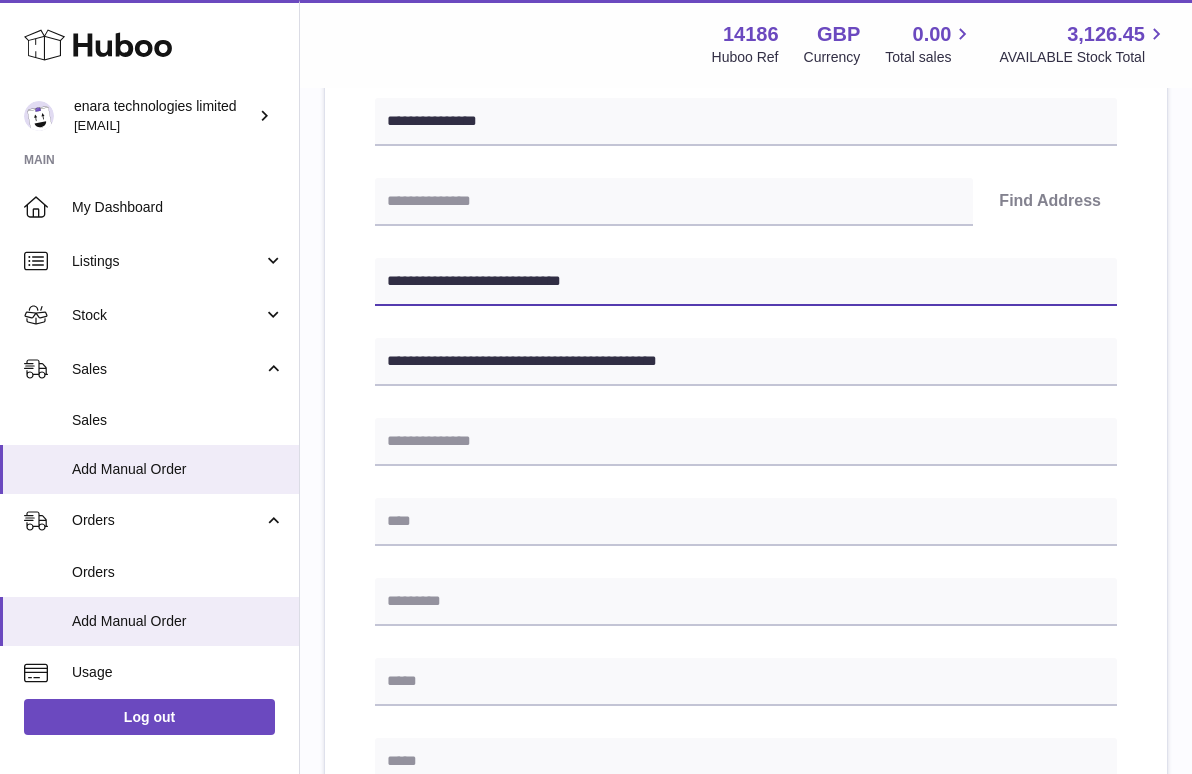 type on "**********" 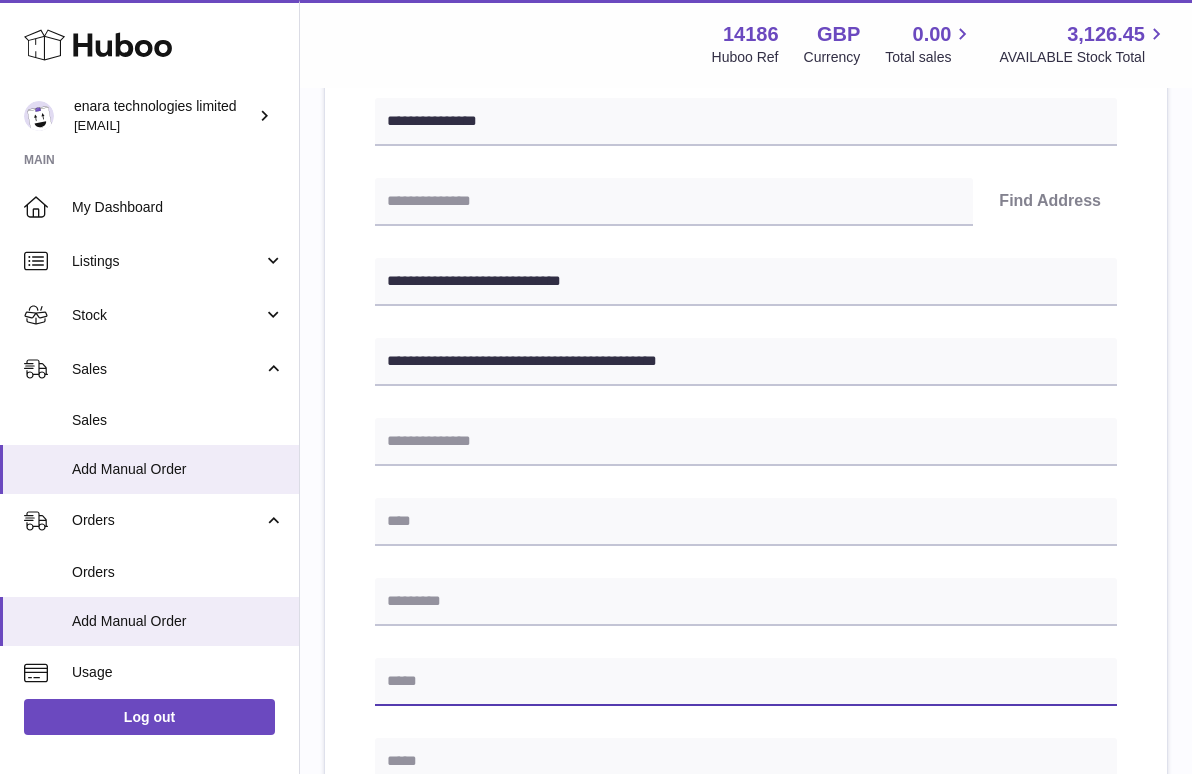 paste on "**********" 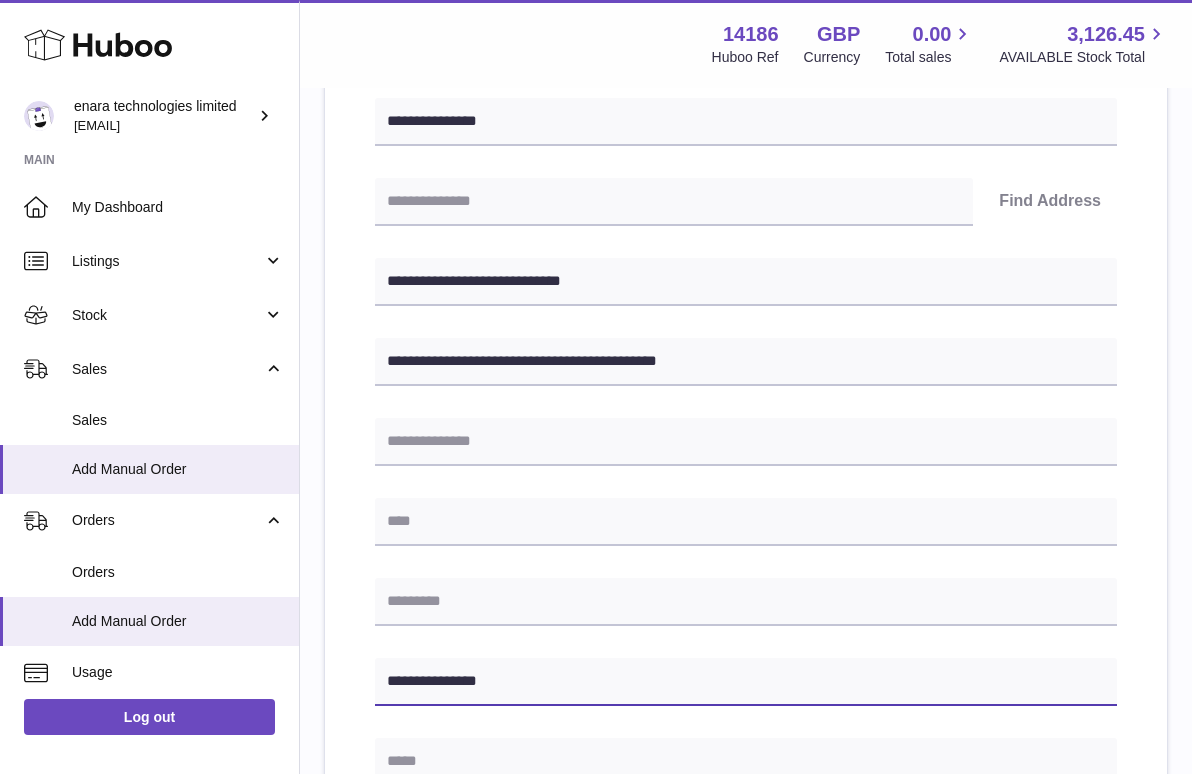 type on "**********" 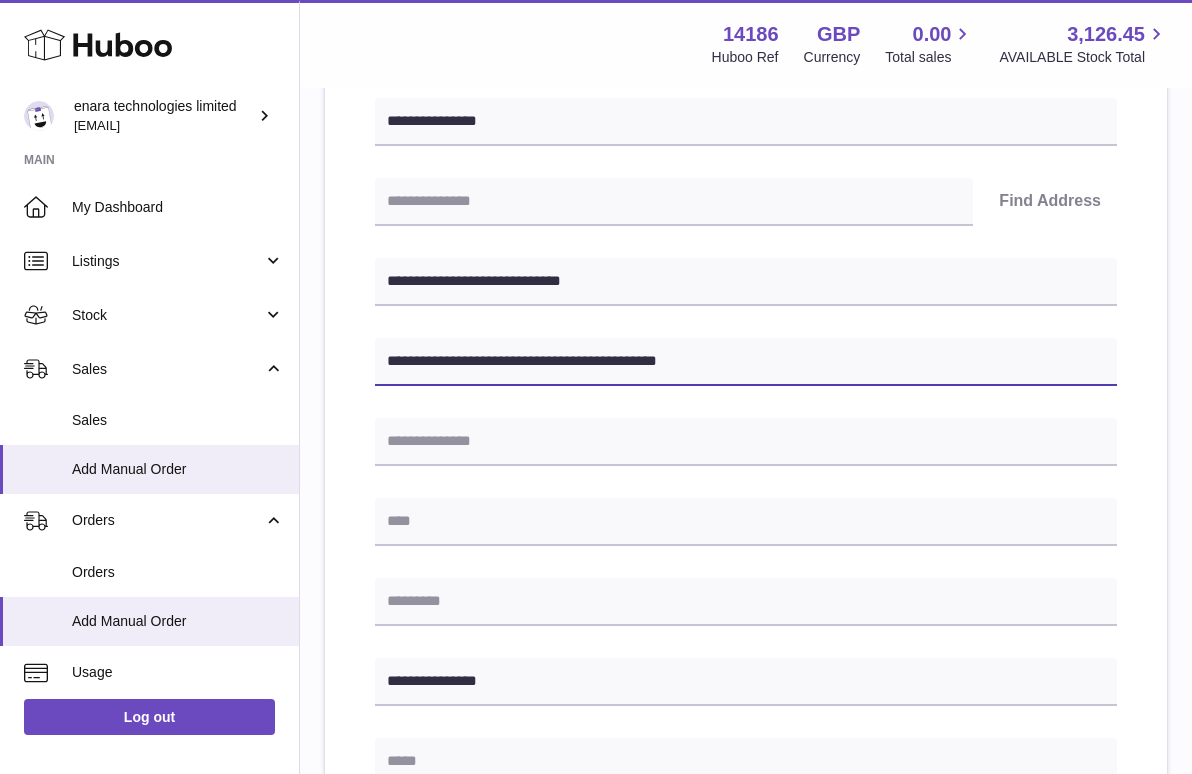 drag, startPoint x: 602, startPoint y: 358, endPoint x: 540, endPoint y: 360, distance: 62.03225 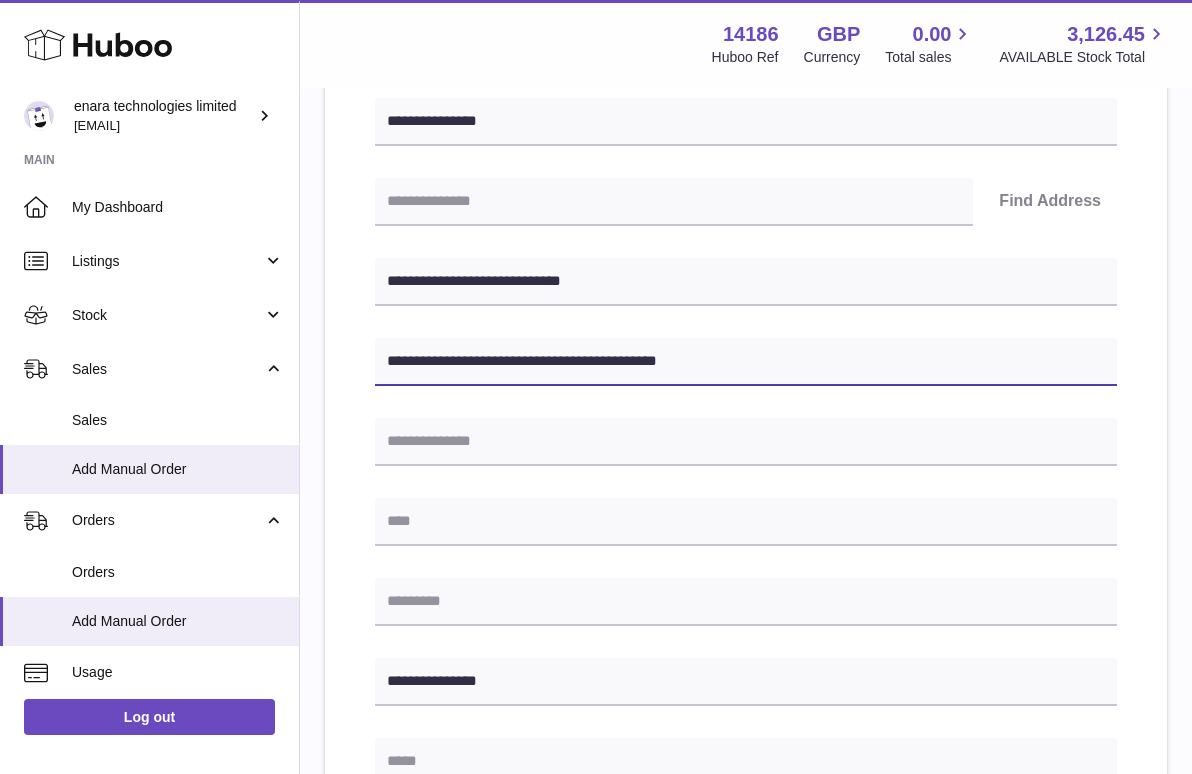 click on "**********" at bounding box center (746, 362) 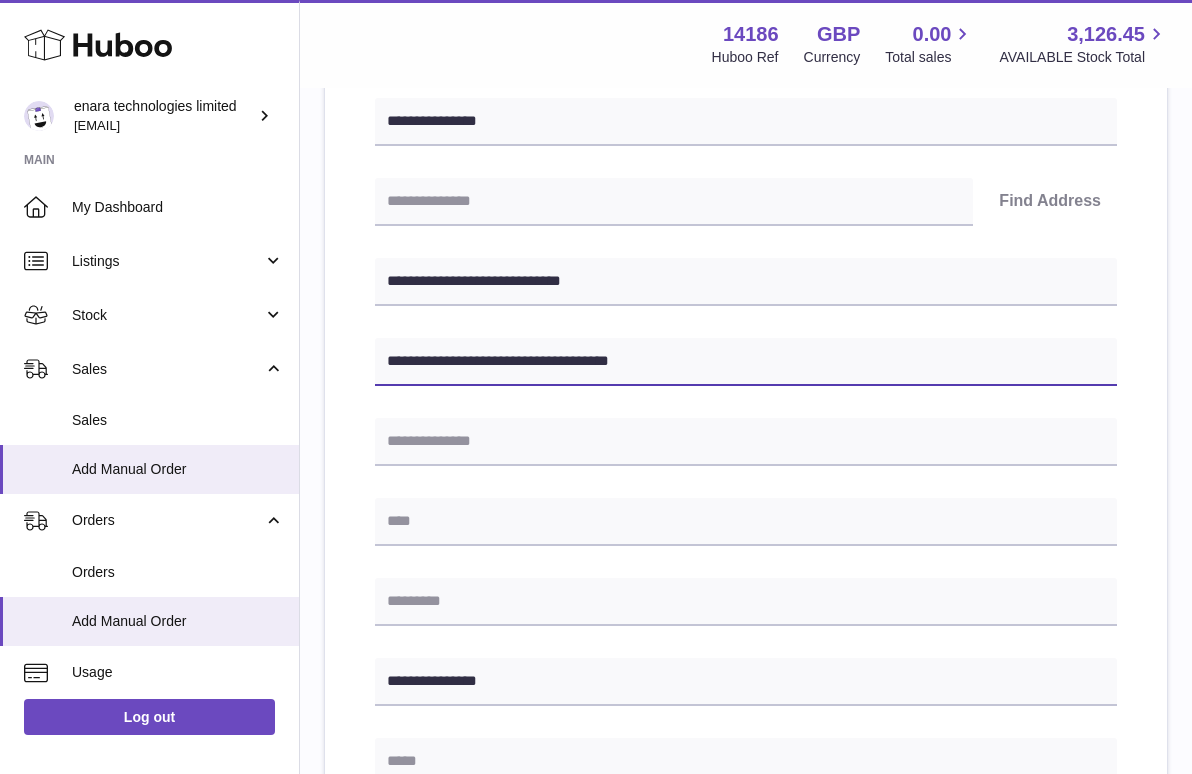 type on "**********" 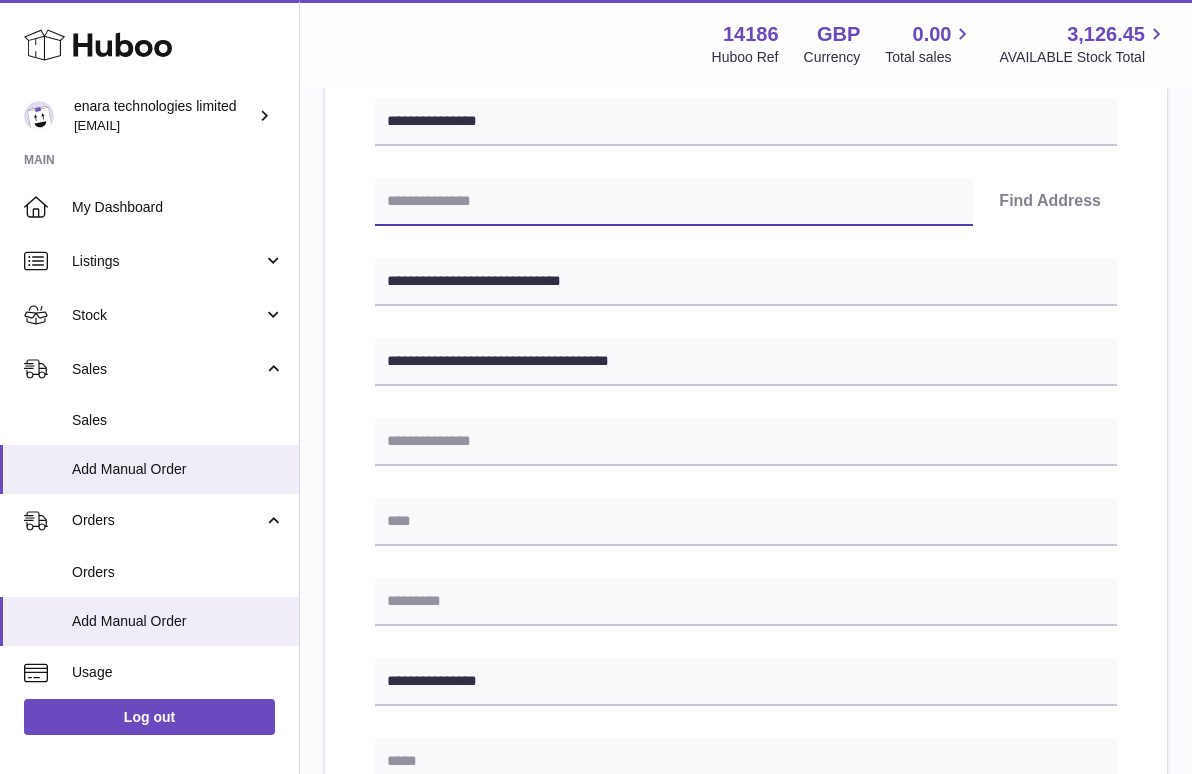 paste on "********" 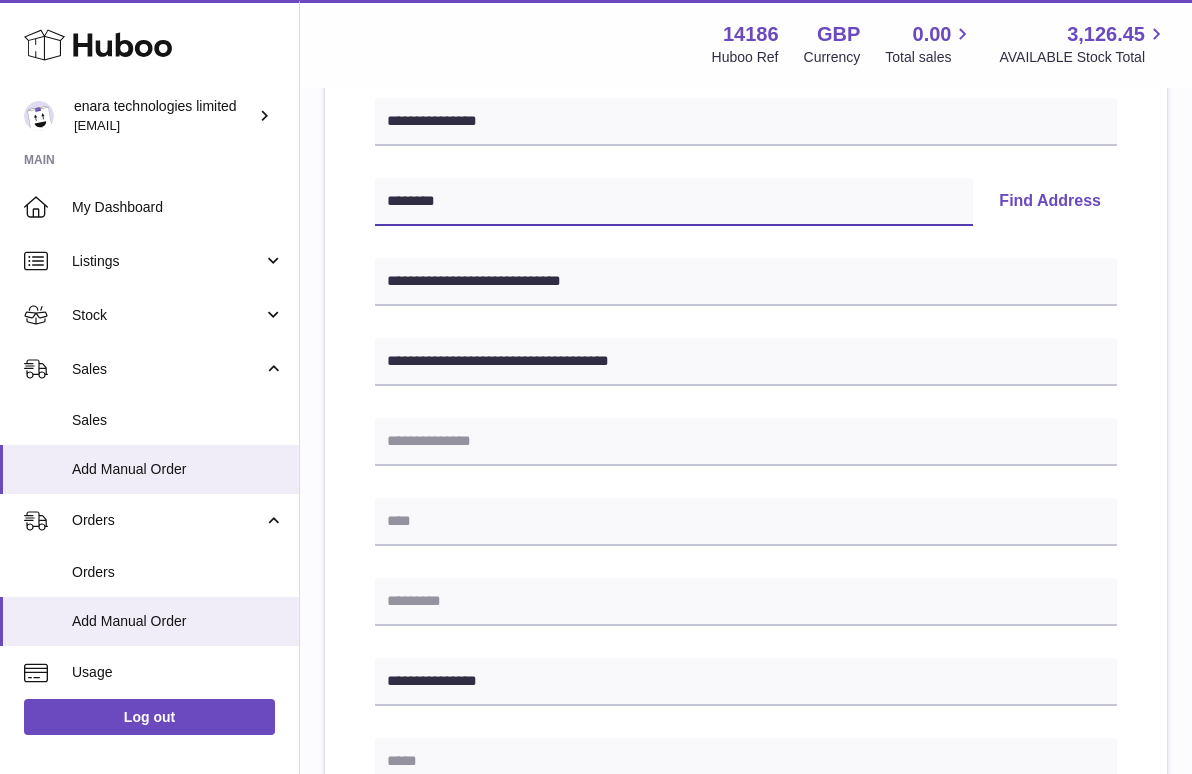 type on "********" 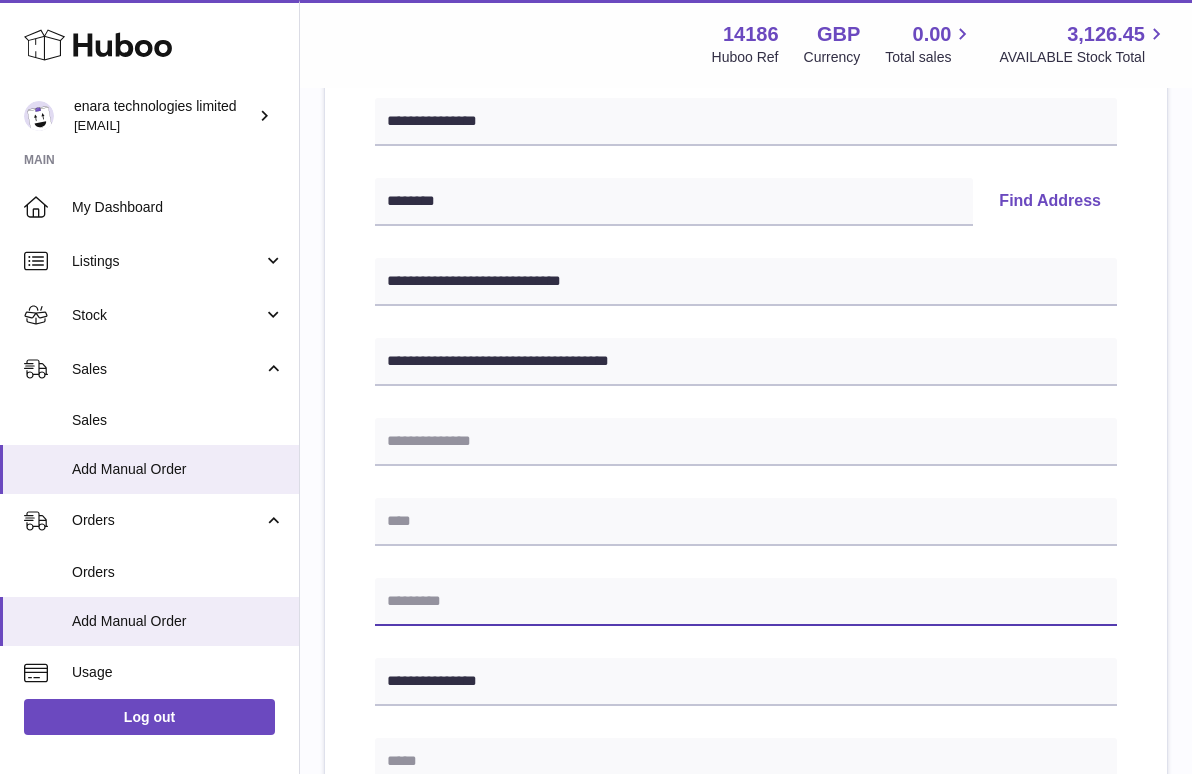paste on "********" 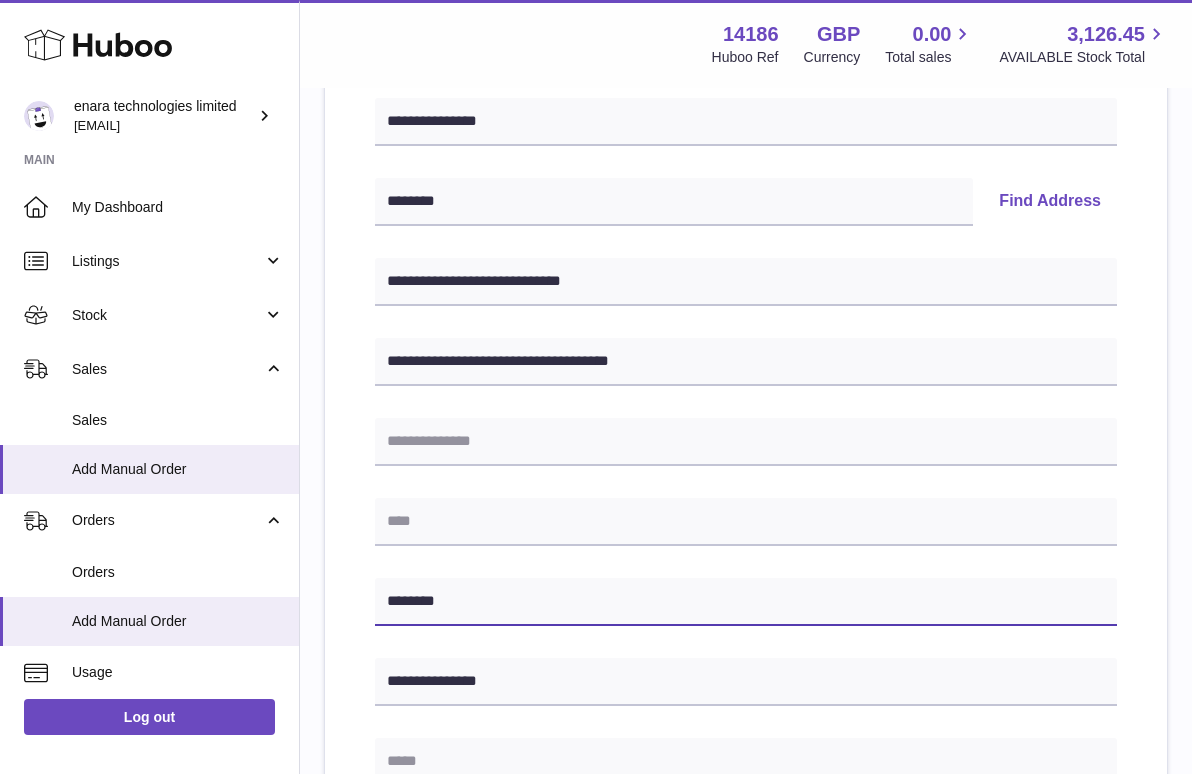 type on "********" 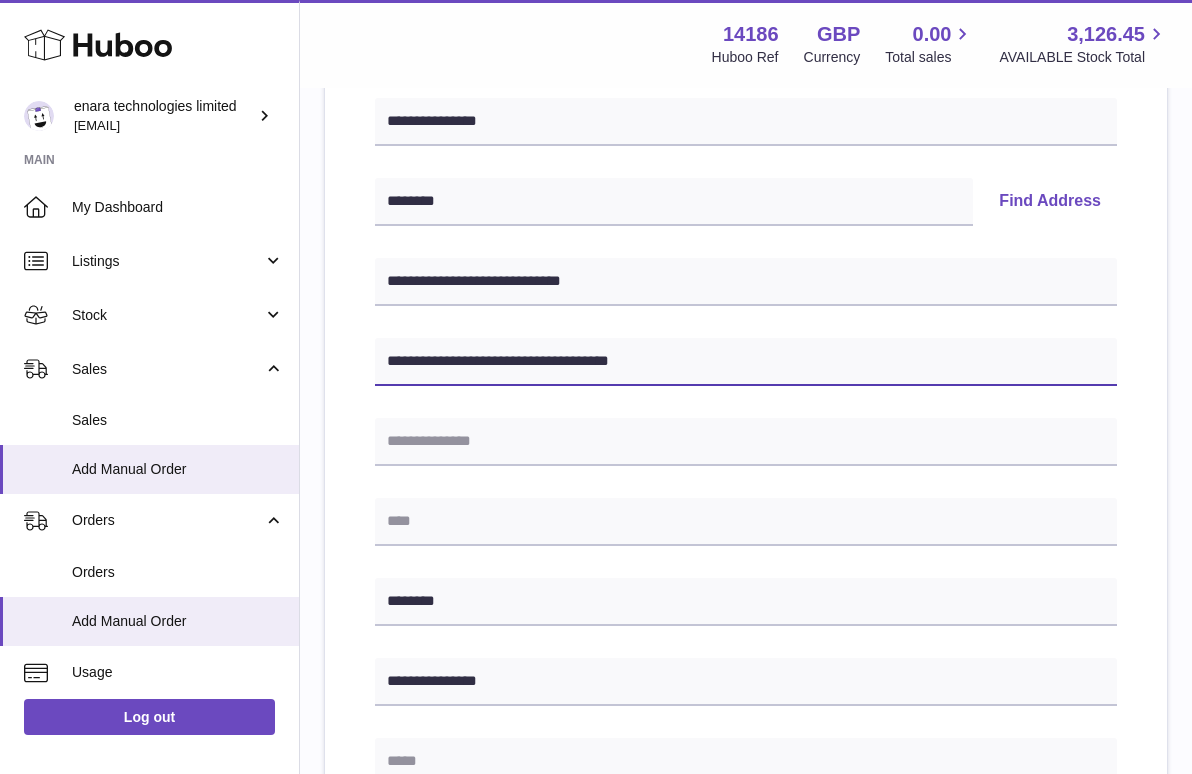 drag, startPoint x: 547, startPoint y: 356, endPoint x: 762, endPoint y: 395, distance: 218.50858 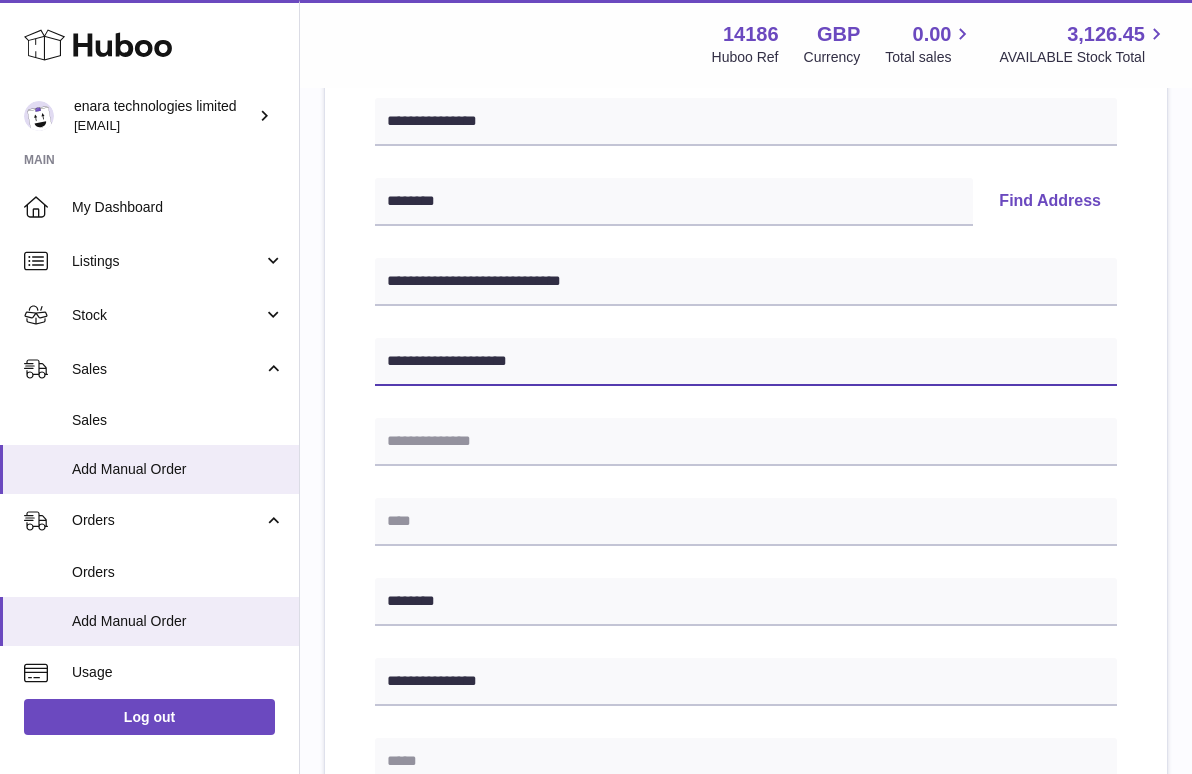 type on "**********" 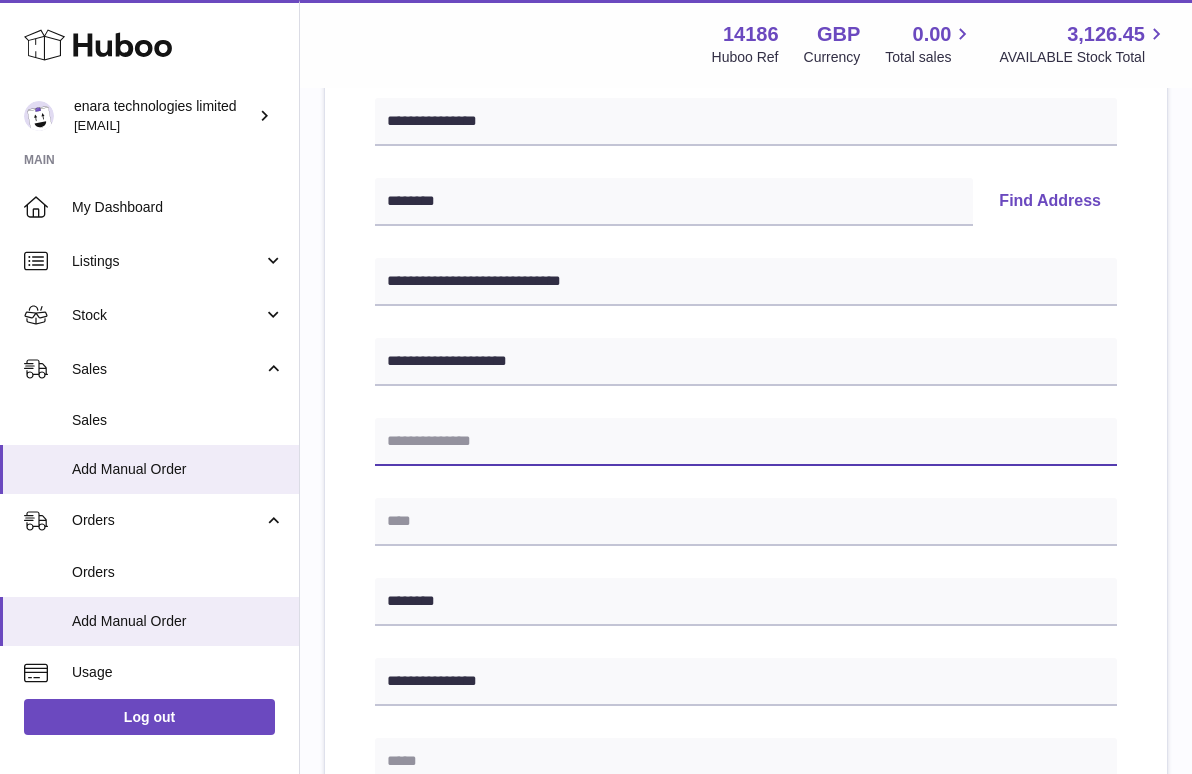 paste on "**********" 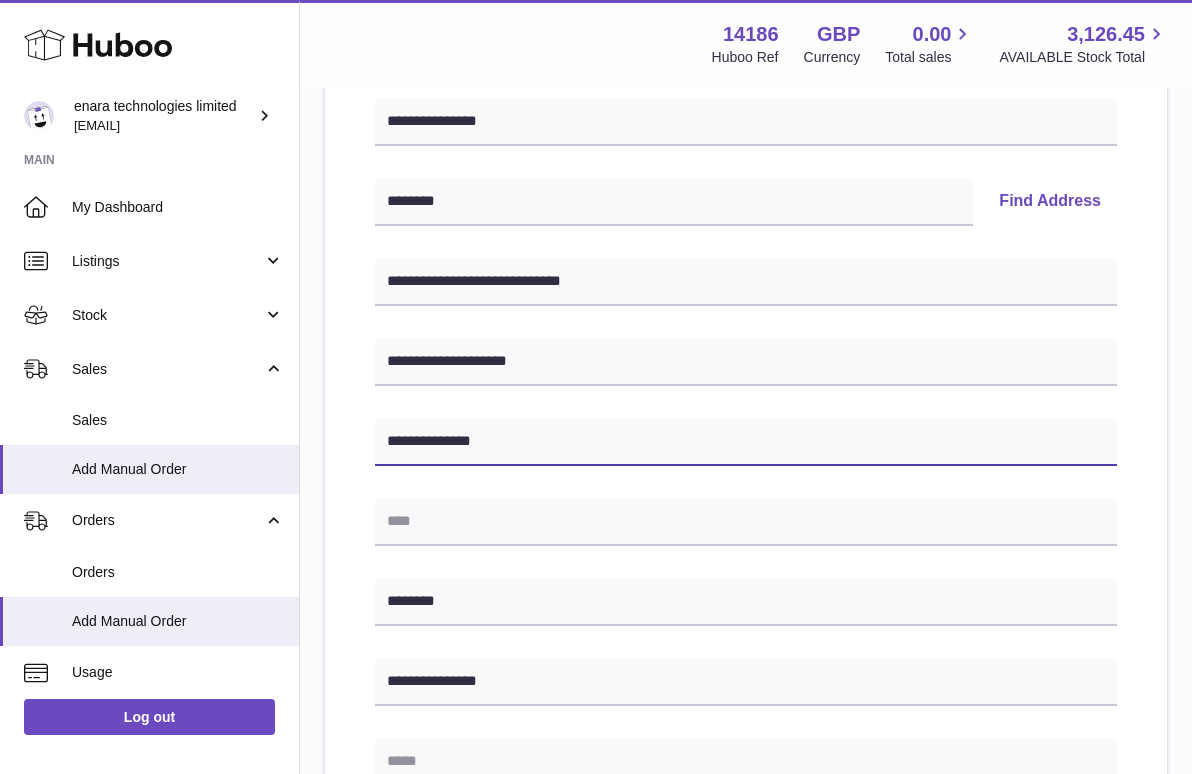 type on "**********" 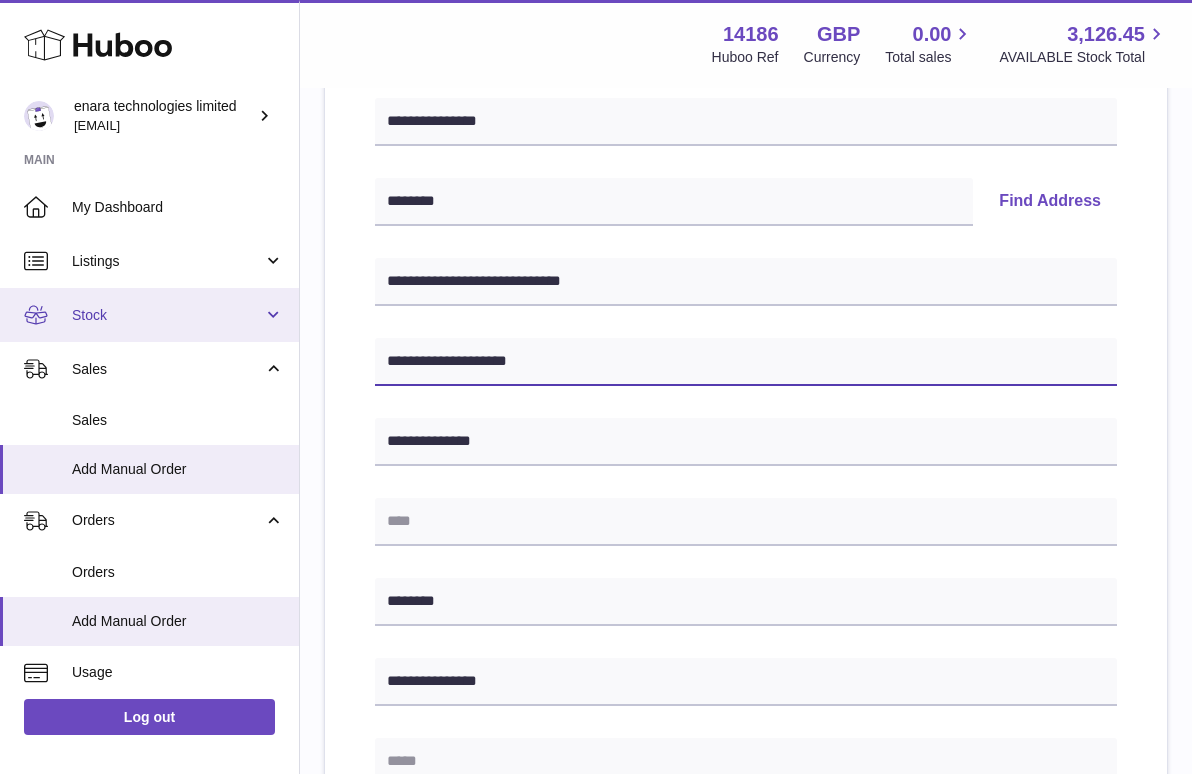 drag, startPoint x: 578, startPoint y: 354, endPoint x: 203, endPoint y: 313, distance: 377.23468 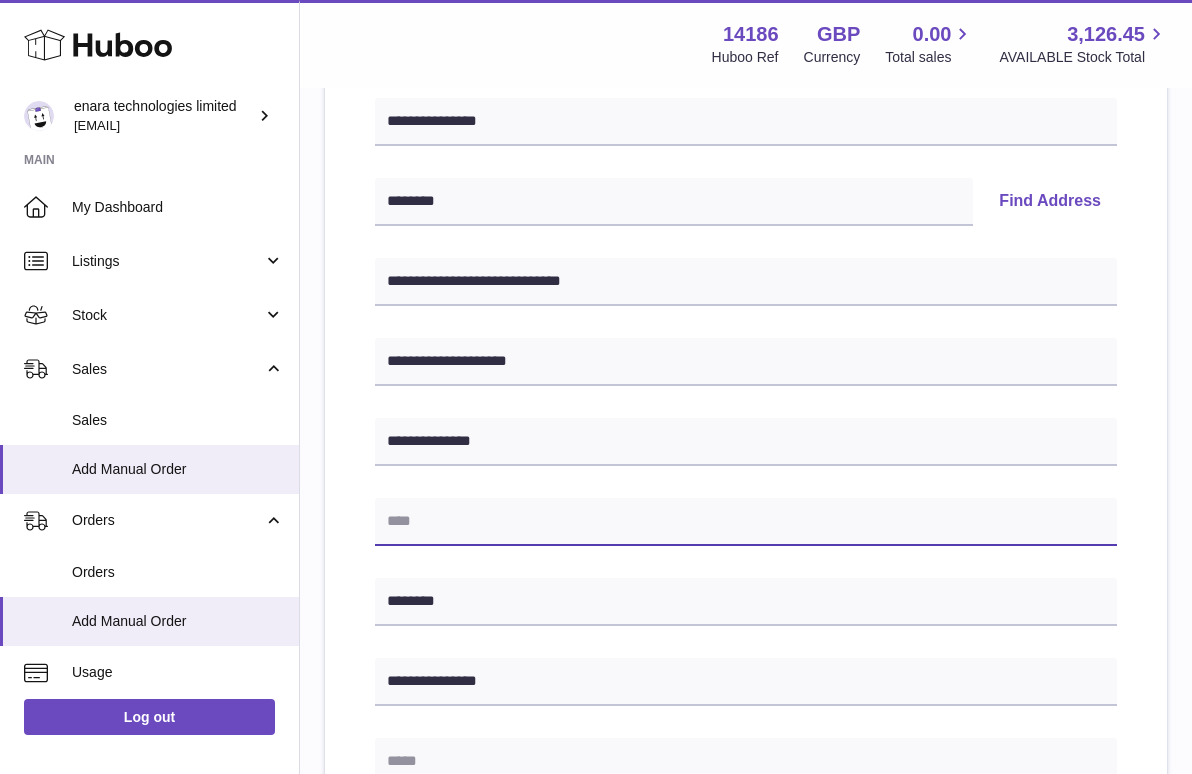 click at bounding box center [746, 522] 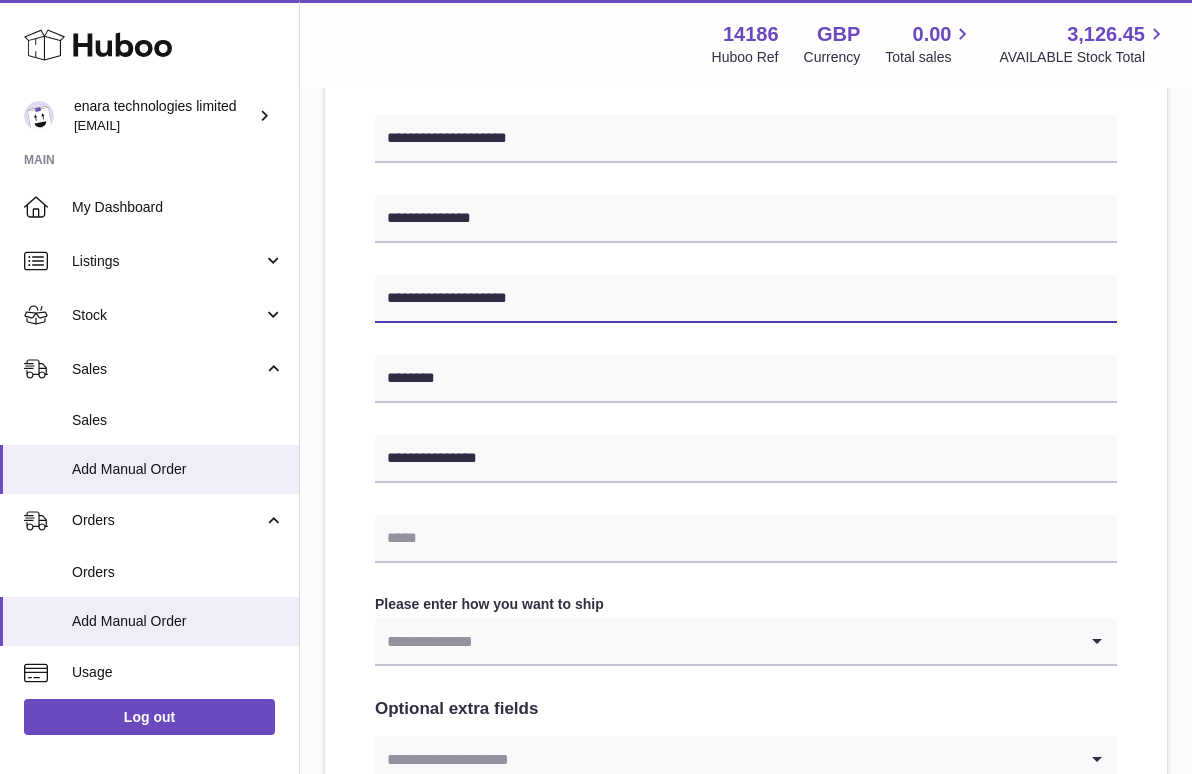 scroll, scrollTop: 691, scrollLeft: 0, axis: vertical 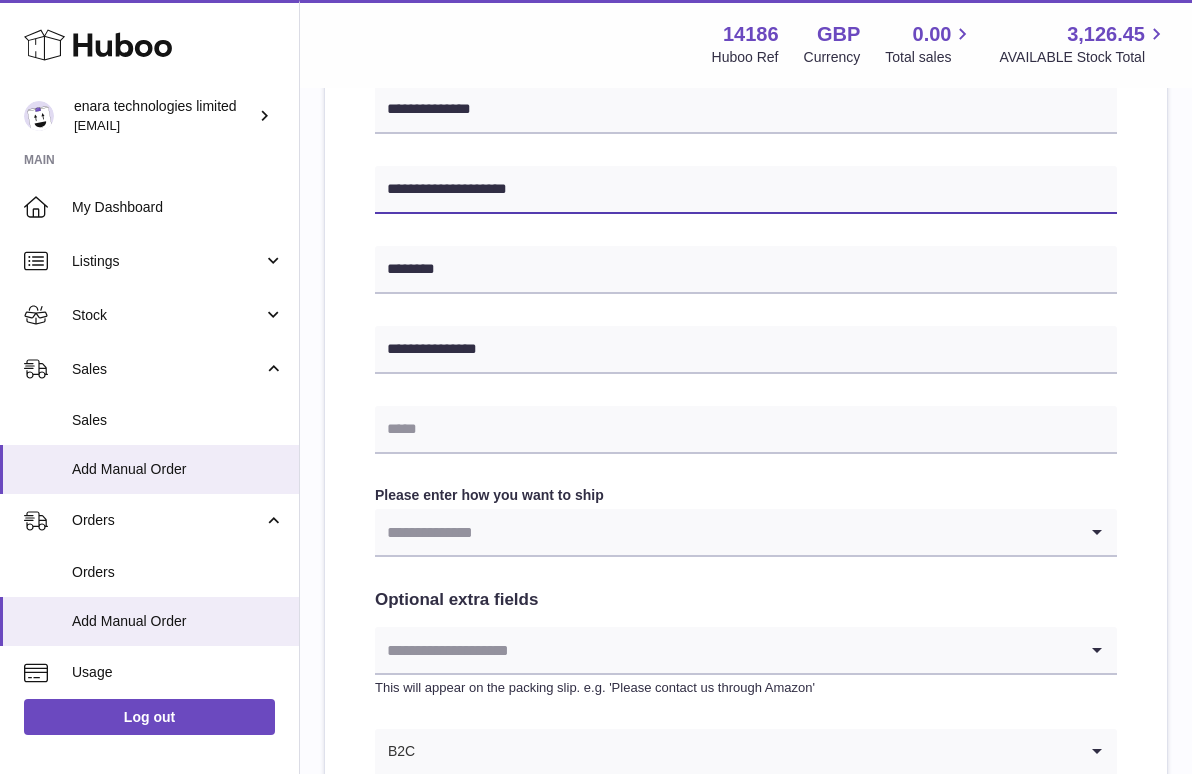 type on "**********" 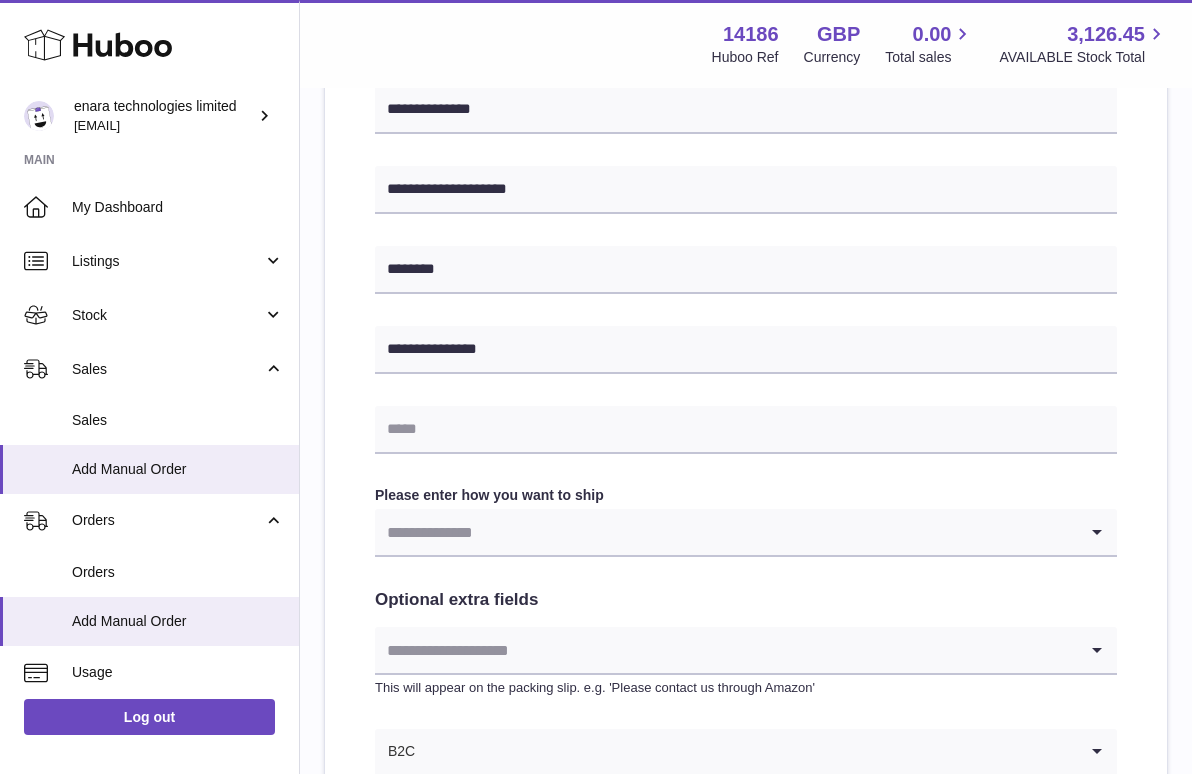 click at bounding box center [726, 532] 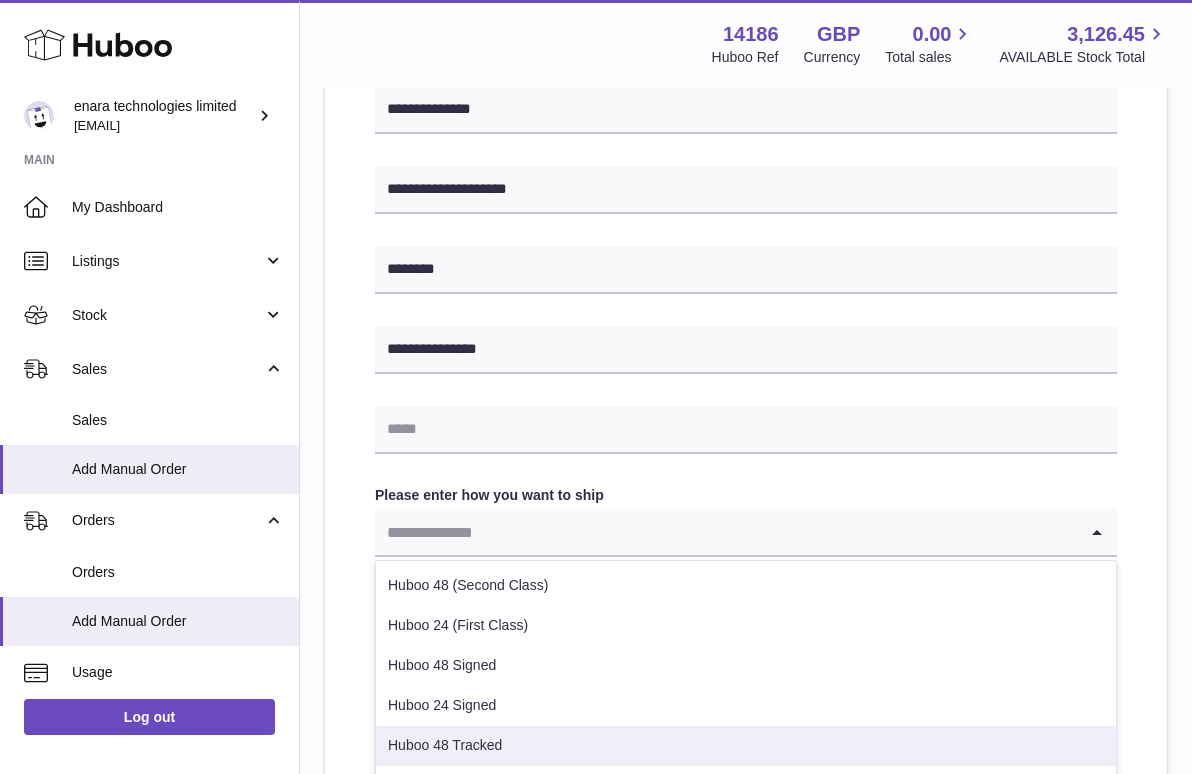click on "Huboo 48 Tracked" at bounding box center (746, 746) 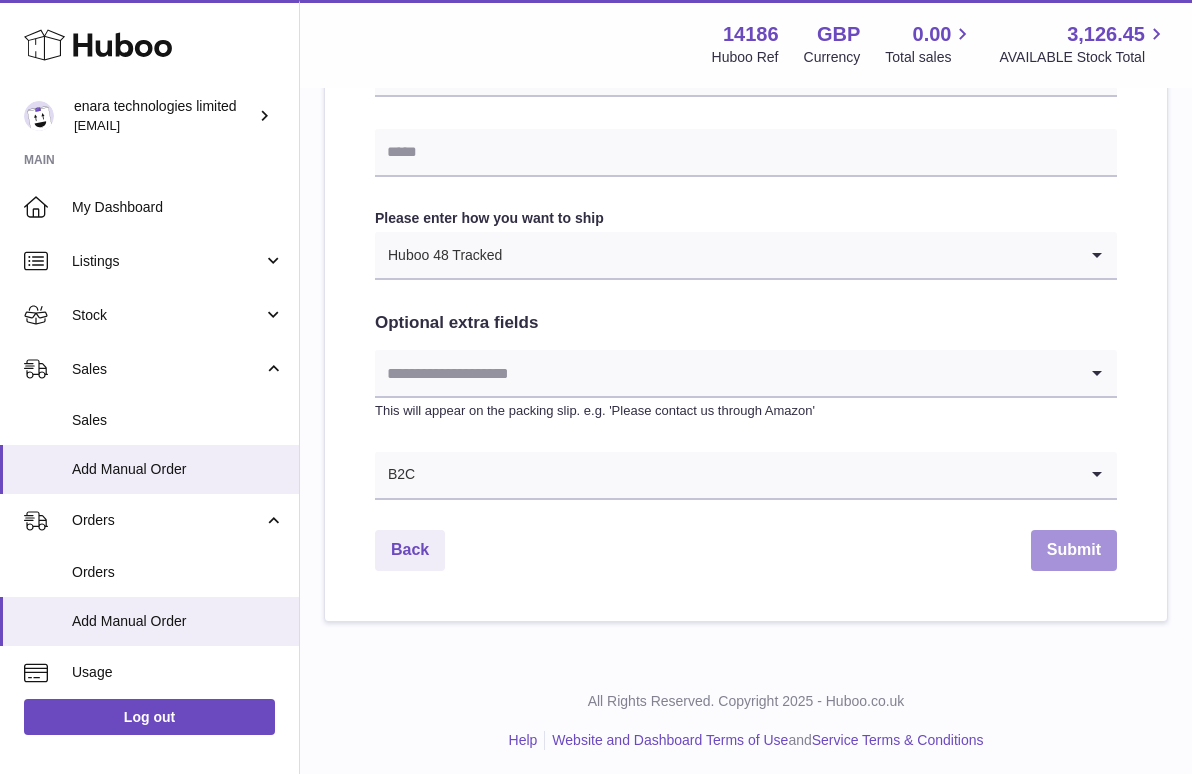 scroll, scrollTop: 967, scrollLeft: 0, axis: vertical 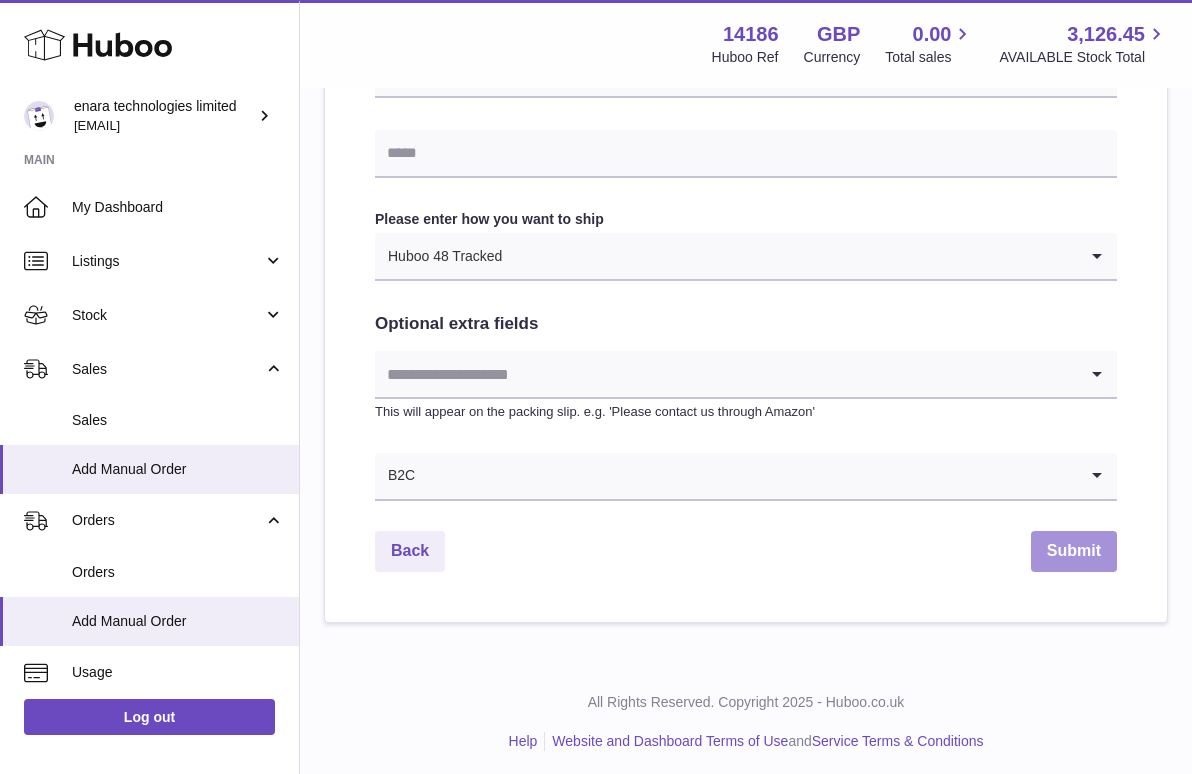 click on "Submit" at bounding box center [1074, 551] 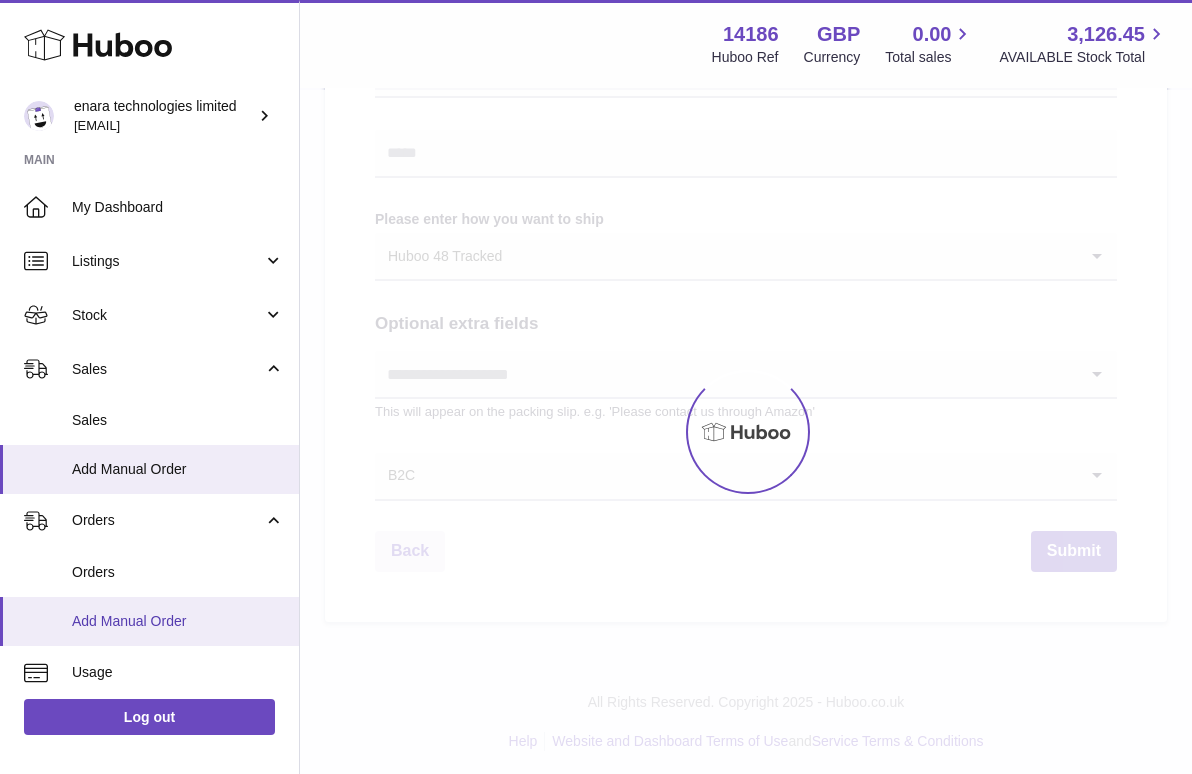 scroll, scrollTop: 0, scrollLeft: 0, axis: both 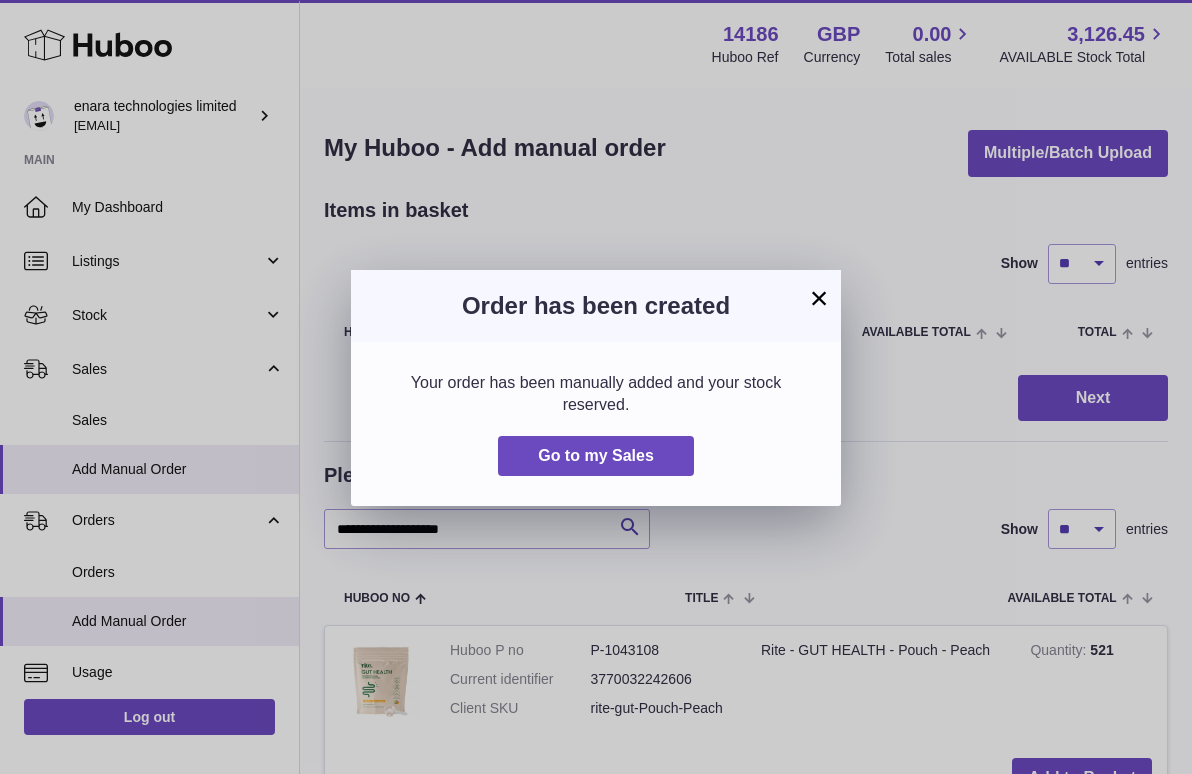 click on "×" at bounding box center (819, 298) 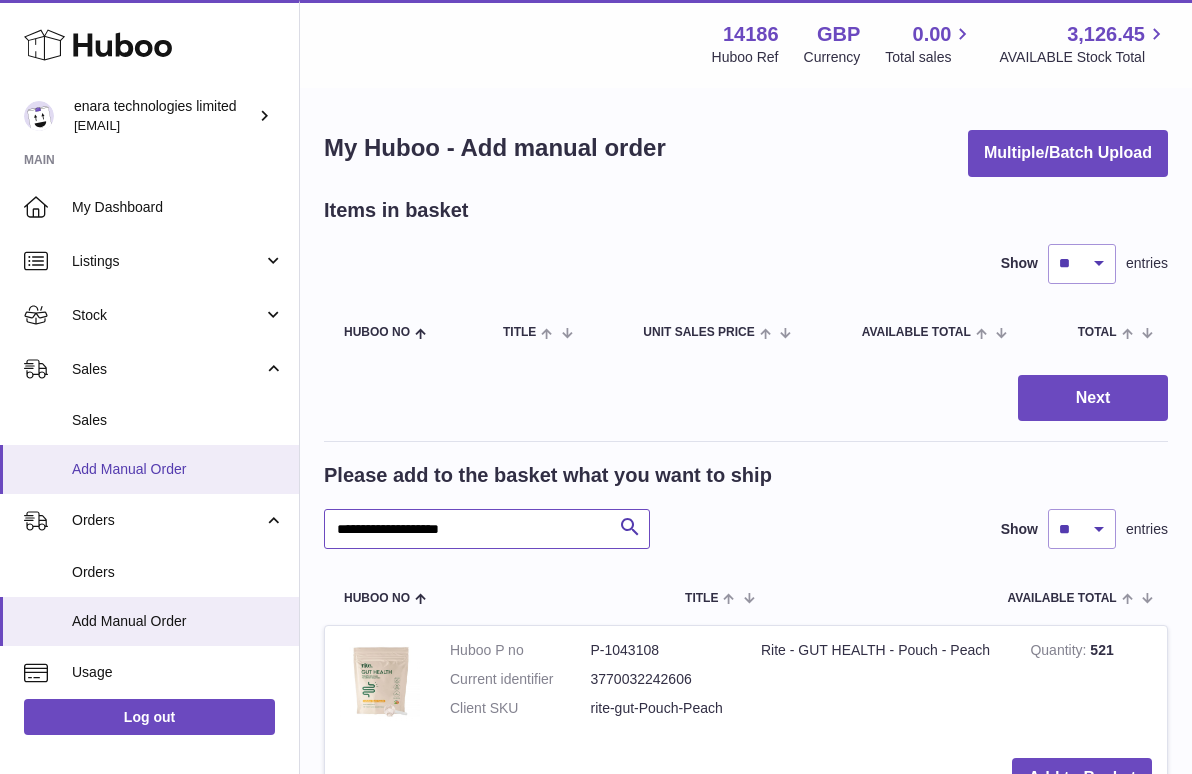 drag, startPoint x: 490, startPoint y: 531, endPoint x: 76, endPoint y: 471, distance: 418.32523 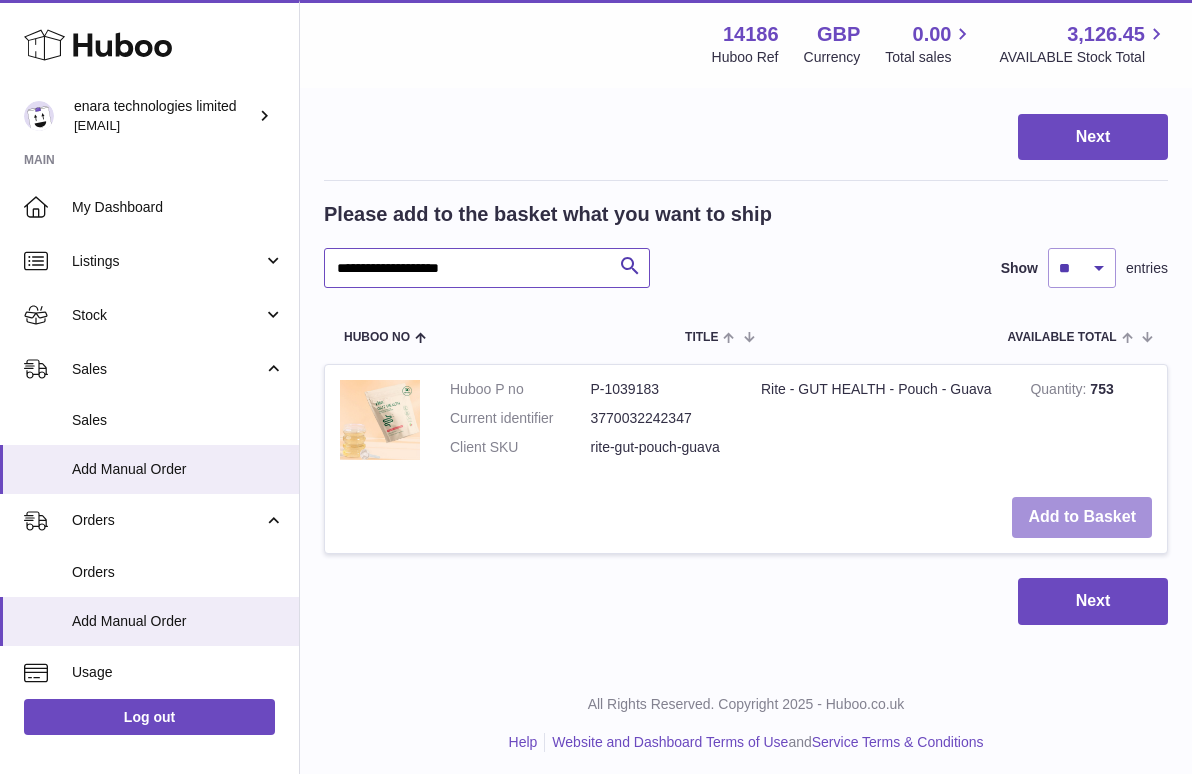 scroll, scrollTop: 260, scrollLeft: 0, axis: vertical 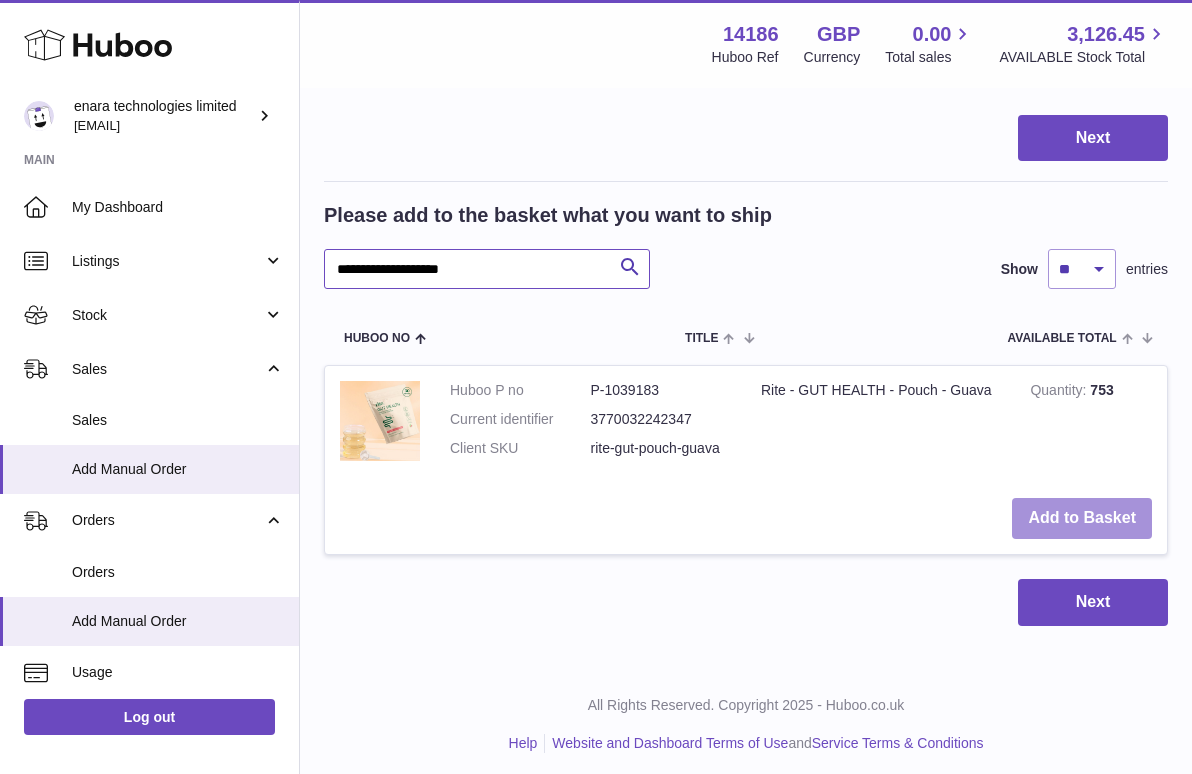 type on "**********" 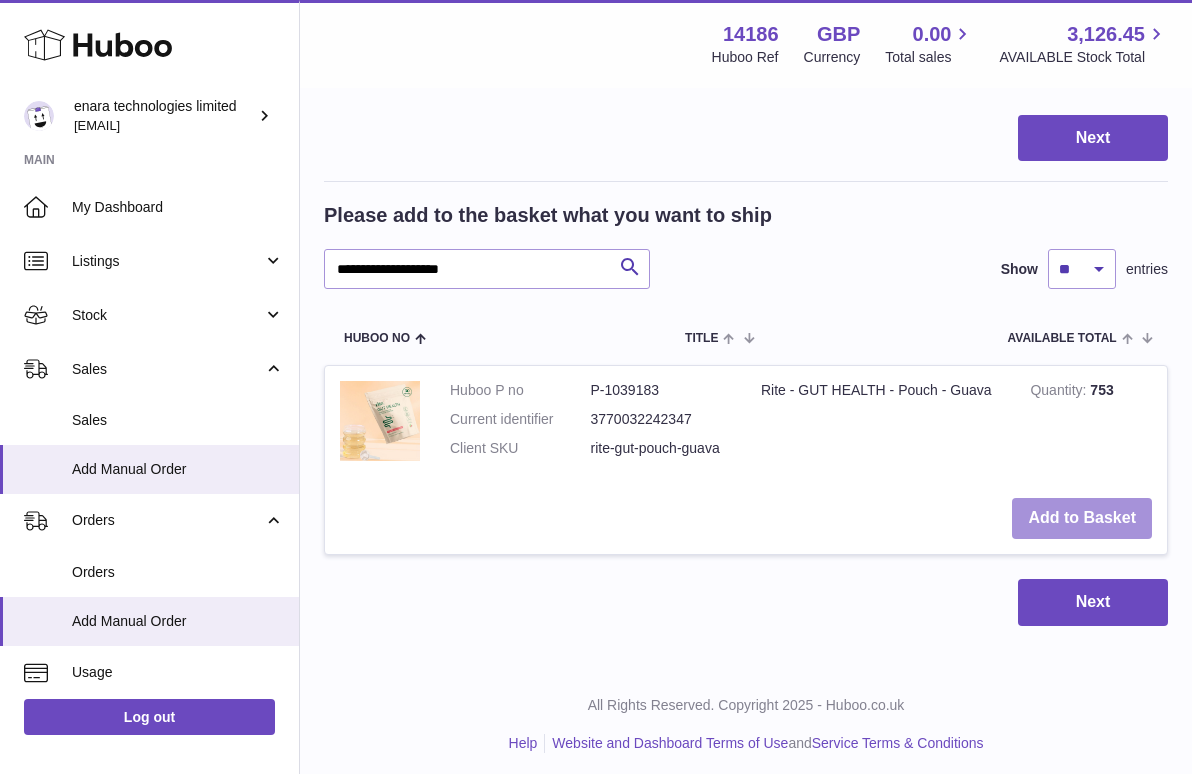 click on "Add to Basket" at bounding box center (1082, 518) 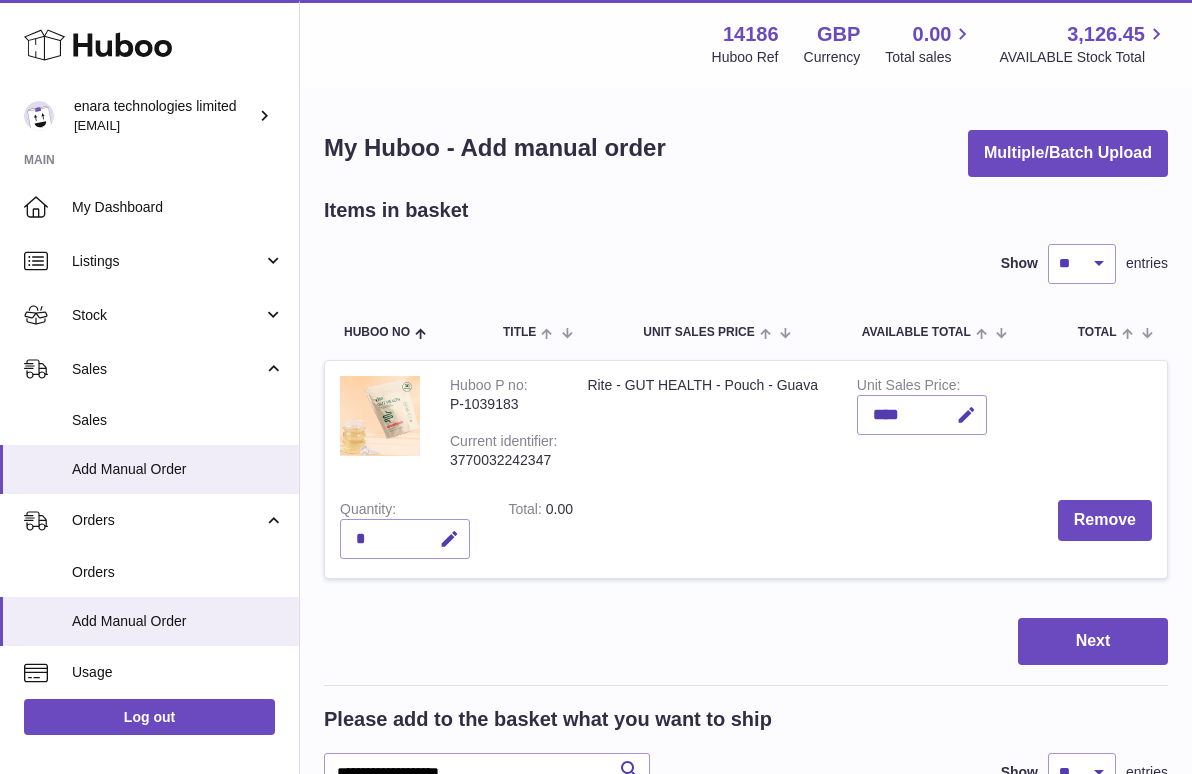 scroll, scrollTop: 0, scrollLeft: 0, axis: both 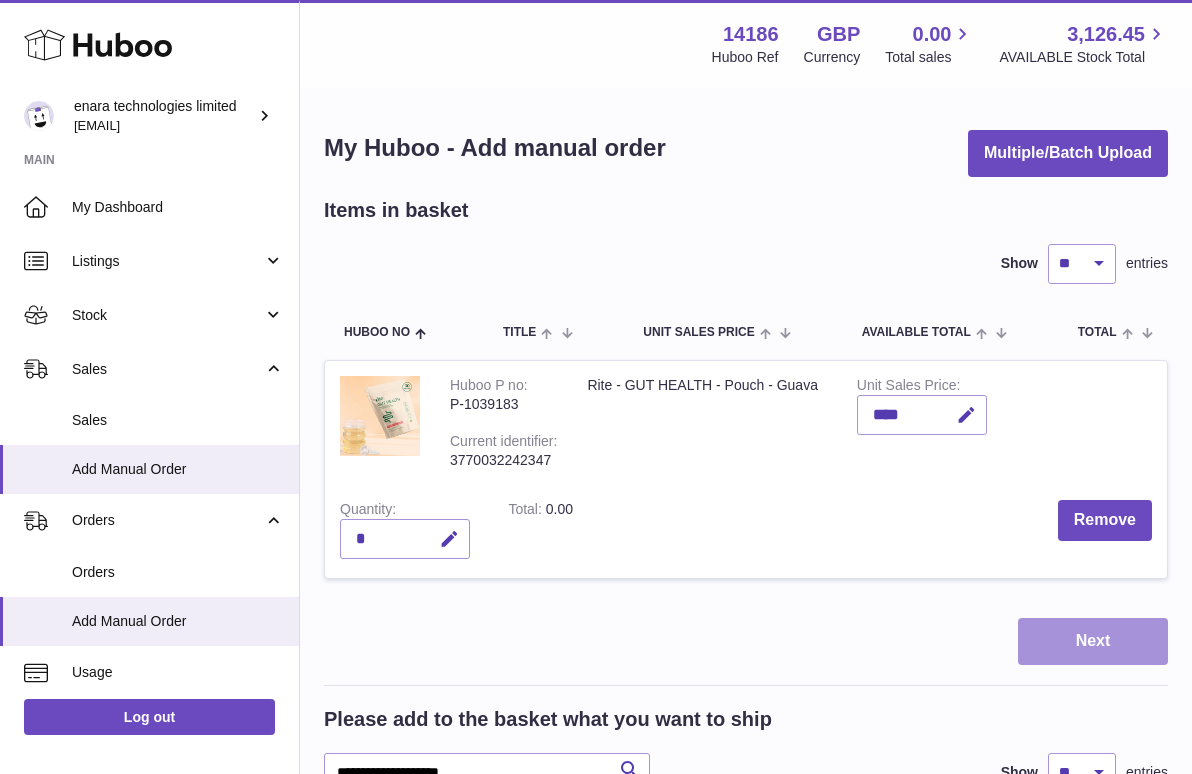 click on "Next" at bounding box center (1093, 641) 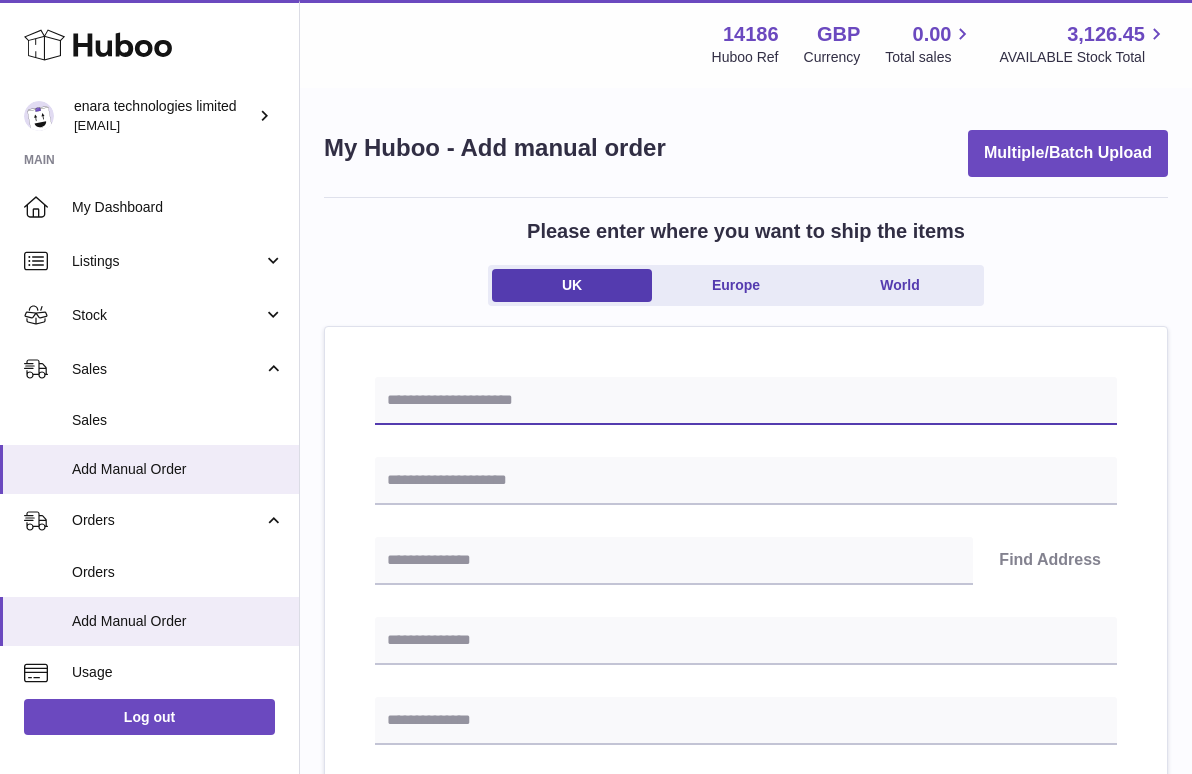 click at bounding box center (746, 401) 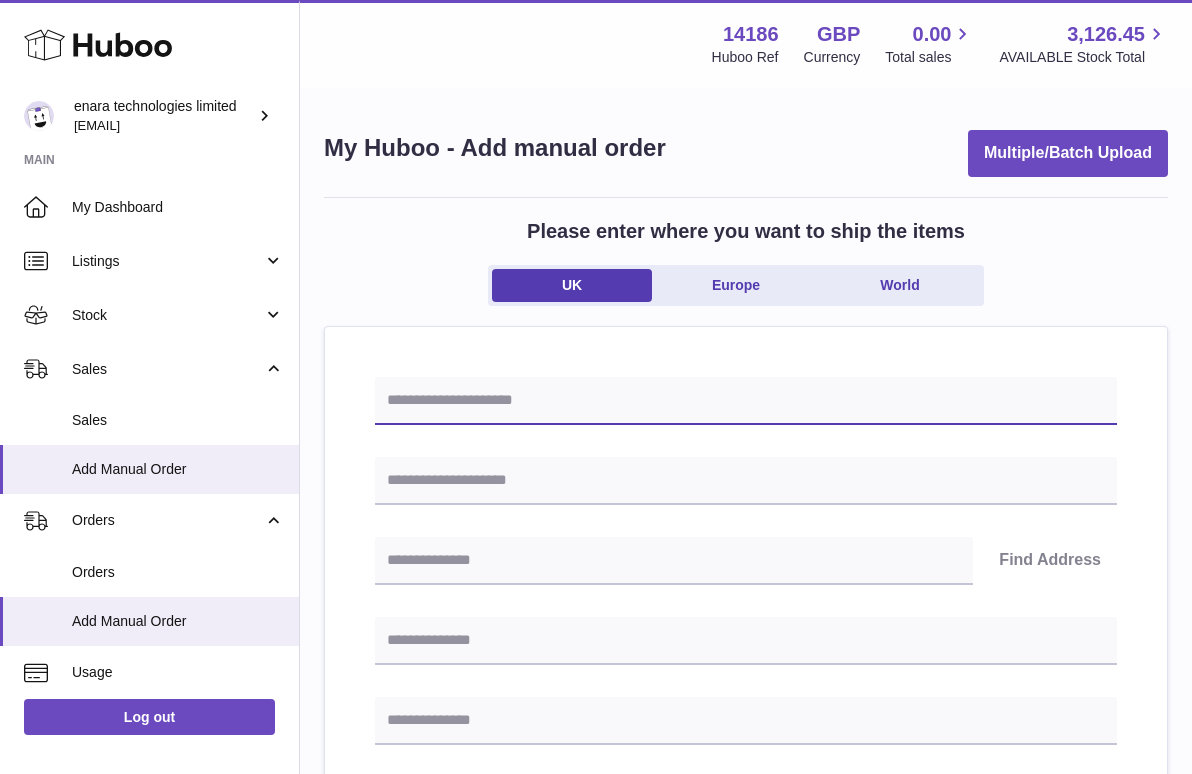paste on "**********" 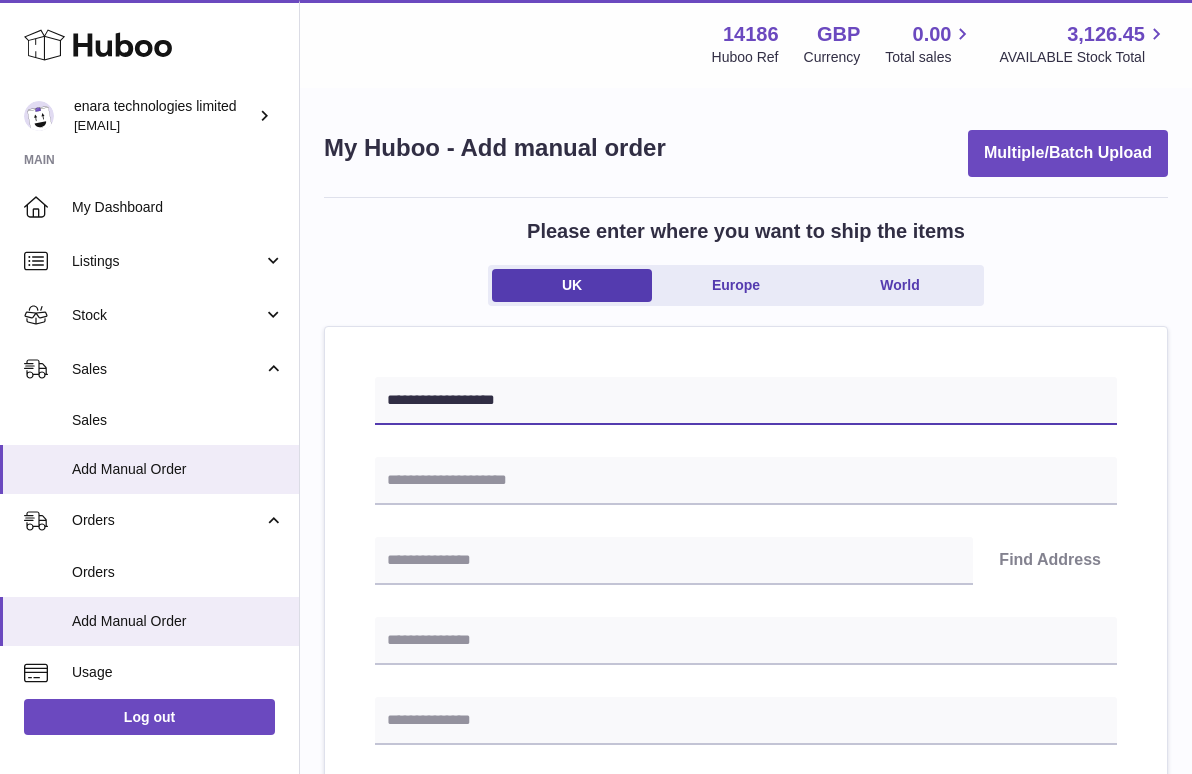 type on "**********" 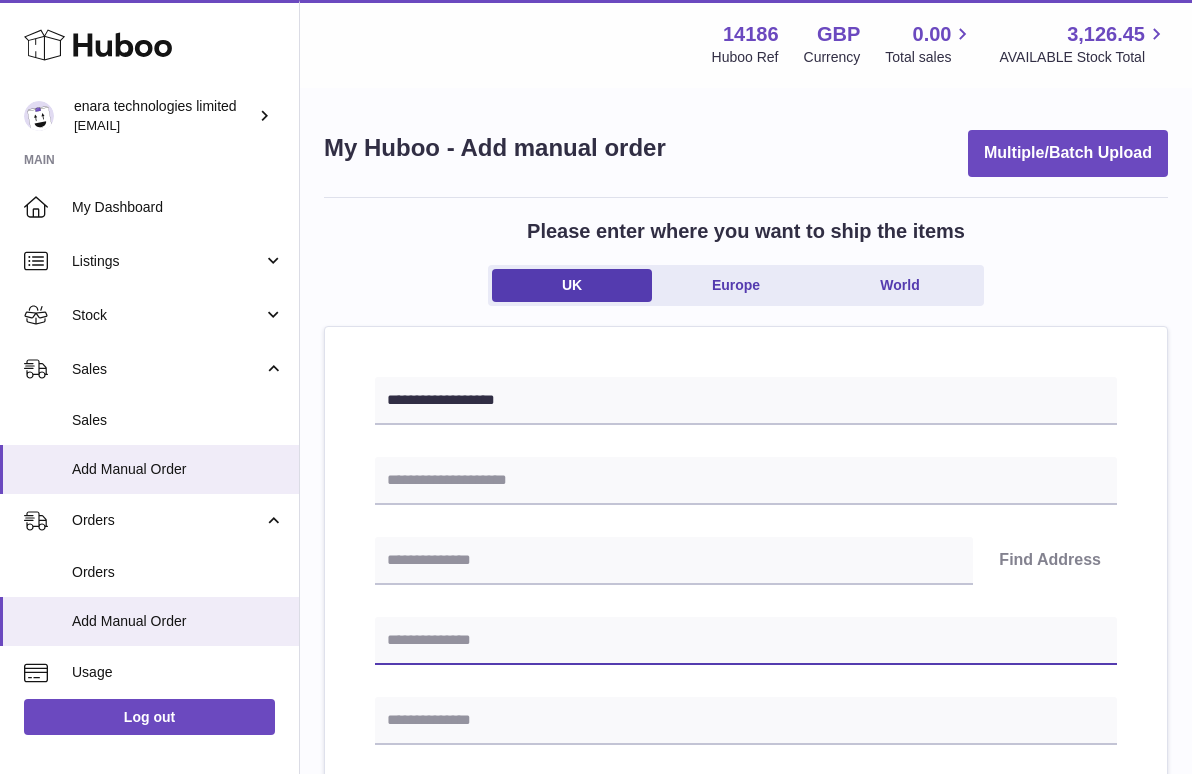 paste on "**********" 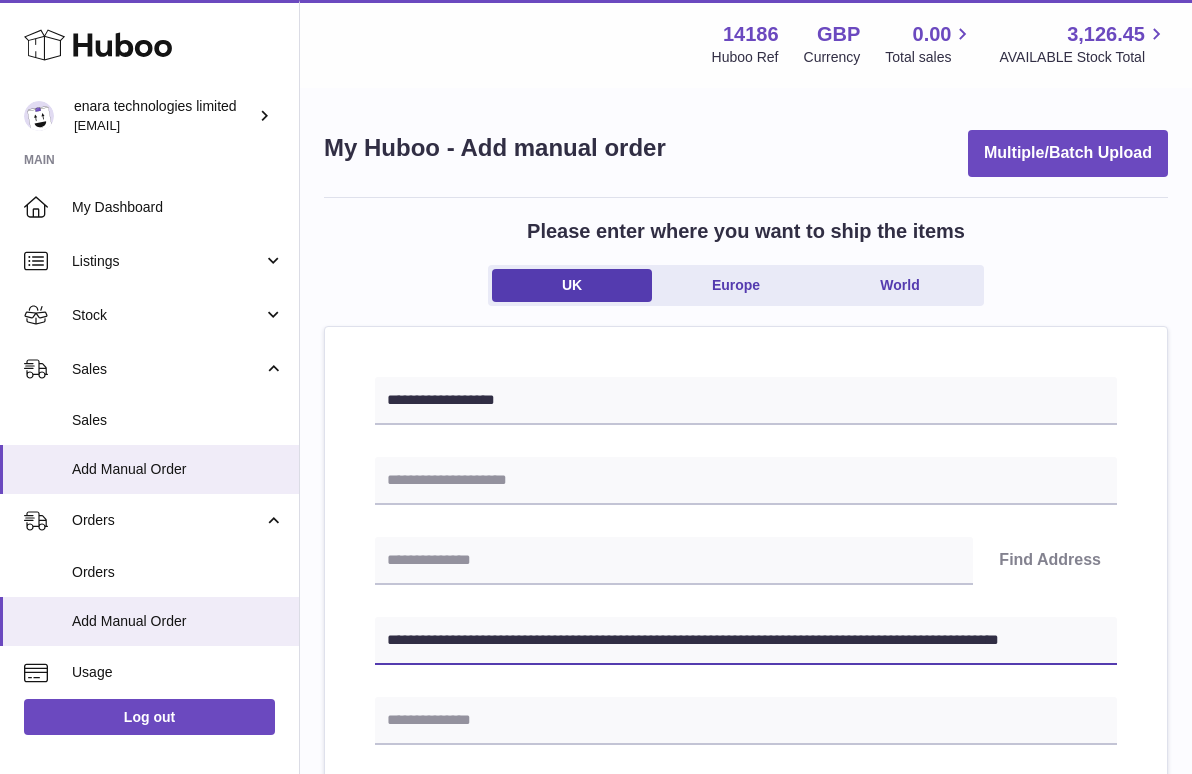 drag, startPoint x: 760, startPoint y: 637, endPoint x: 1225, endPoint y: 728, distance: 473.82065 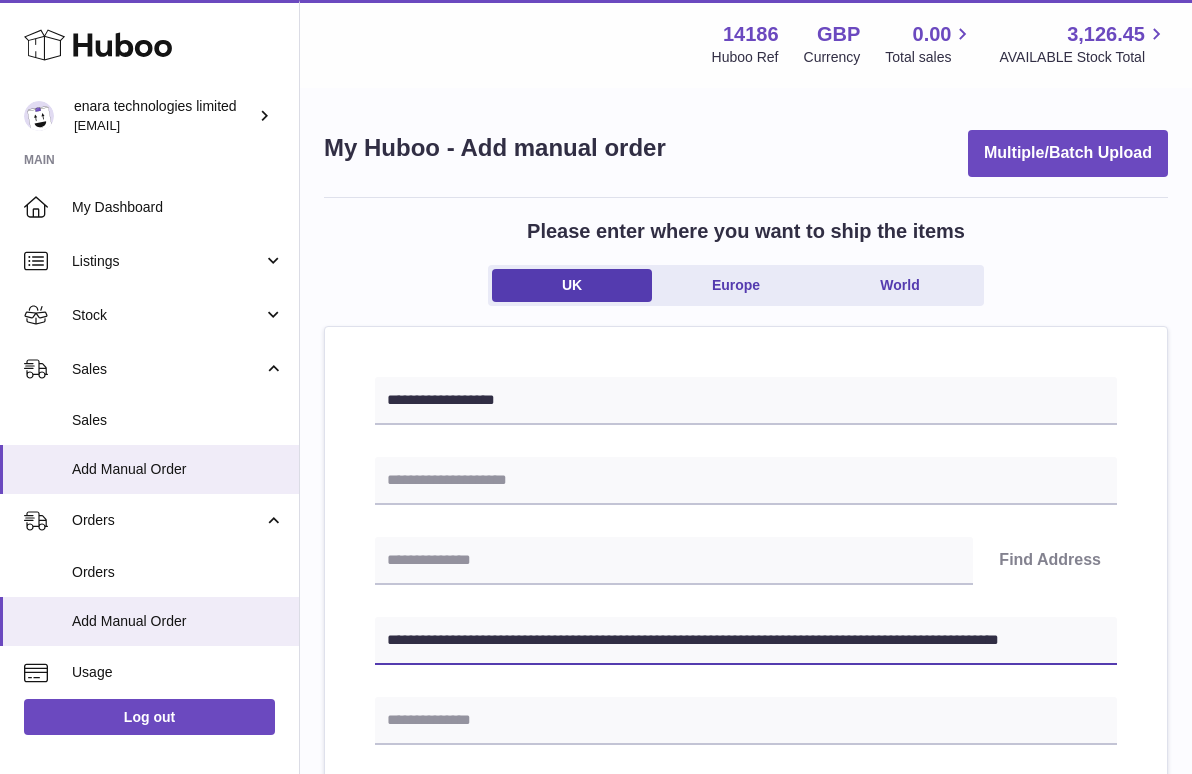 click on ".st0{fill:#141414;}" at bounding box center (596, 387) 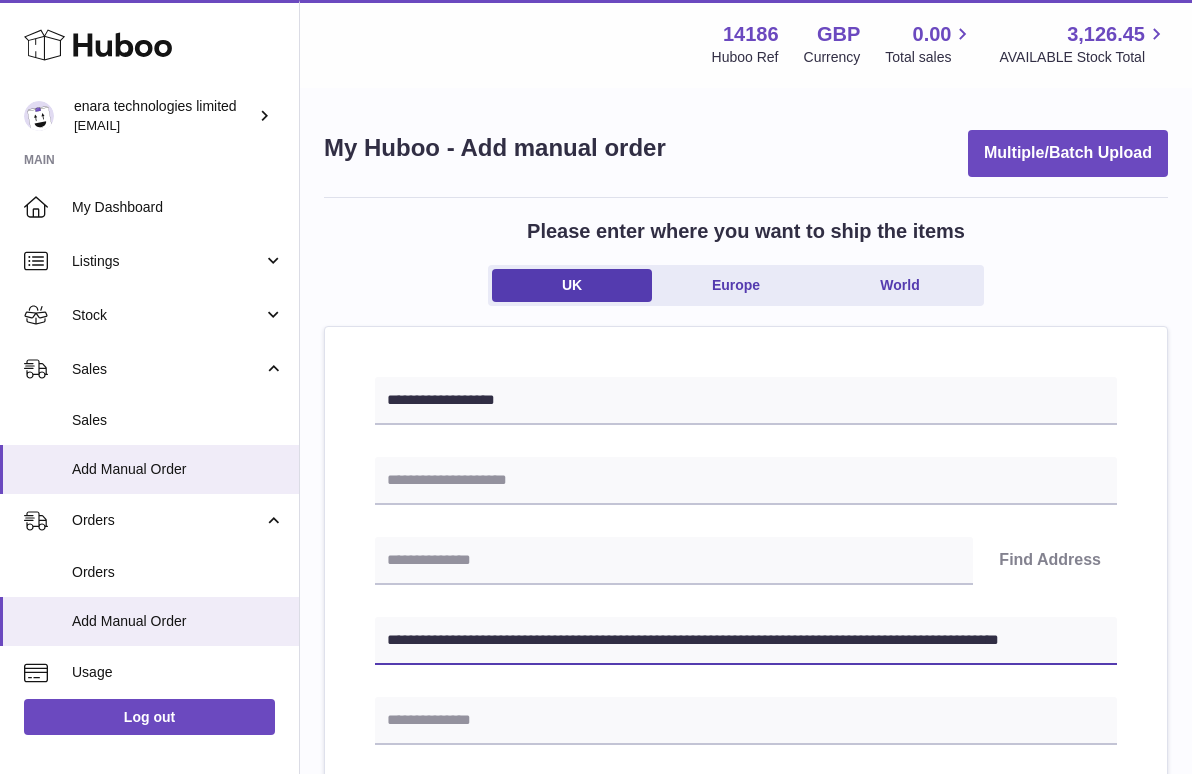drag, startPoint x: 755, startPoint y: 640, endPoint x: 1294, endPoint y: 761, distance: 552.4147 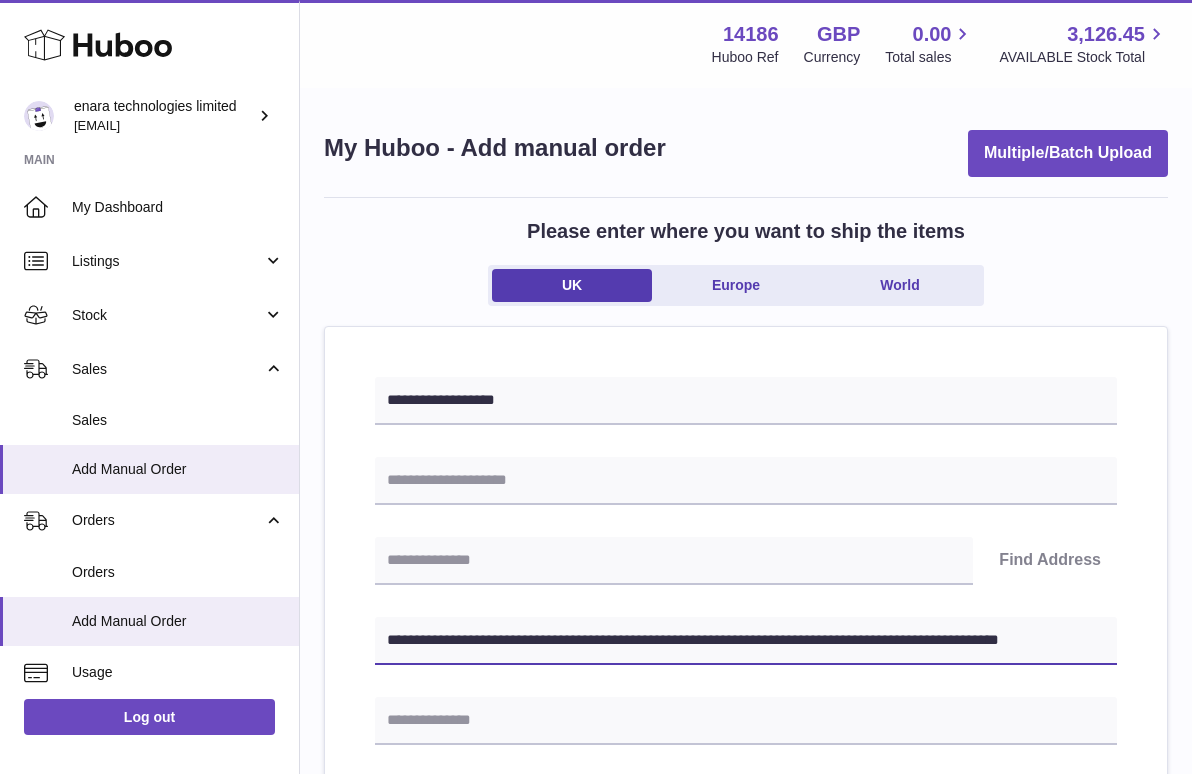 click on ".st0{fill:#141414;}" at bounding box center [596, 387] 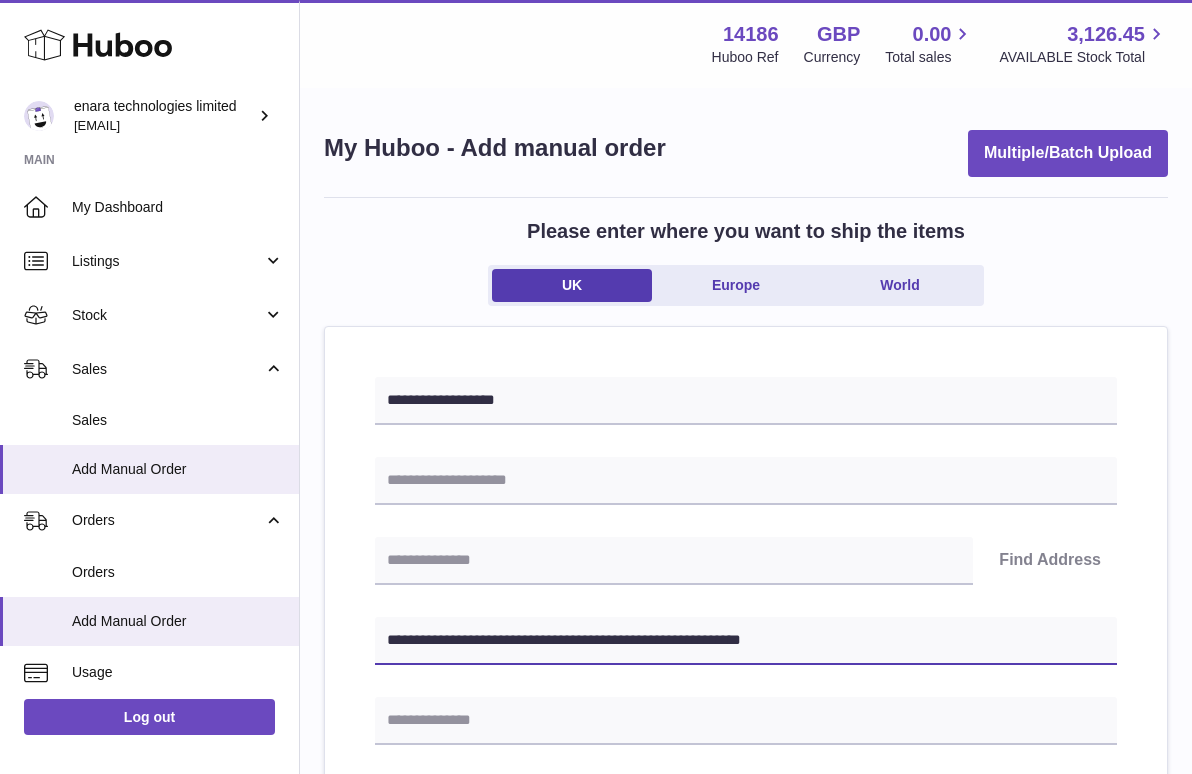 paste on "**********" 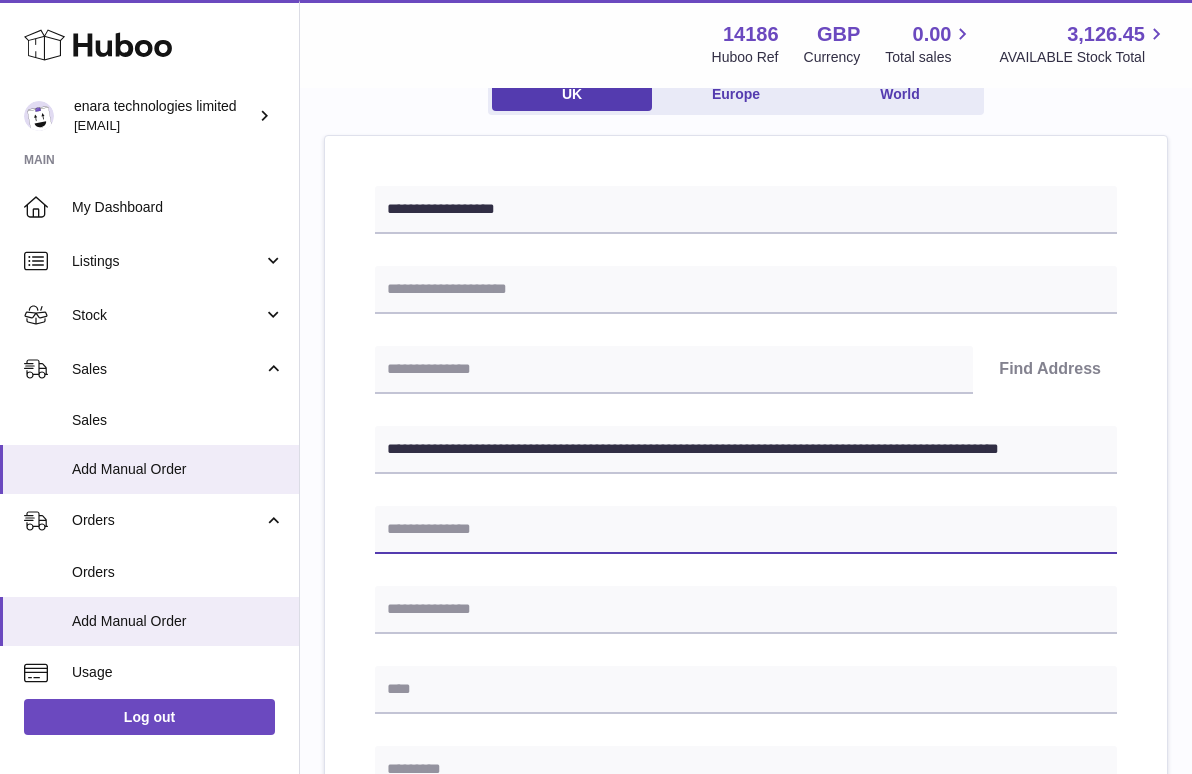 scroll, scrollTop: 235, scrollLeft: 0, axis: vertical 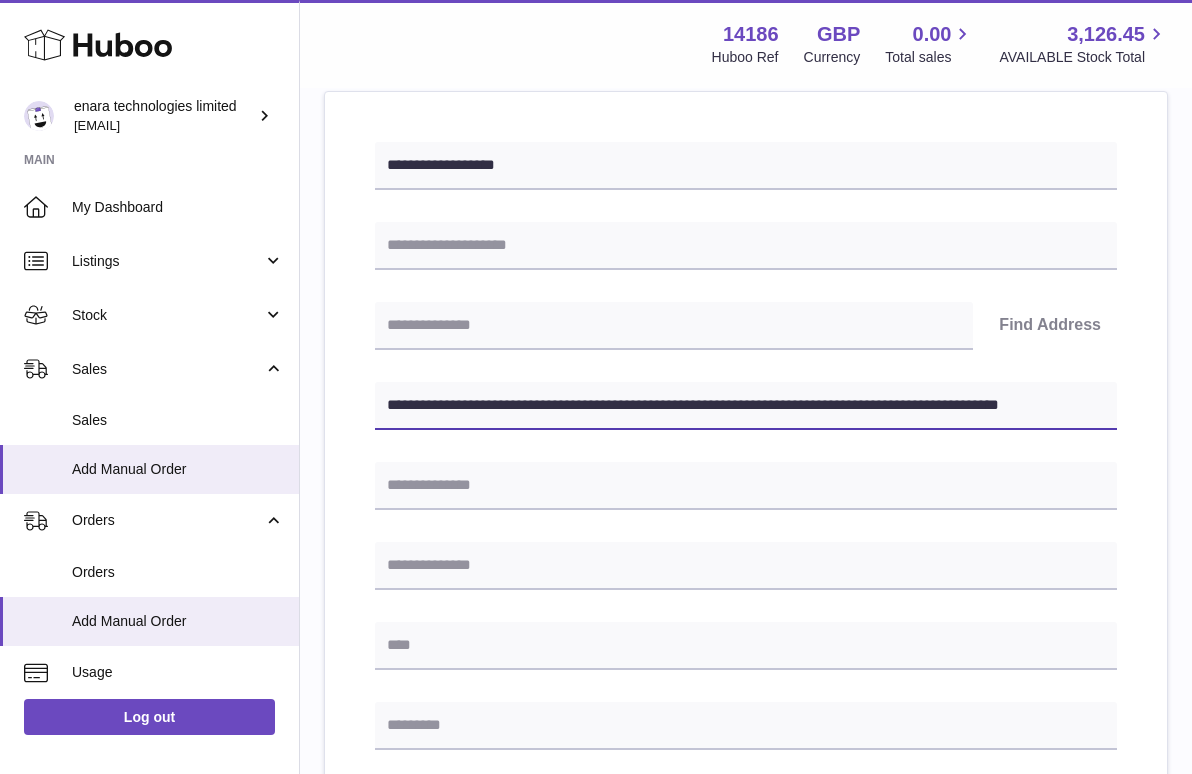 drag, startPoint x: 800, startPoint y: 406, endPoint x: 1294, endPoint y: 519, distance: 506.7593 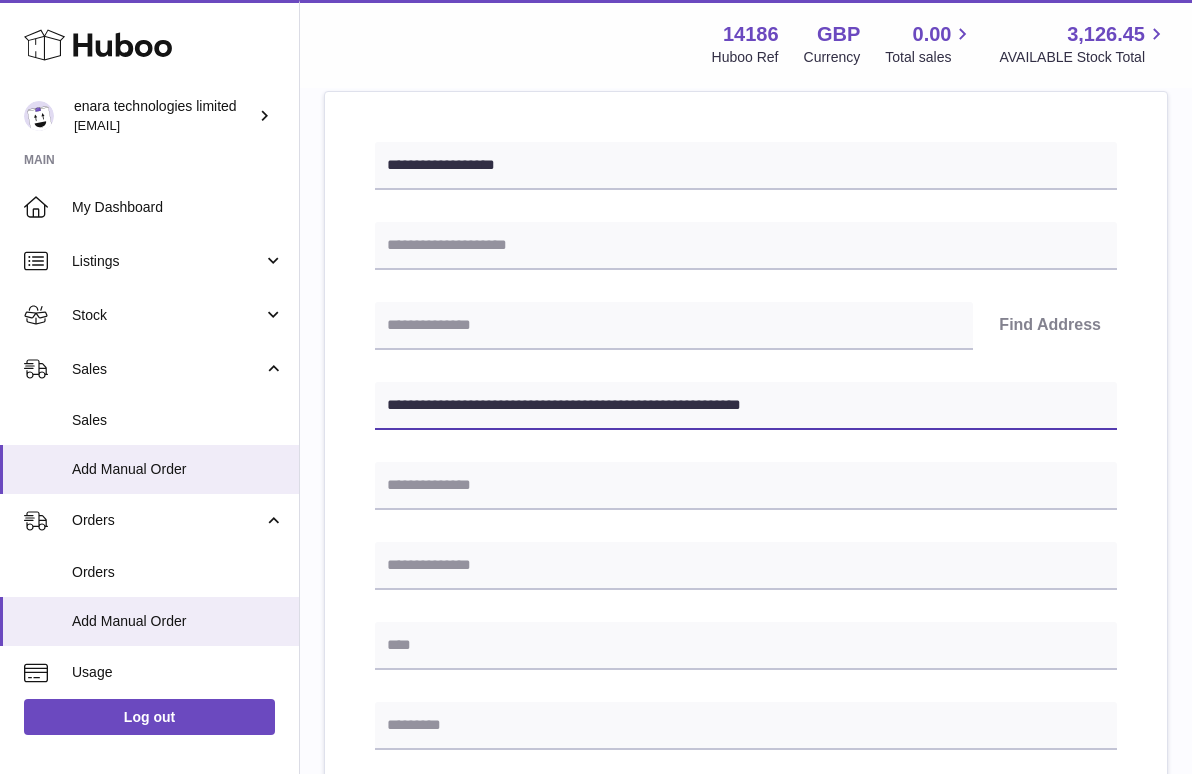 type on "**********" 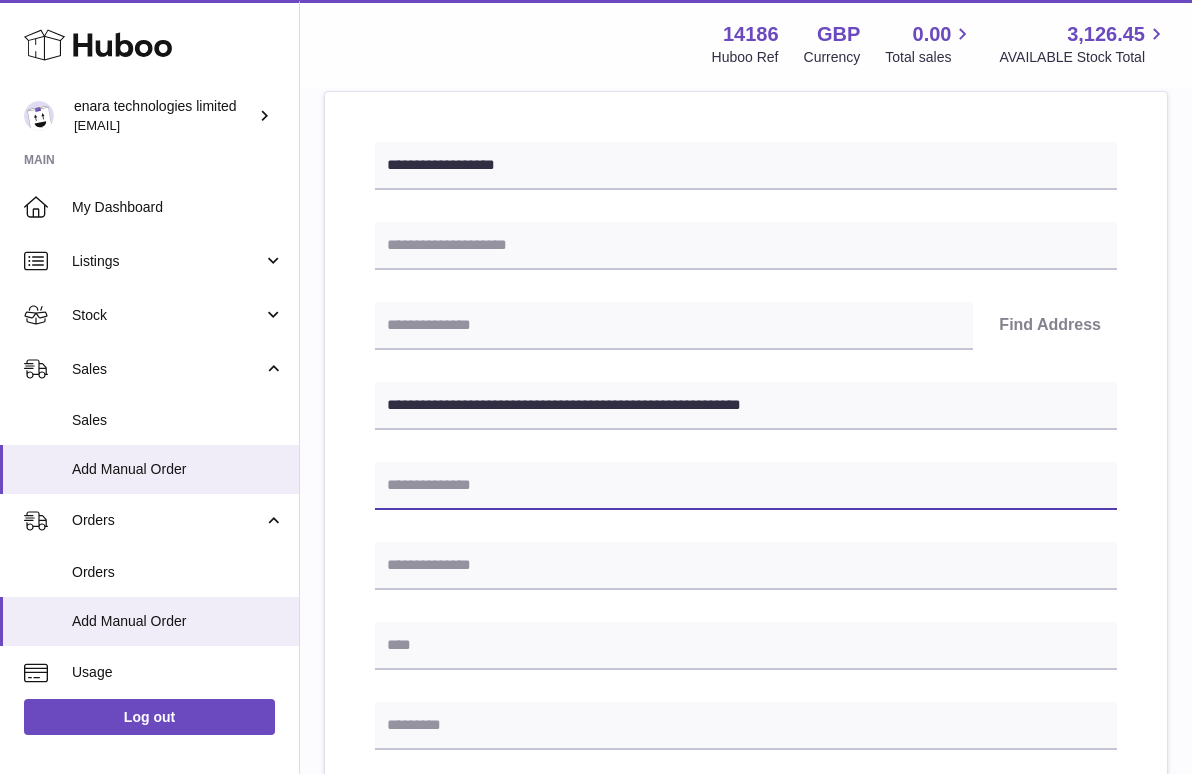 click at bounding box center (746, 486) 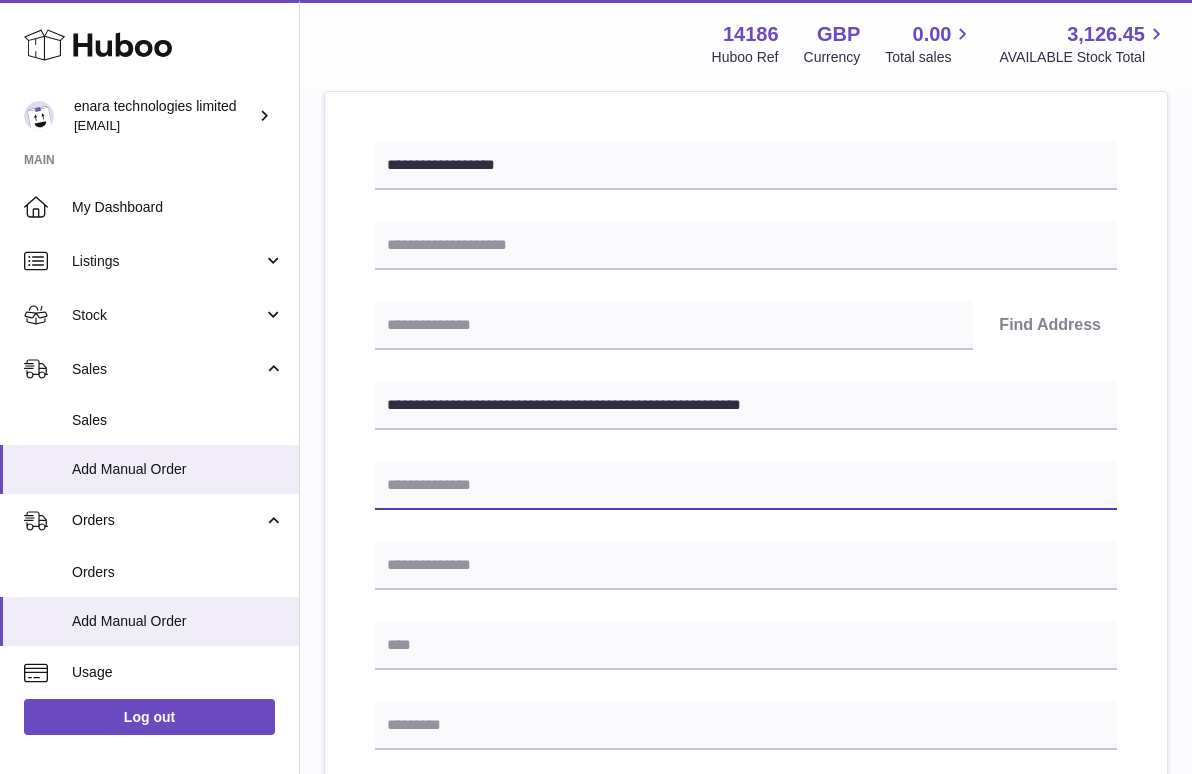 paste on "**********" 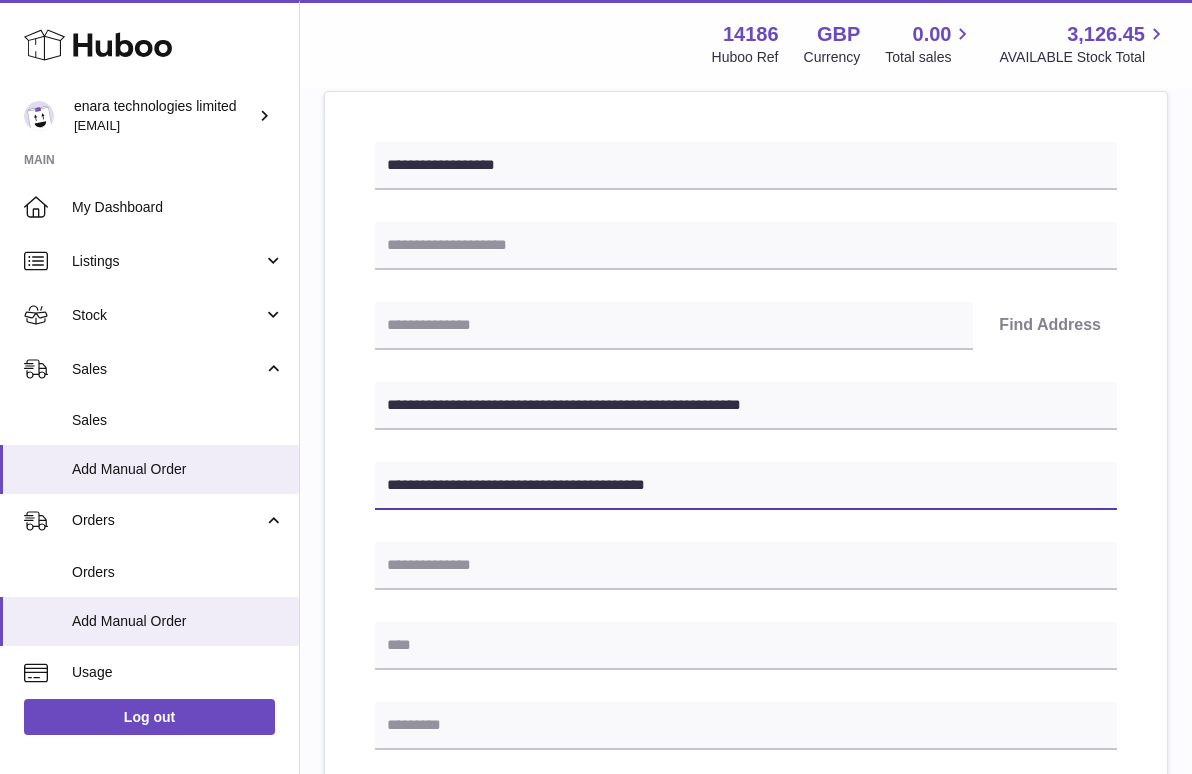 type on "**********" 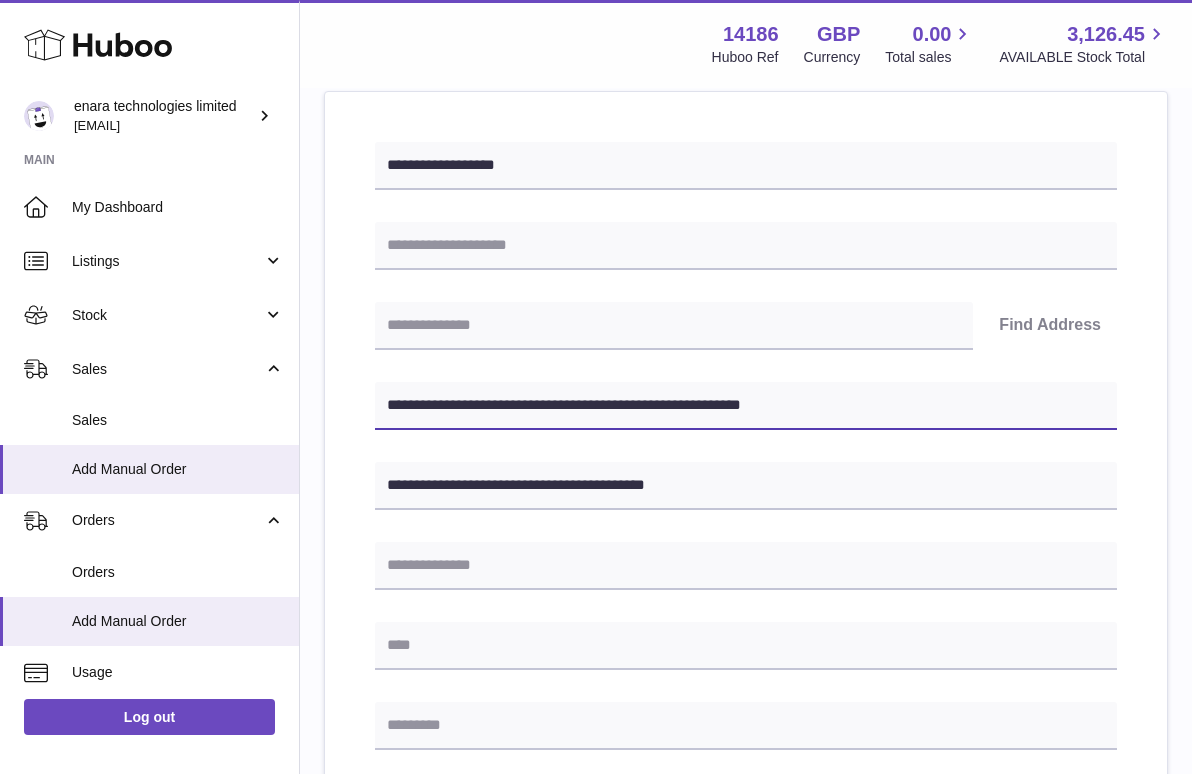 drag, startPoint x: 490, startPoint y: 407, endPoint x: 393, endPoint y: 409, distance: 97.020615 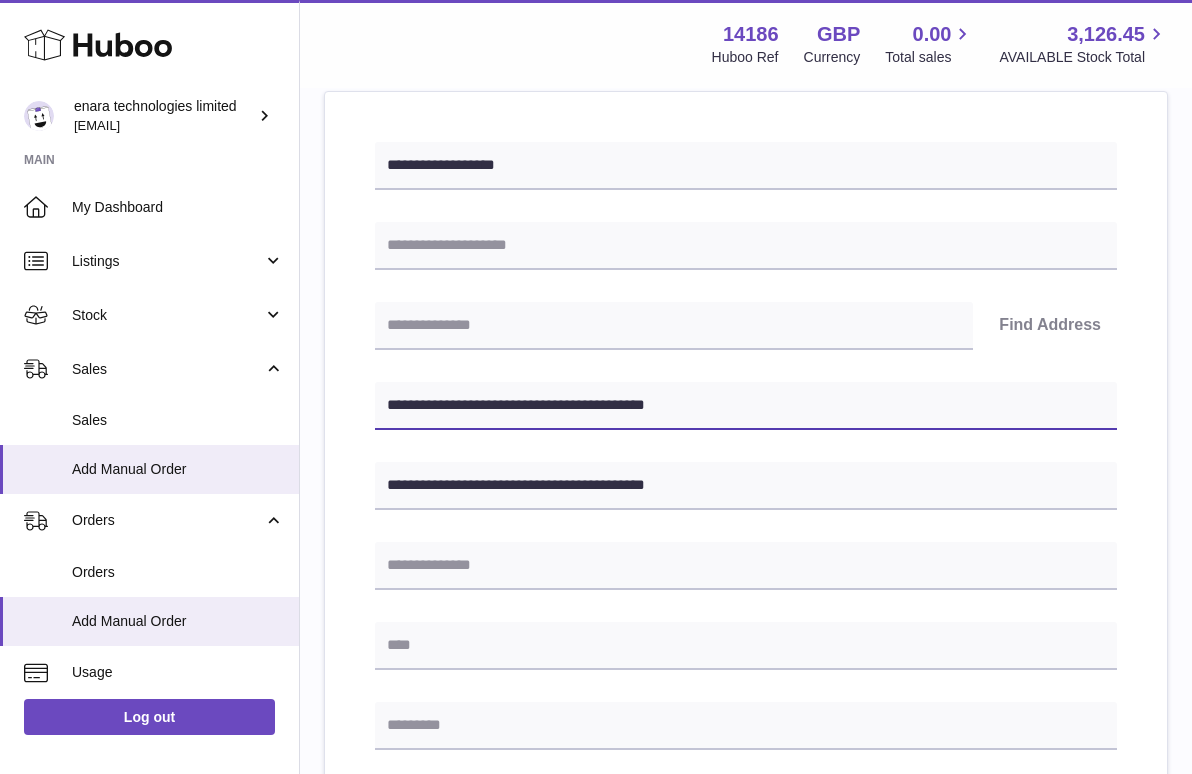 type on "**********" 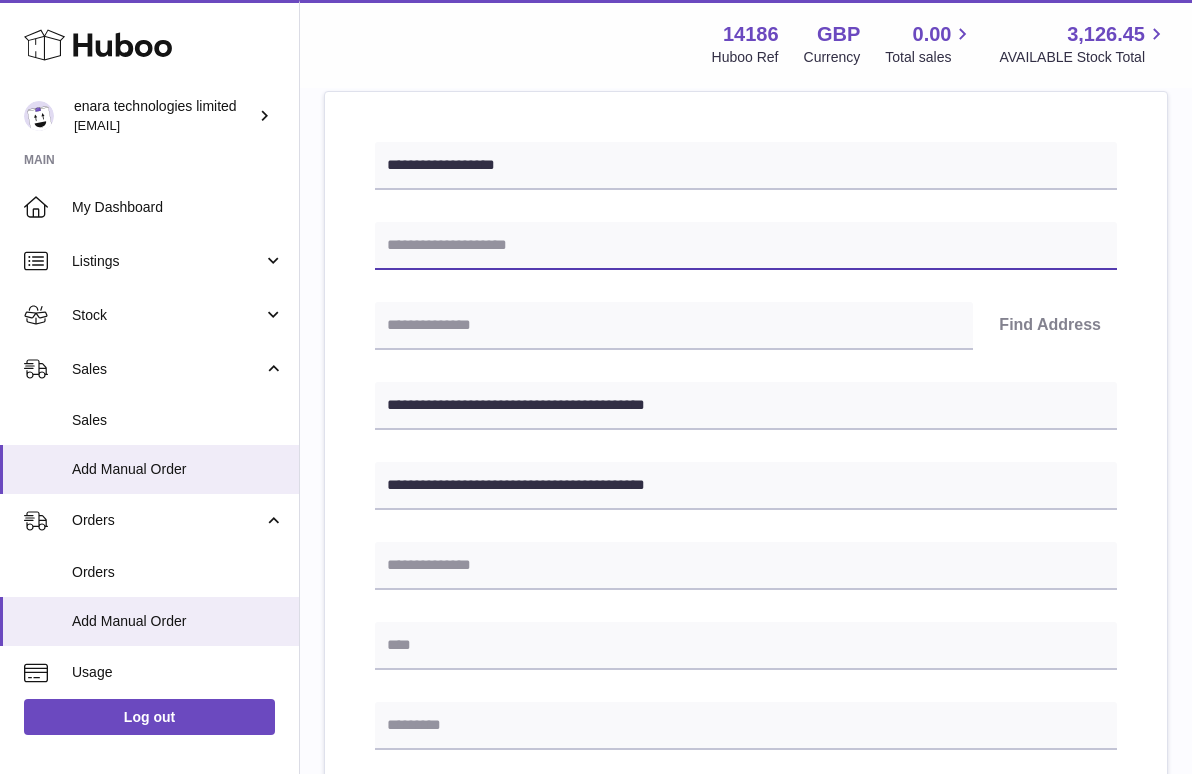 paste on "**********" 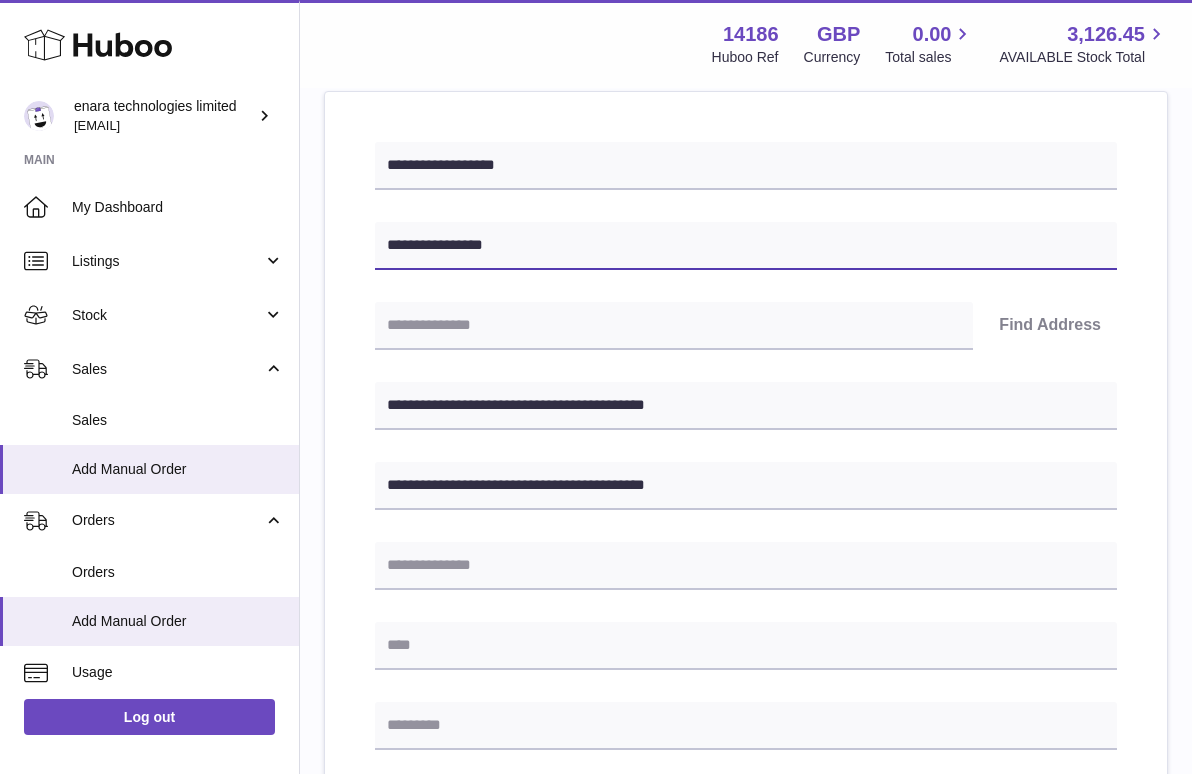 type on "**********" 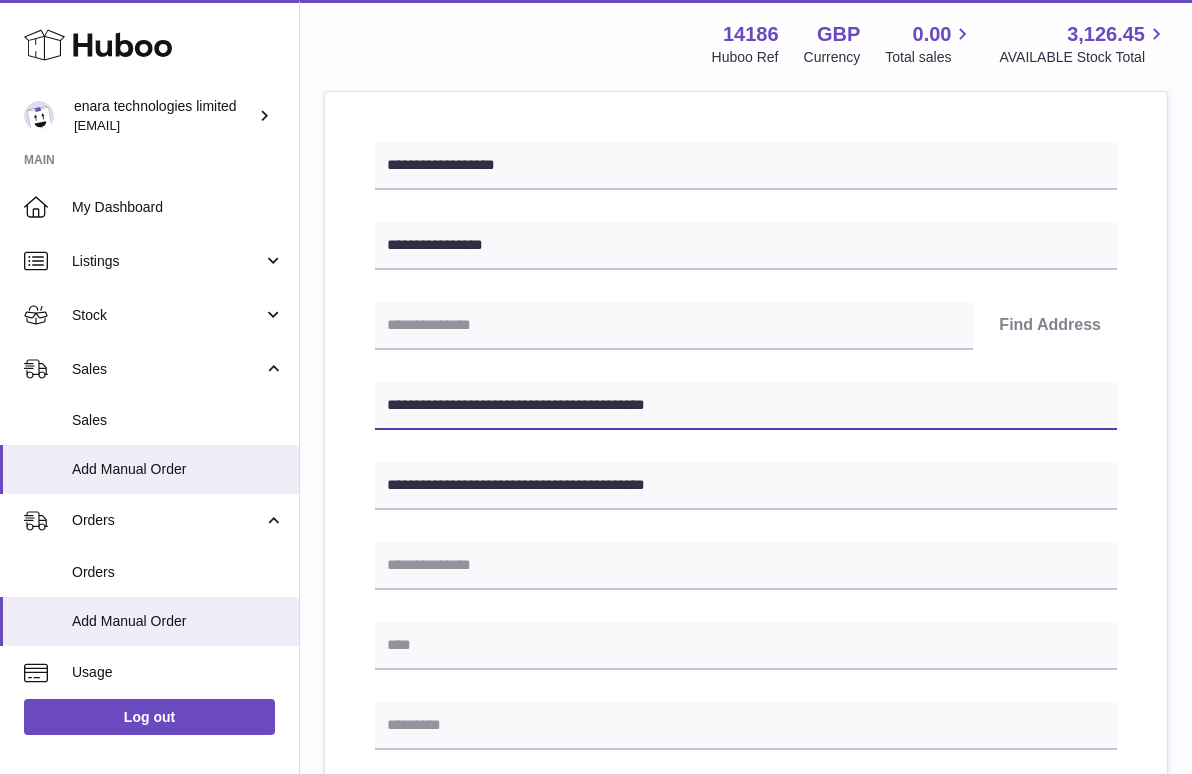 click on "**********" at bounding box center (746, 406) 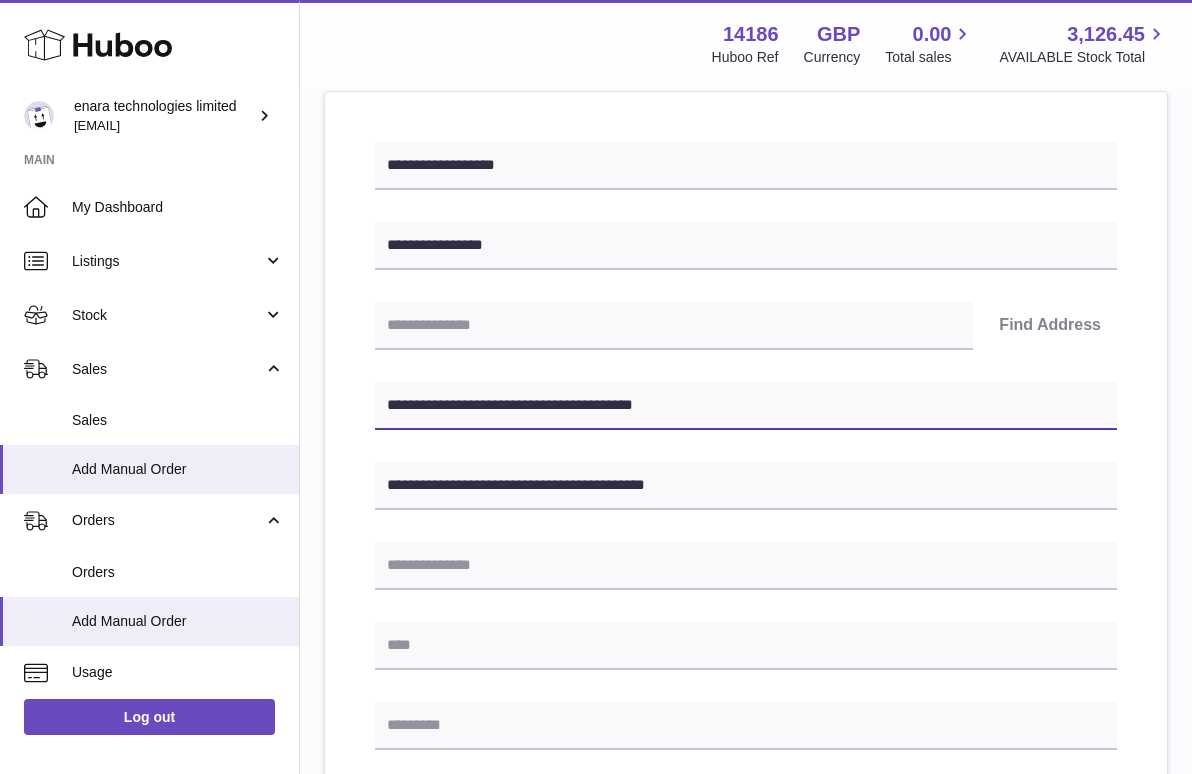 drag, startPoint x: 504, startPoint y: 400, endPoint x: 318, endPoint y: 398, distance: 186.01076 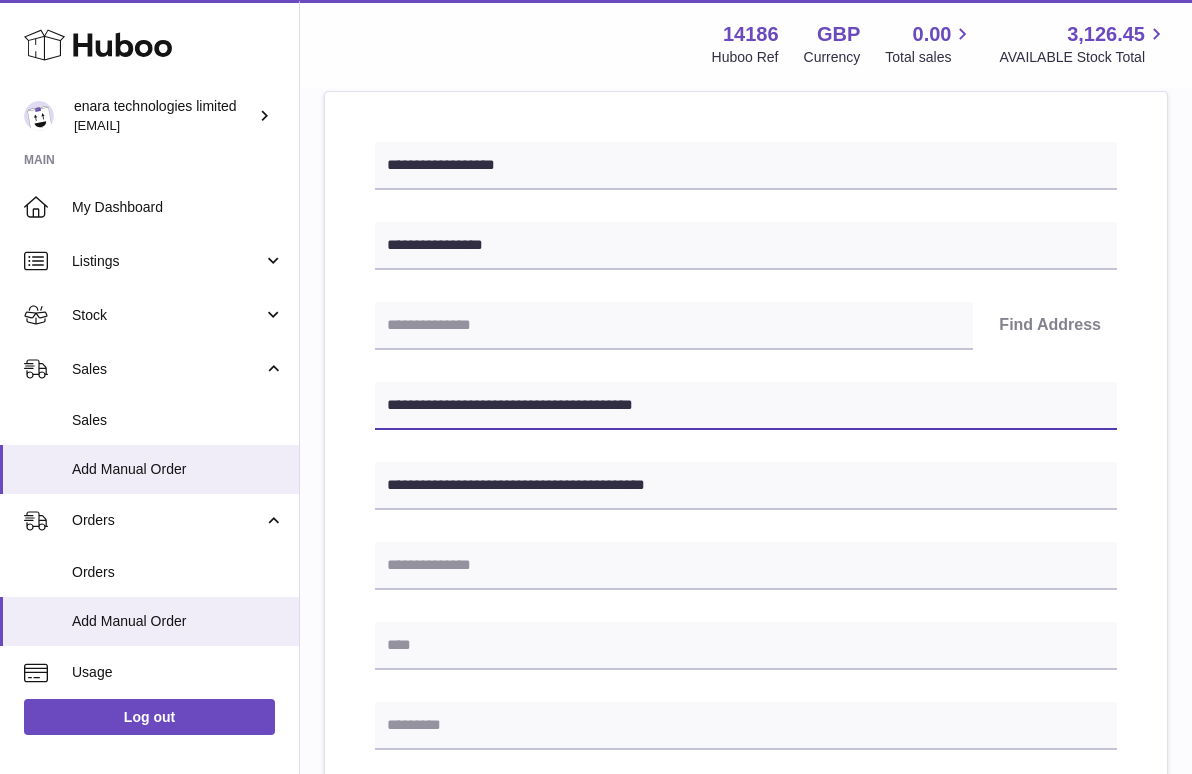 click on "**********" at bounding box center (746, 625) 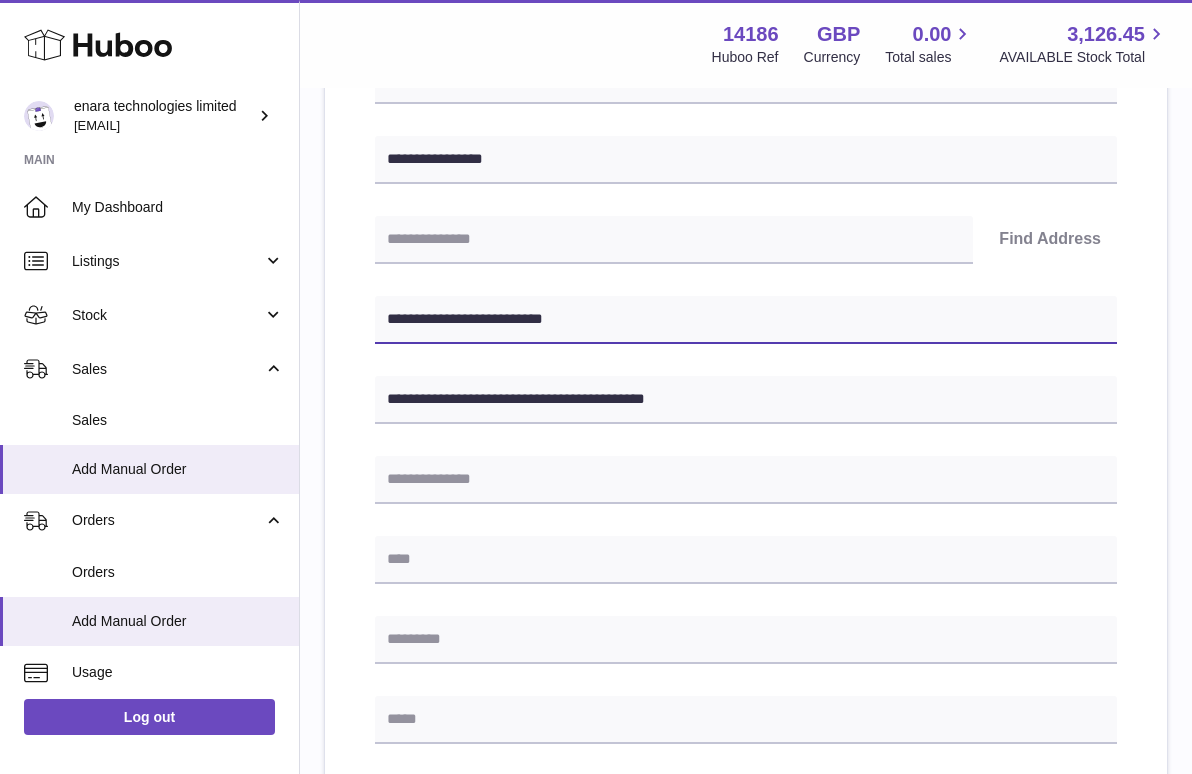 scroll, scrollTop: 324, scrollLeft: 0, axis: vertical 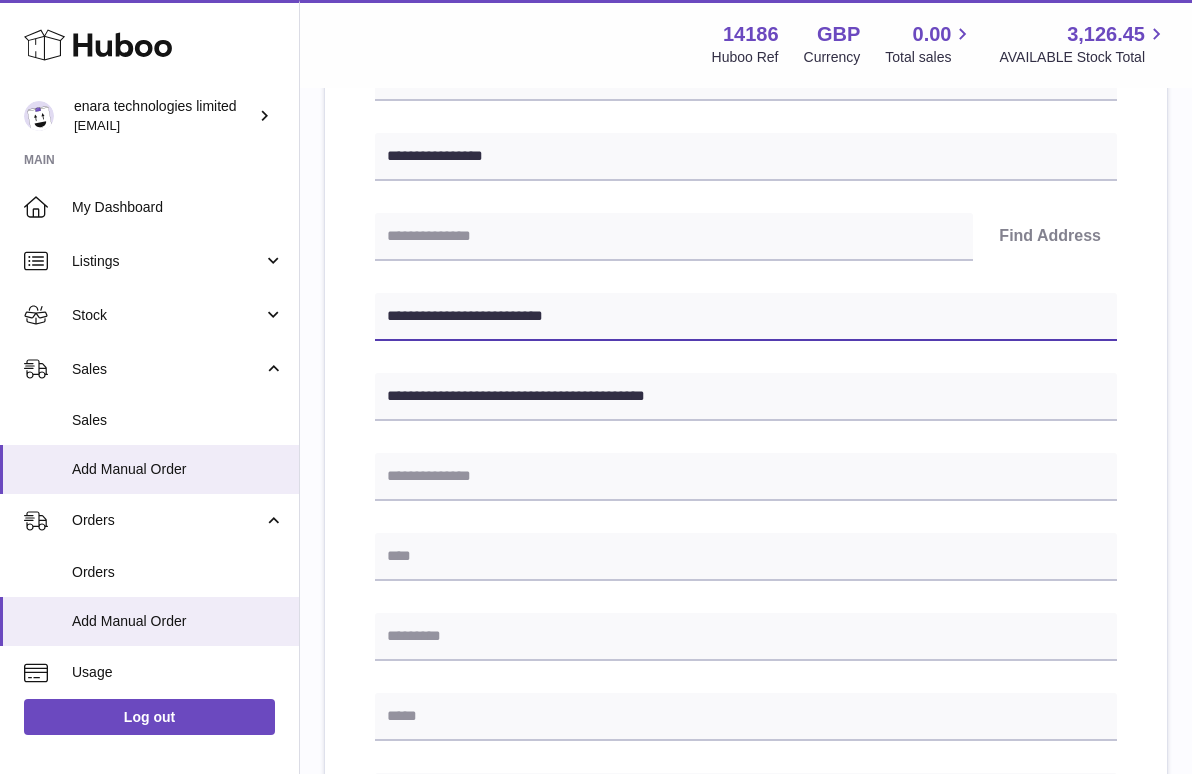 type on "**********" 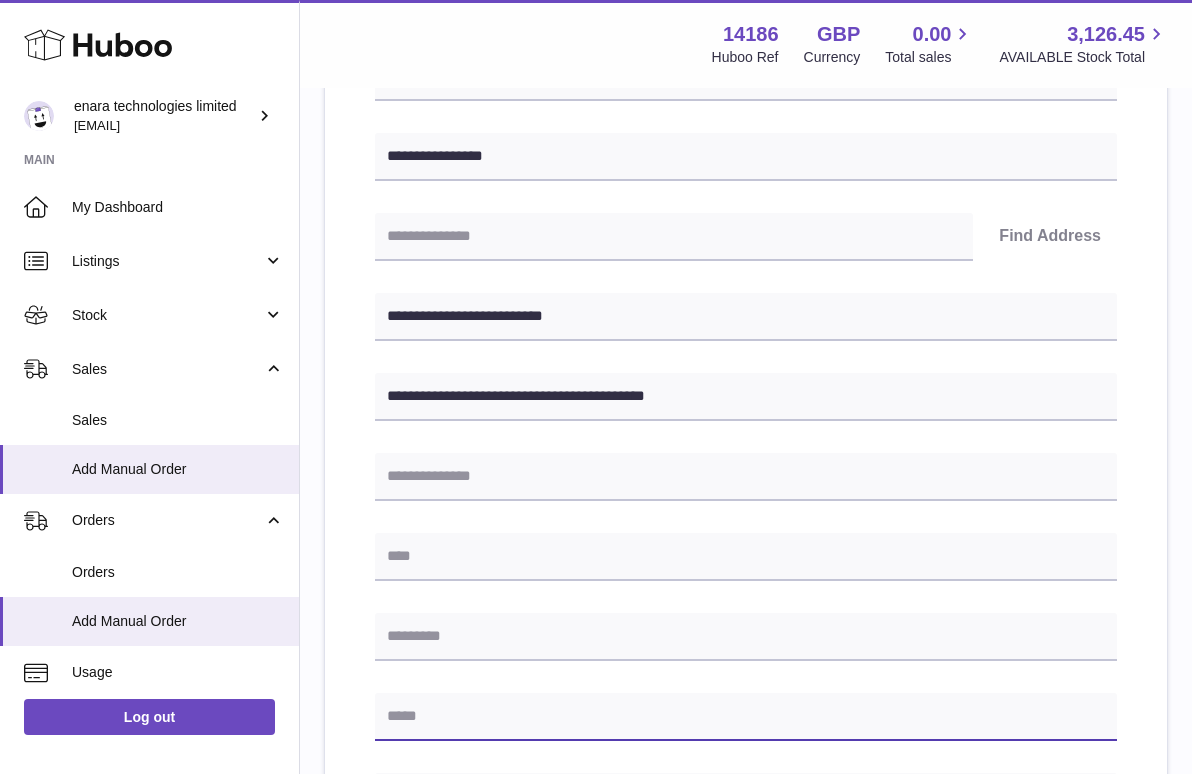 paste on "**********" 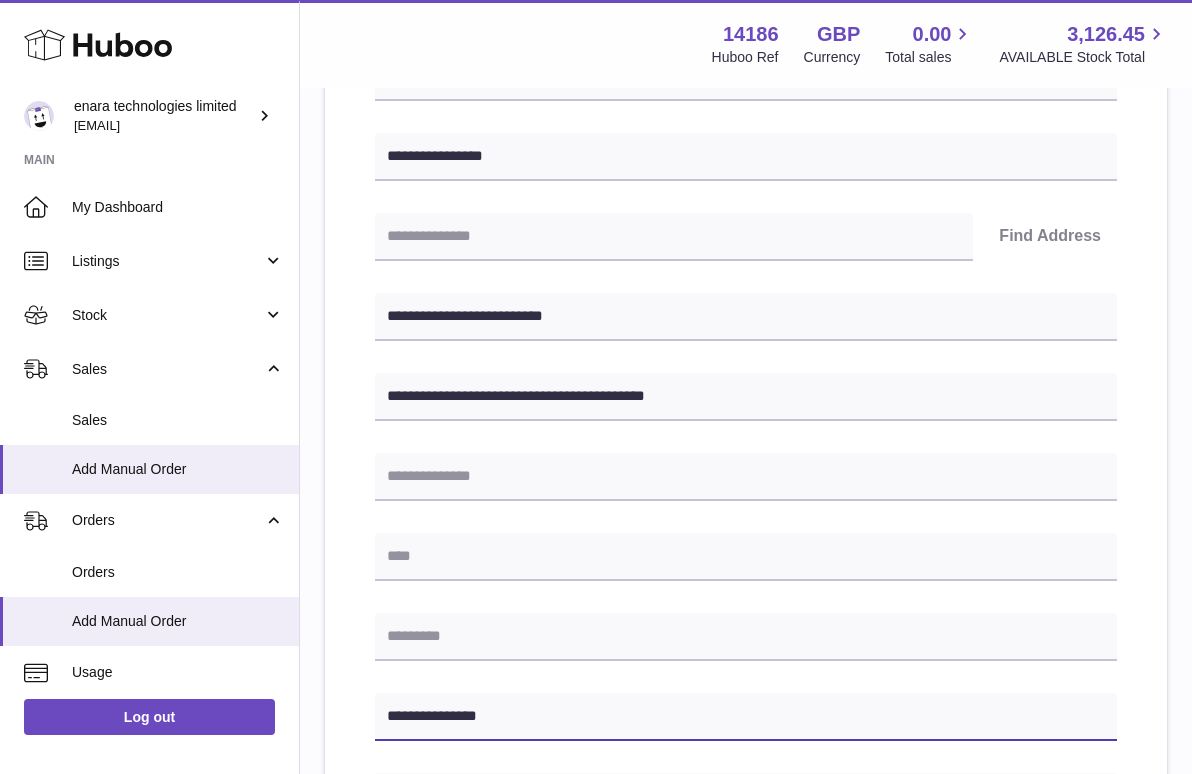 type on "**********" 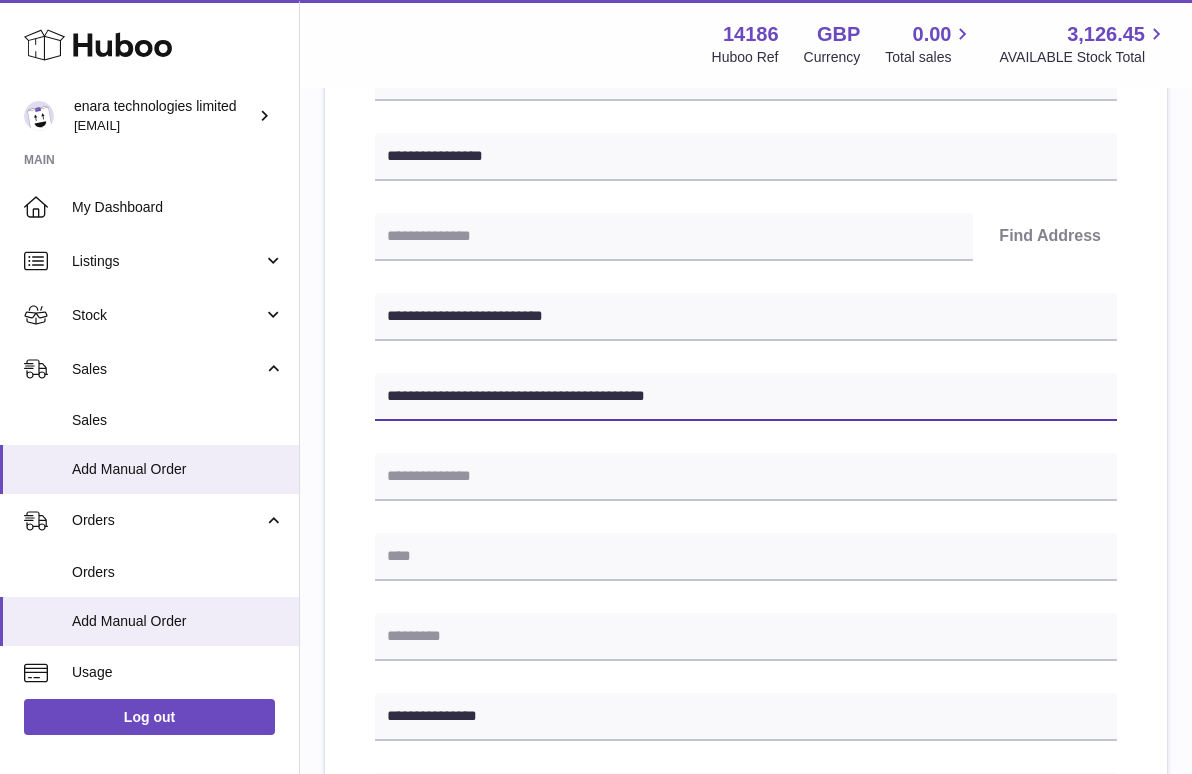 drag, startPoint x: 590, startPoint y: 391, endPoint x: 531, endPoint y: 394, distance: 59.07622 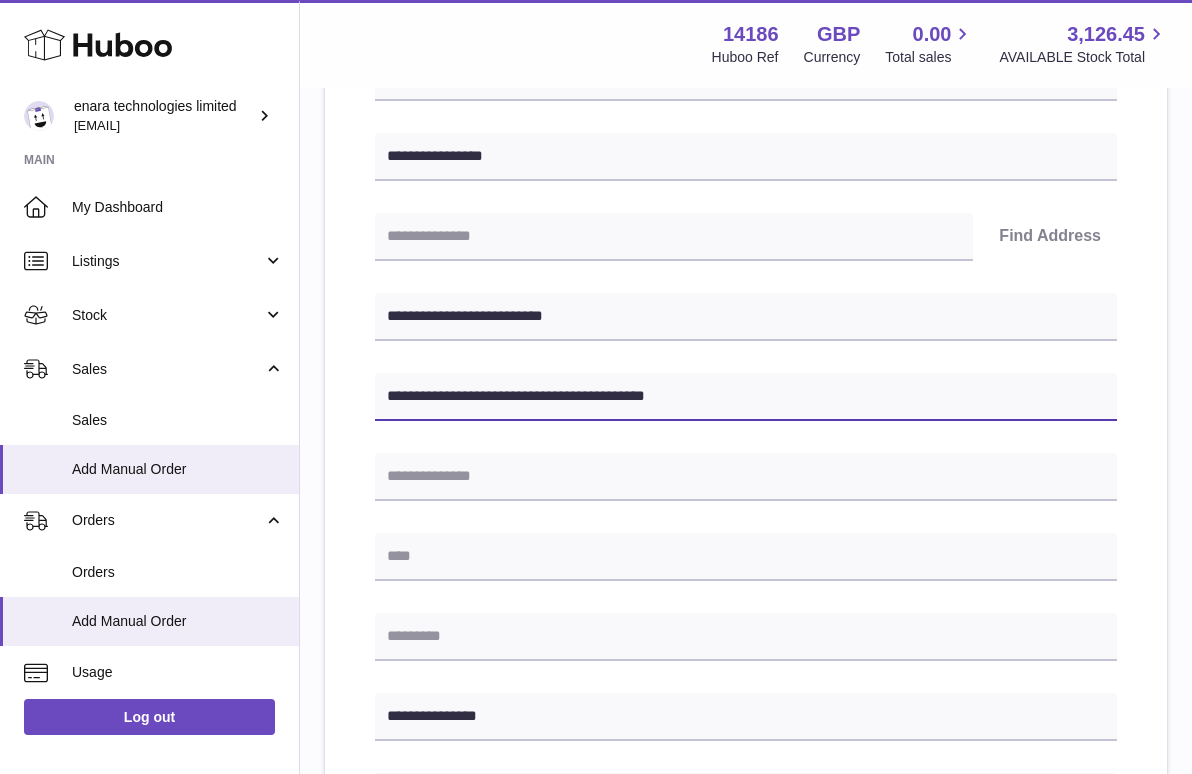 click on "**********" at bounding box center [746, 397] 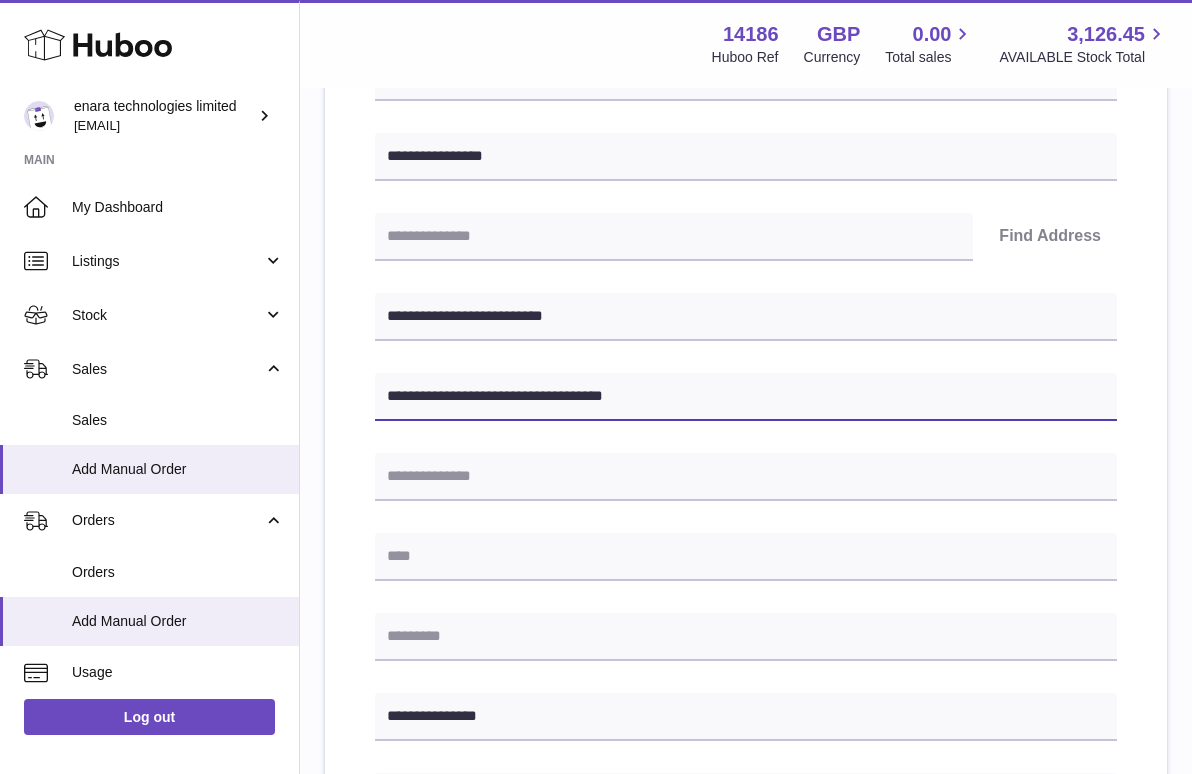 type on "**********" 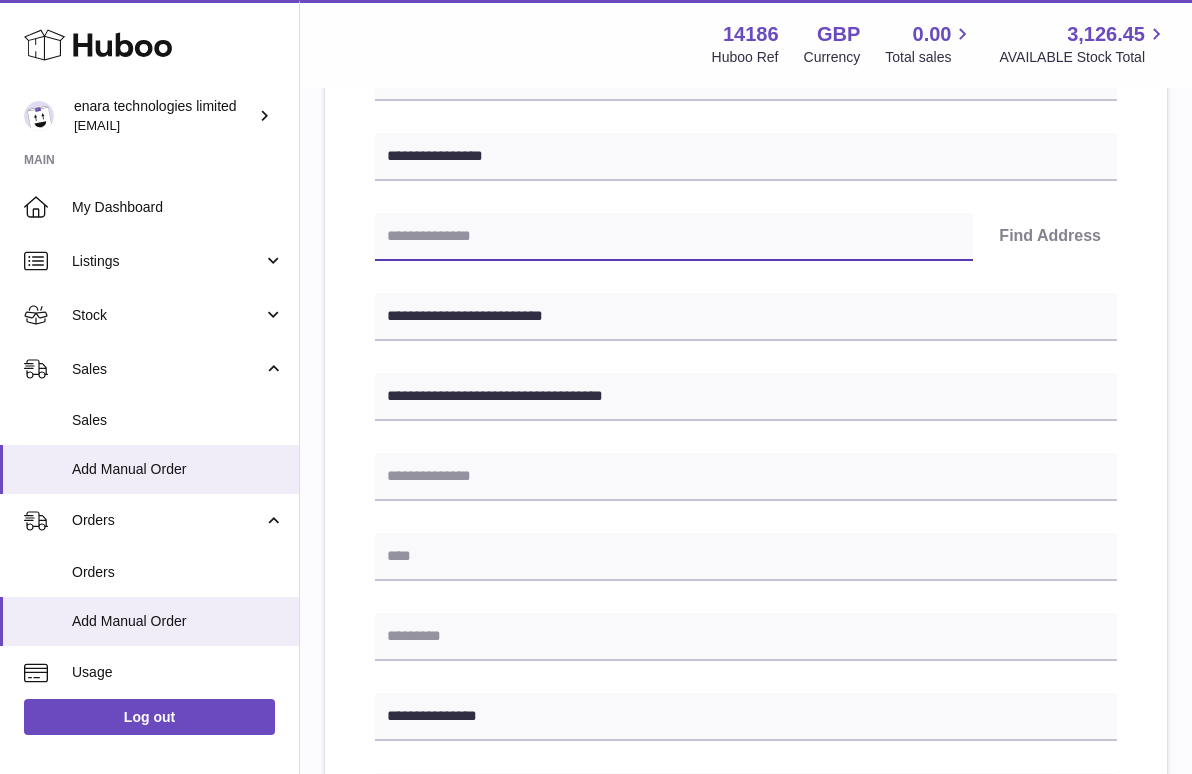 paste on "*******" 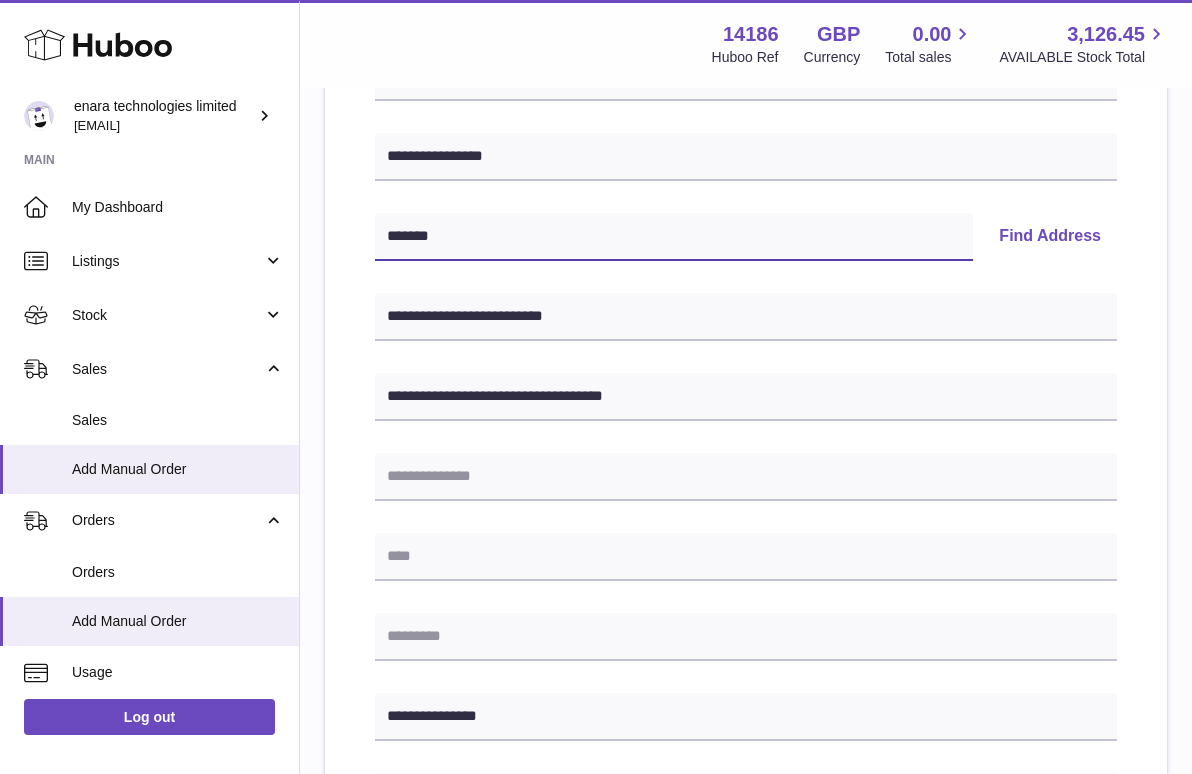 type on "*******" 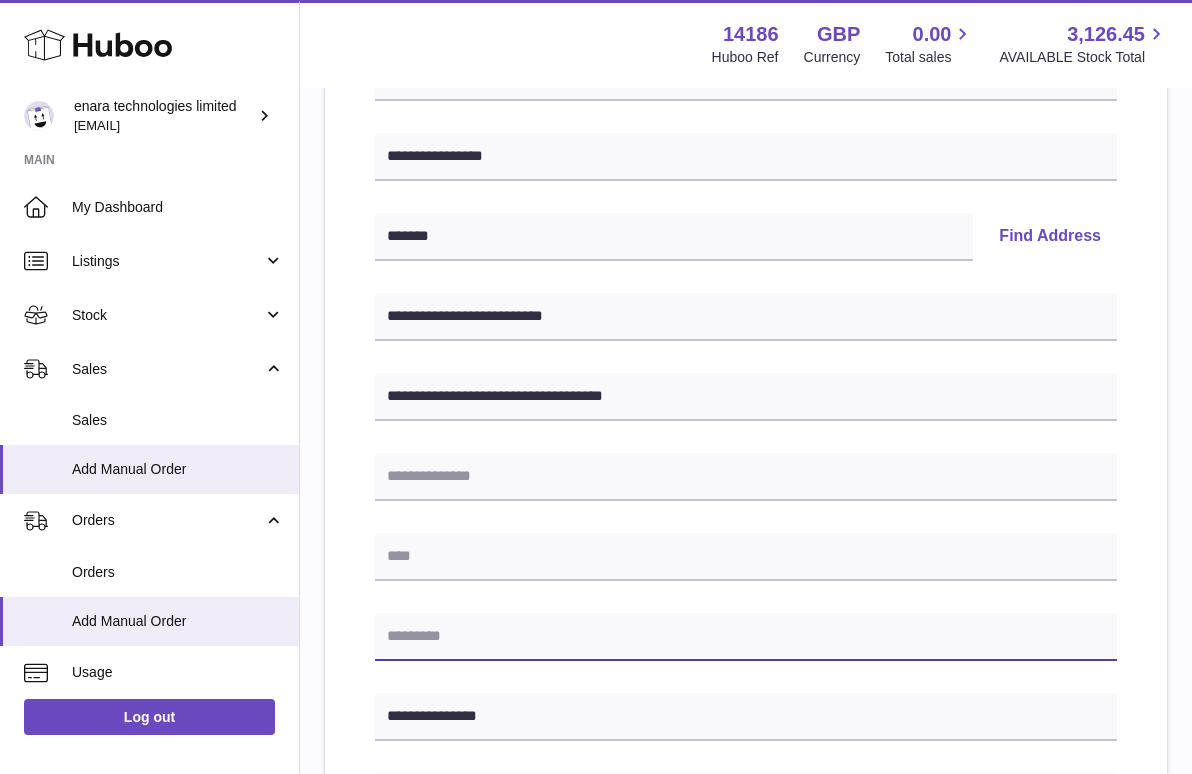paste on "*******" 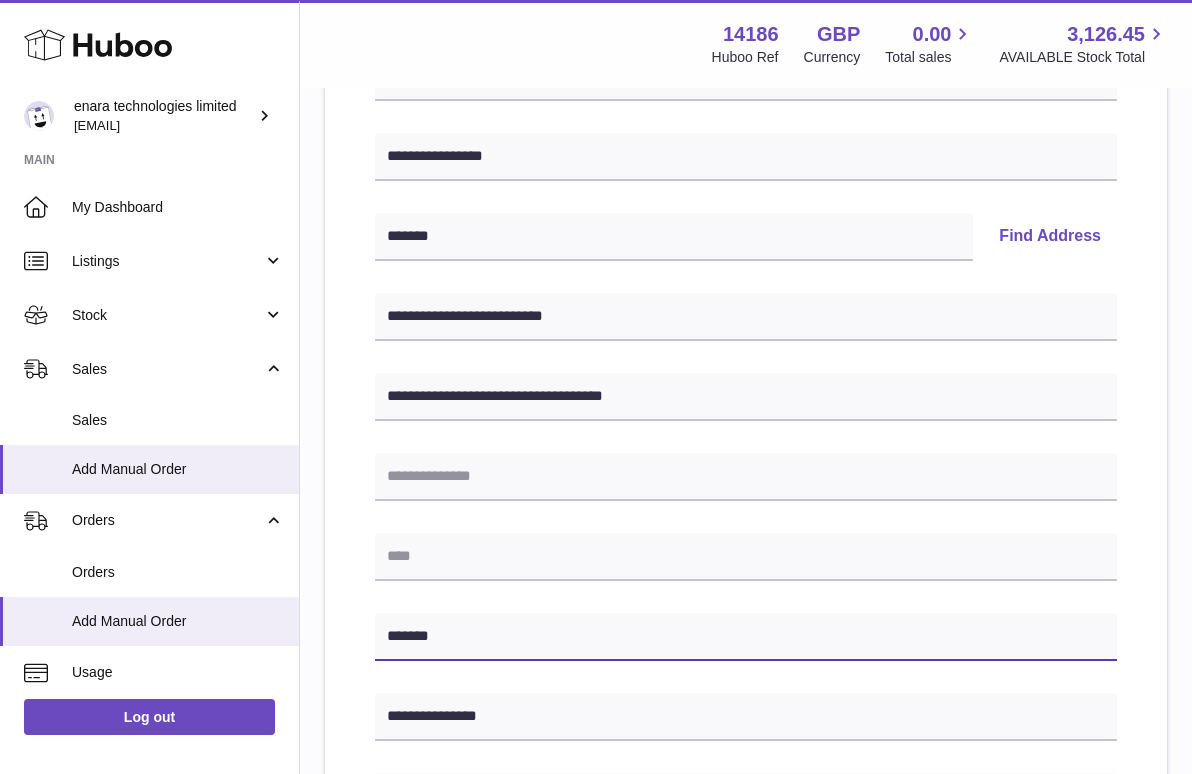 type on "*******" 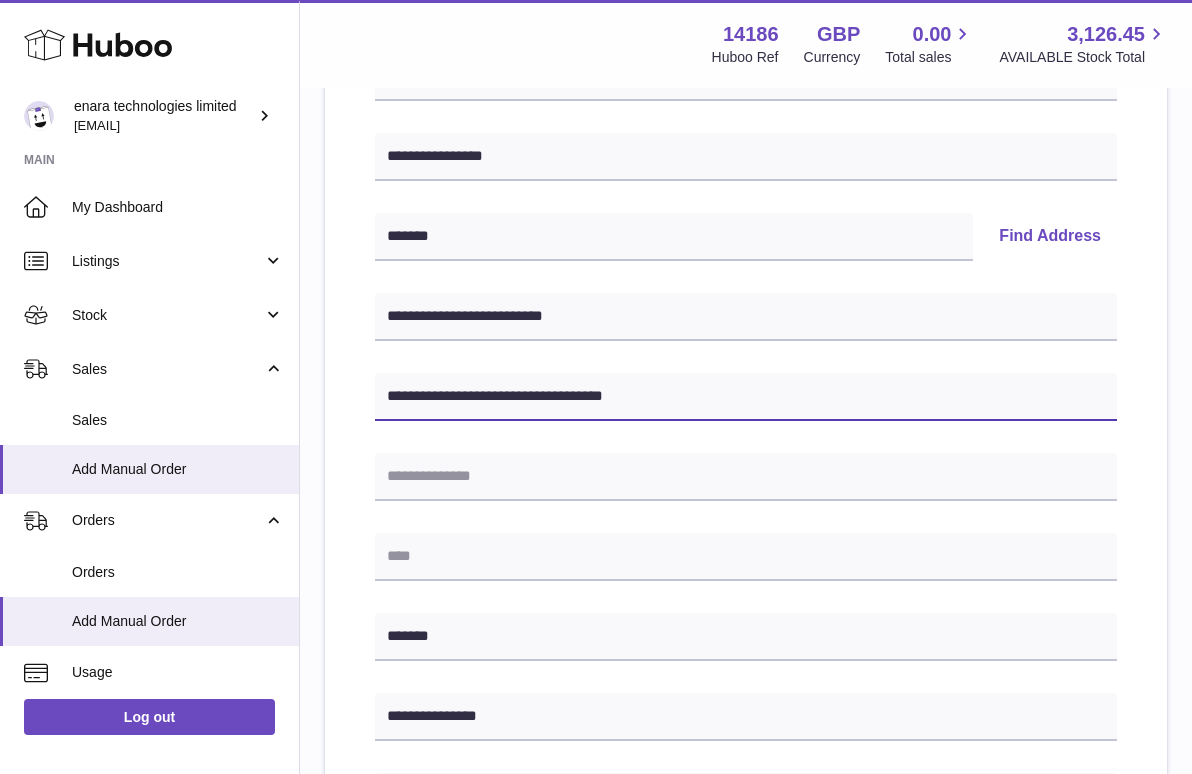 drag, startPoint x: 535, startPoint y: 392, endPoint x: 726, endPoint y: 420, distance: 193.04144 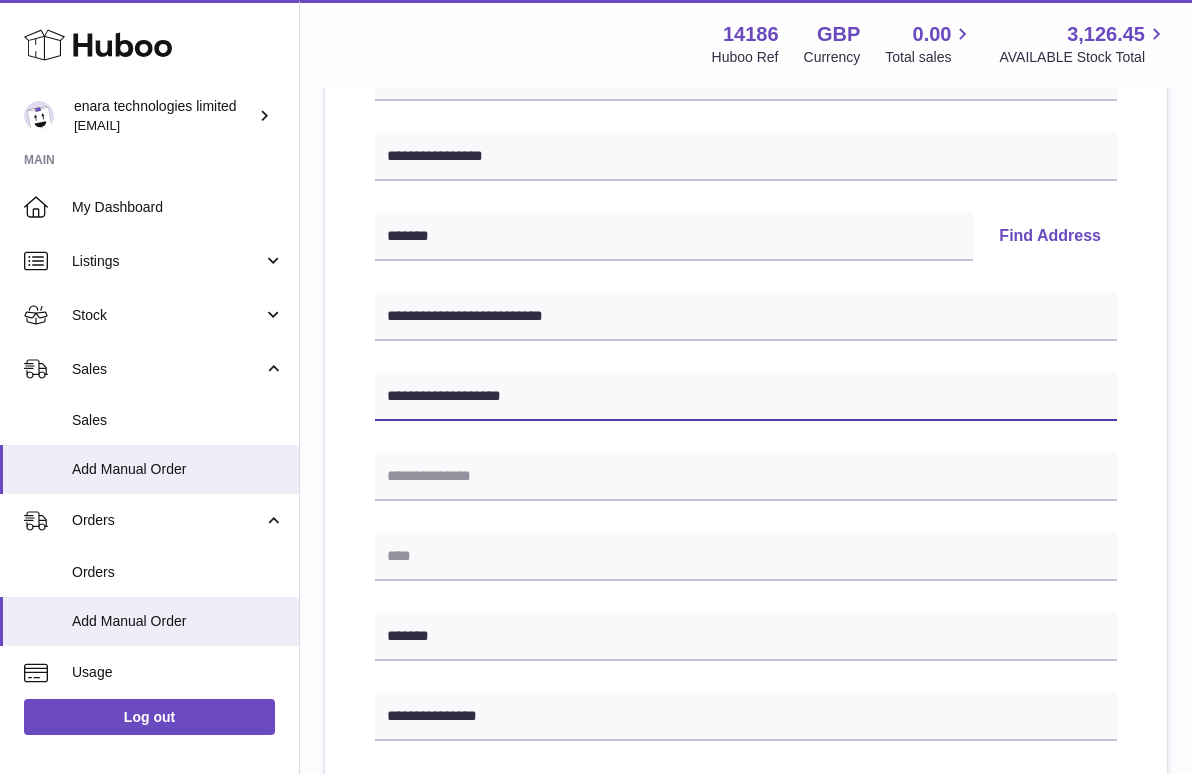 type on "**********" 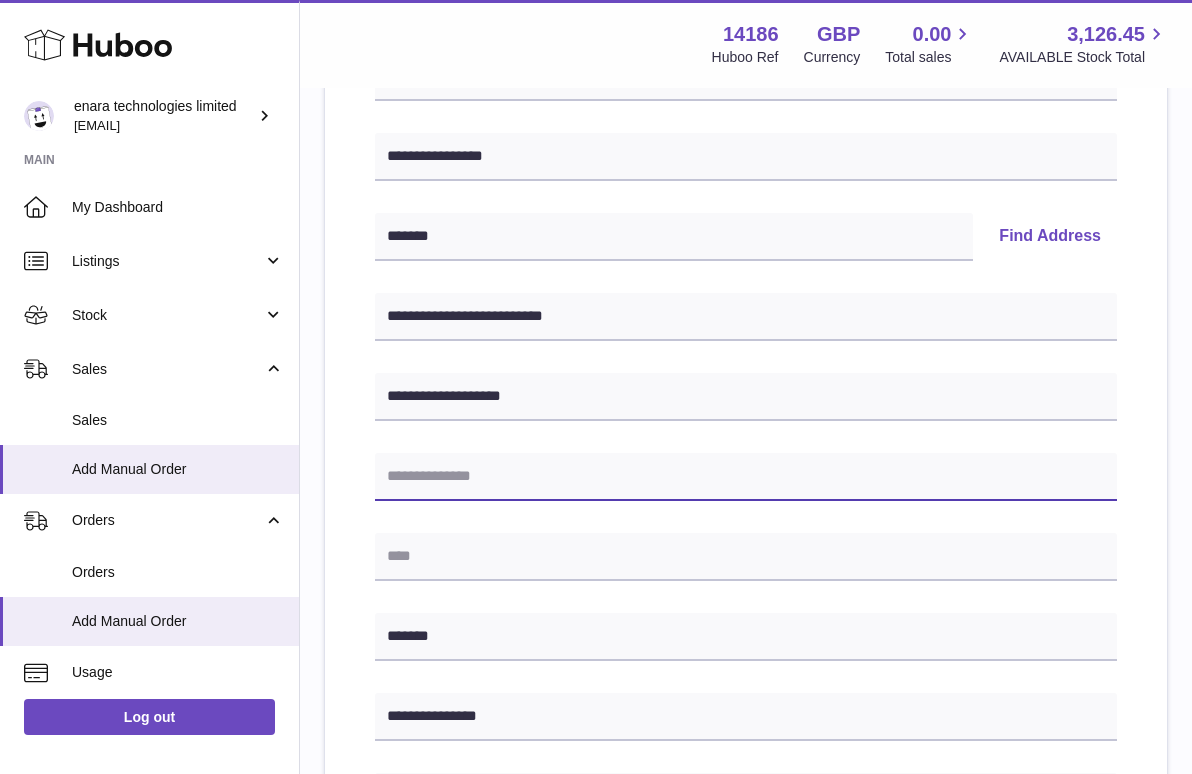 paste on "**********" 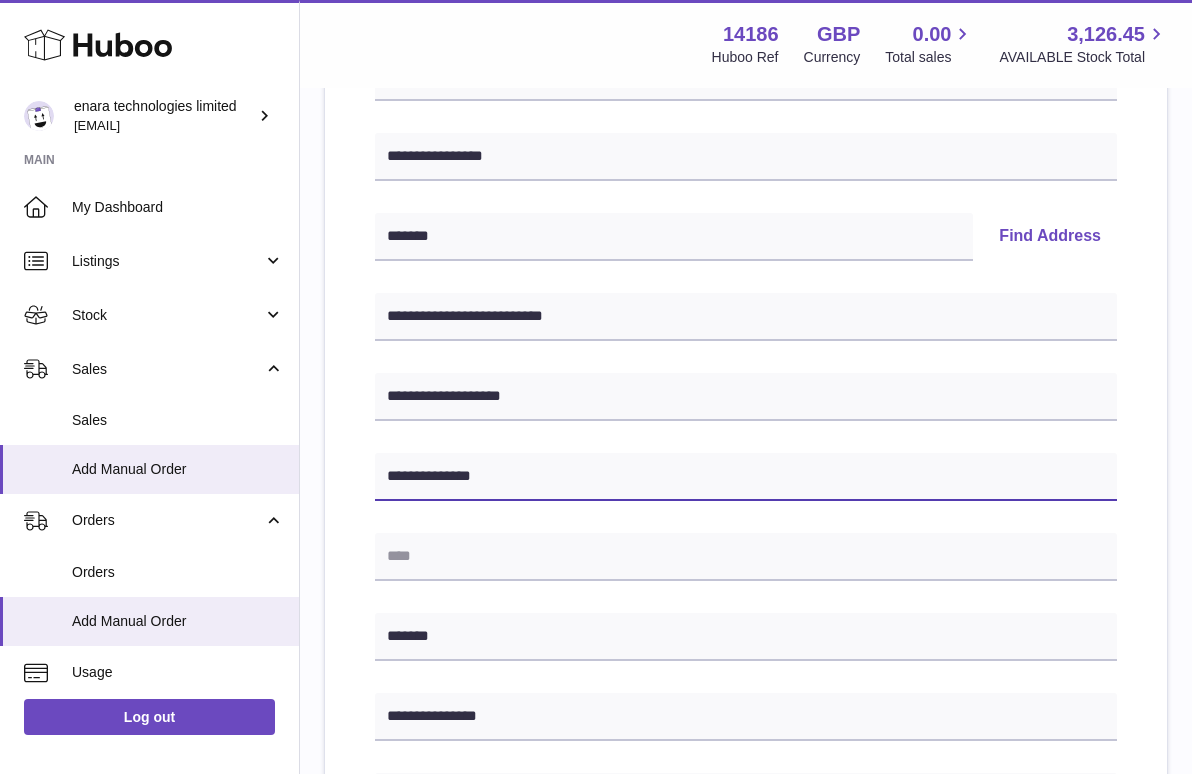 type on "**********" 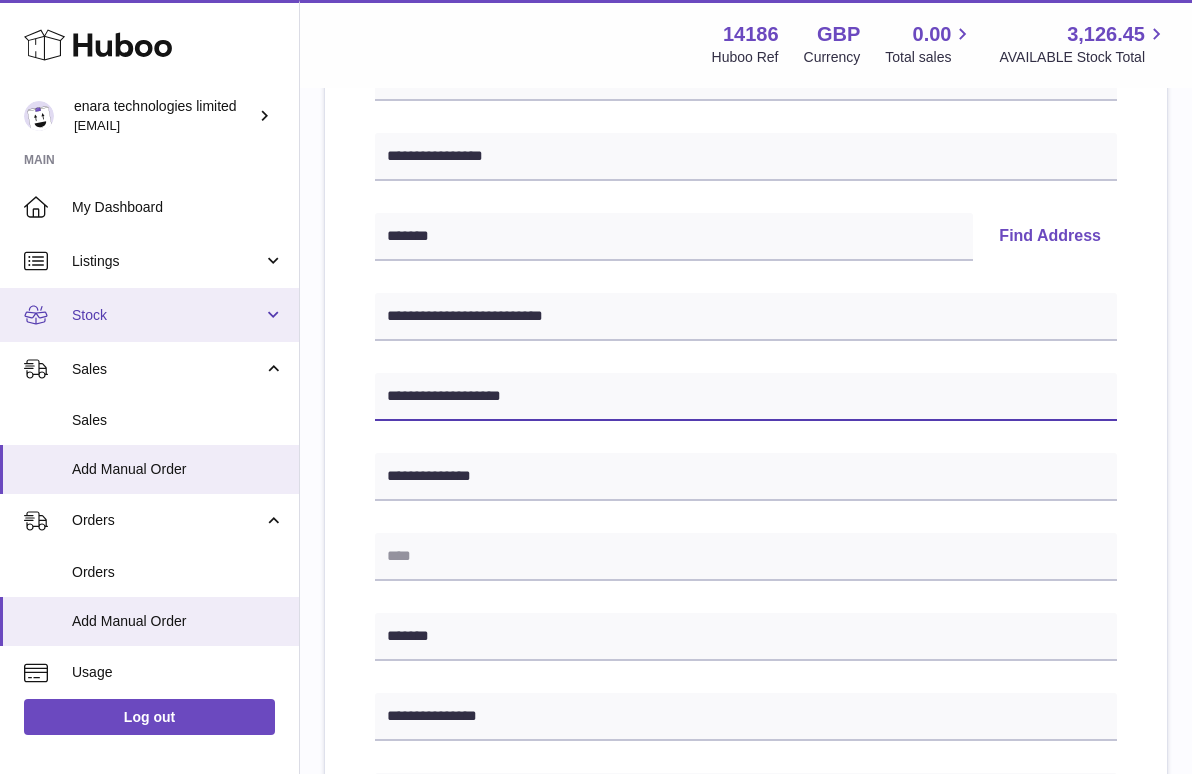 drag, startPoint x: 534, startPoint y: 401, endPoint x: 82, endPoint y: 331, distance: 457.38824 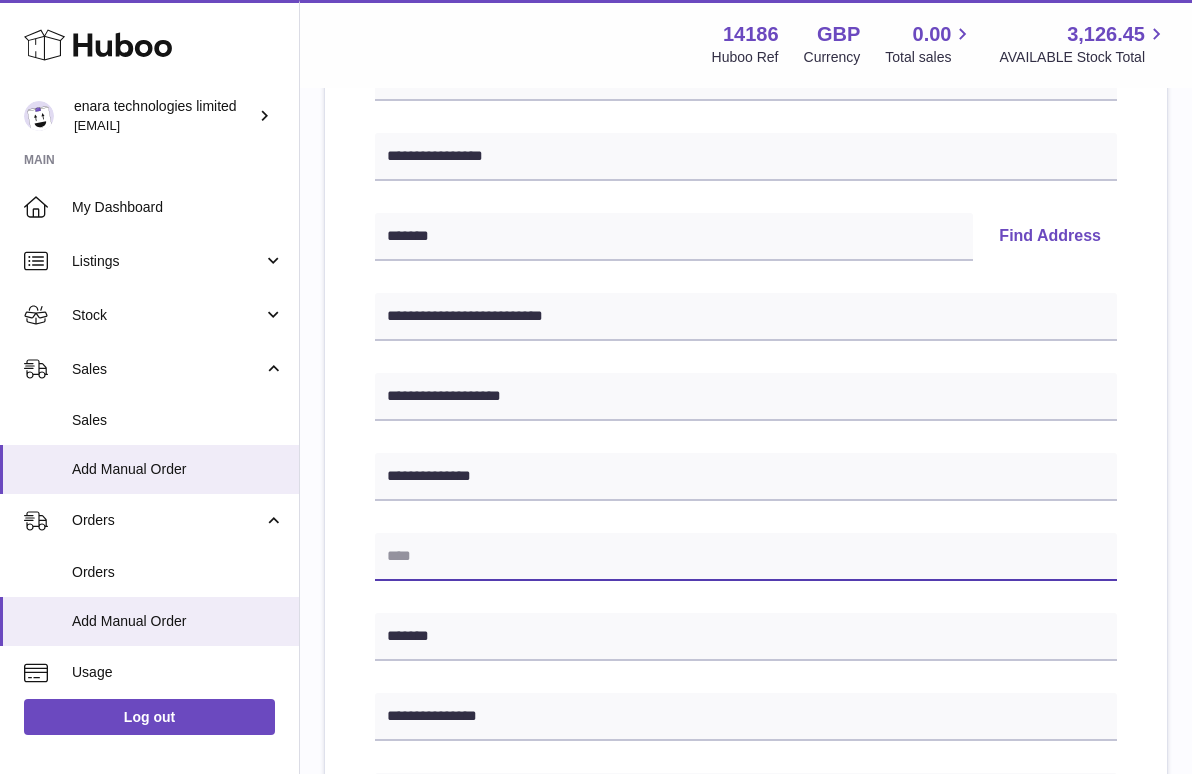 click at bounding box center (746, 557) 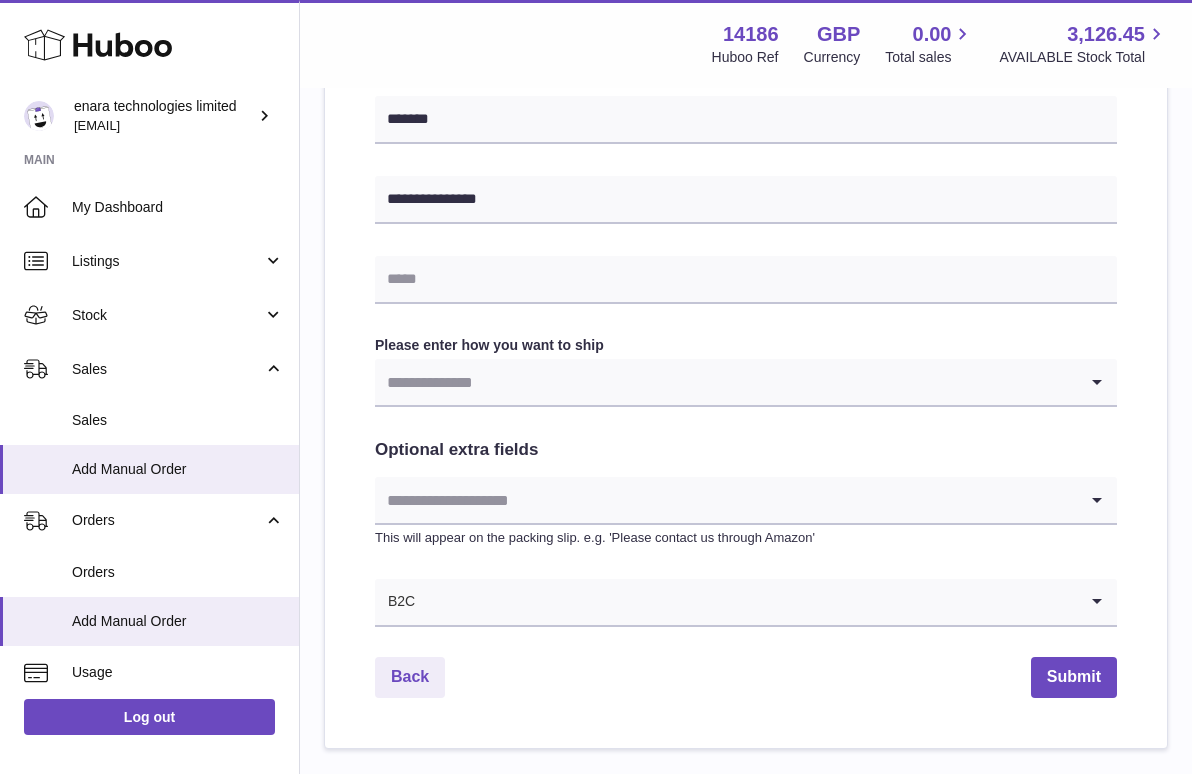 scroll, scrollTop: 856, scrollLeft: 0, axis: vertical 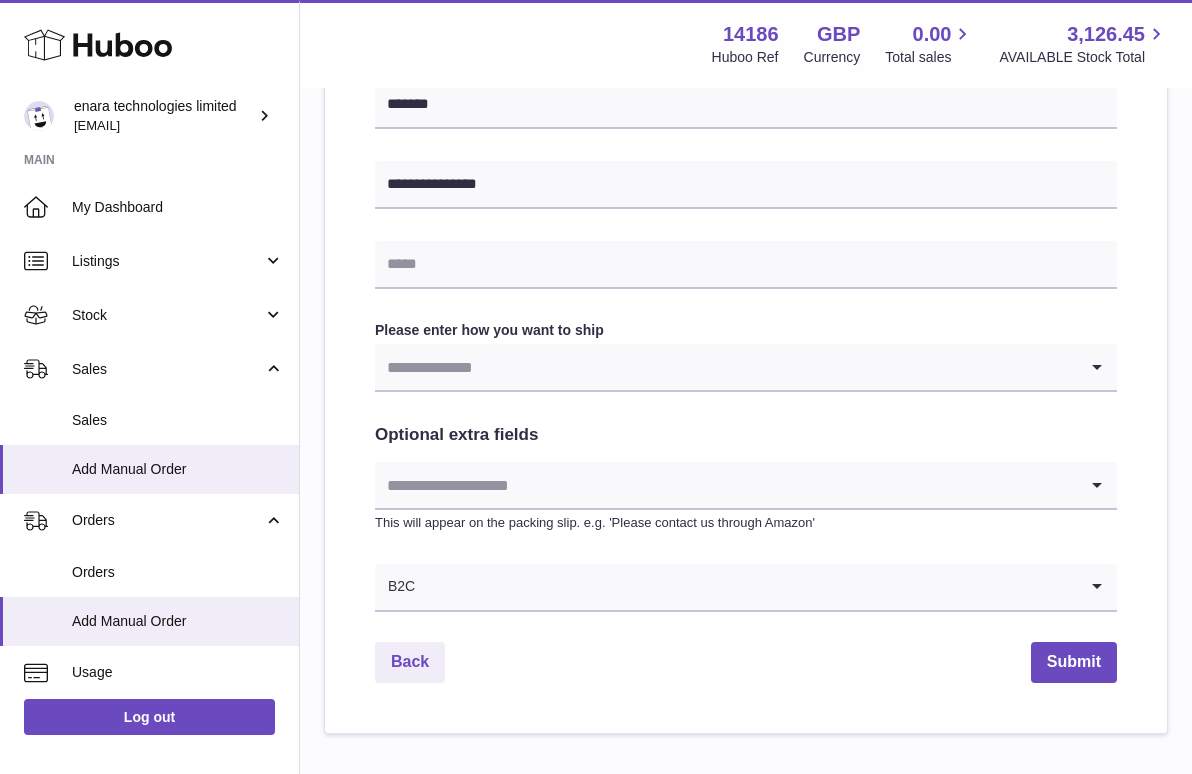 type on "**********" 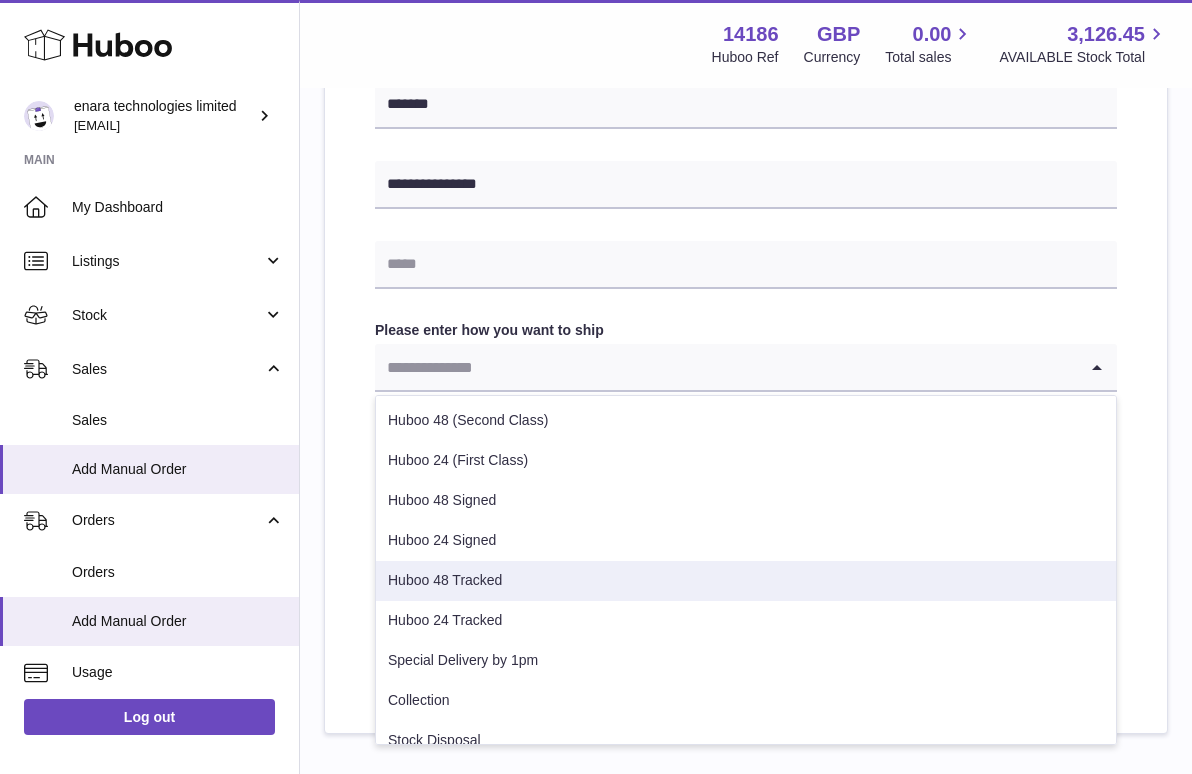 click on "Huboo 48 Tracked" at bounding box center (746, 581) 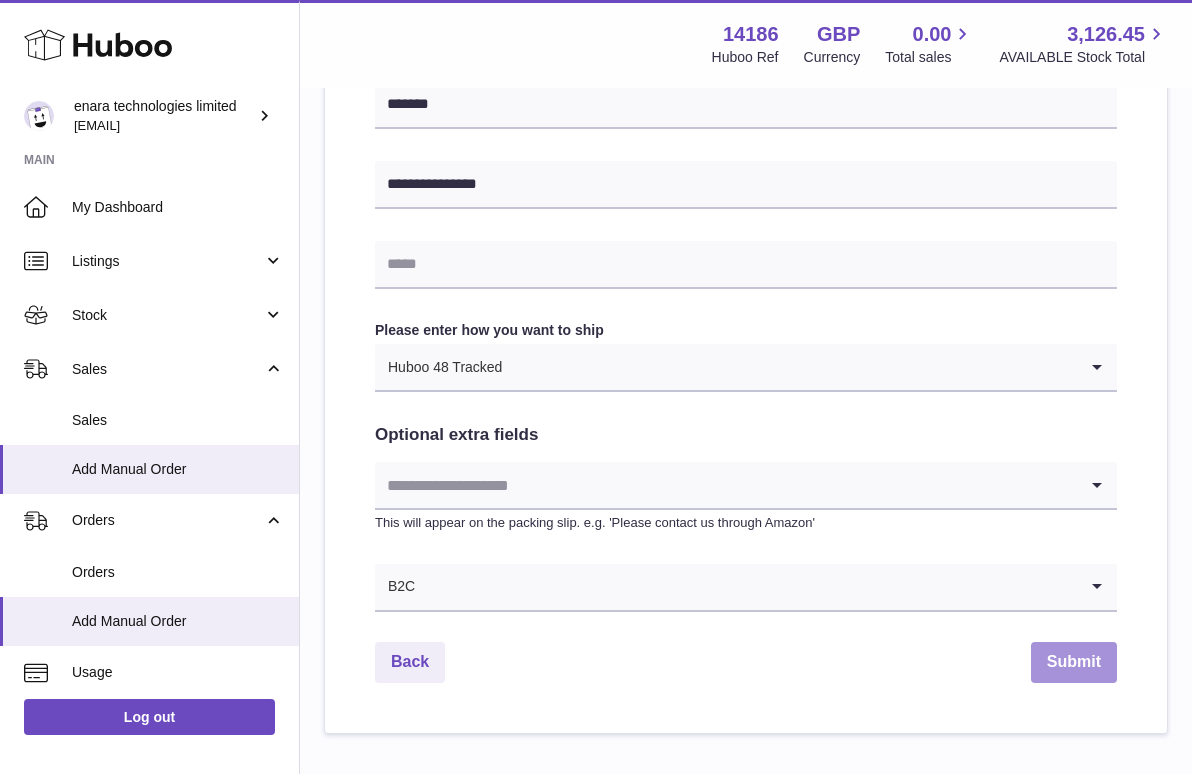 click on "Submit" at bounding box center (1074, 662) 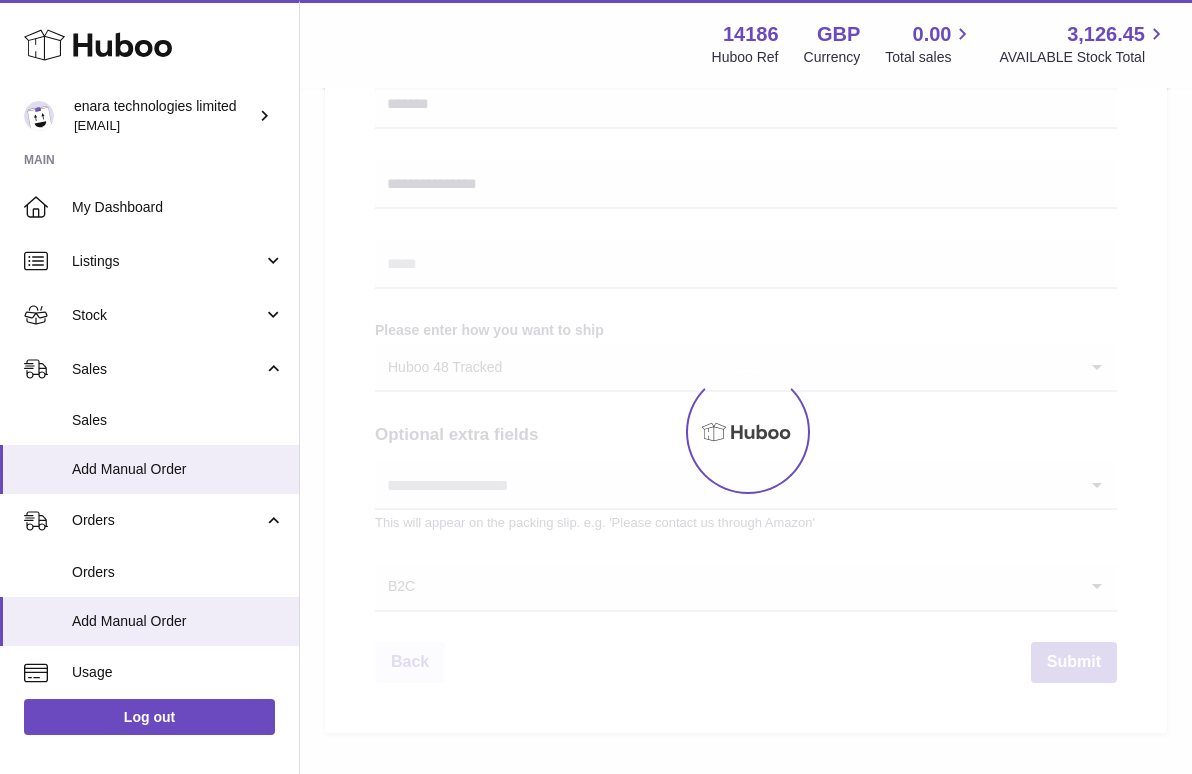 scroll, scrollTop: 0, scrollLeft: 0, axis: both 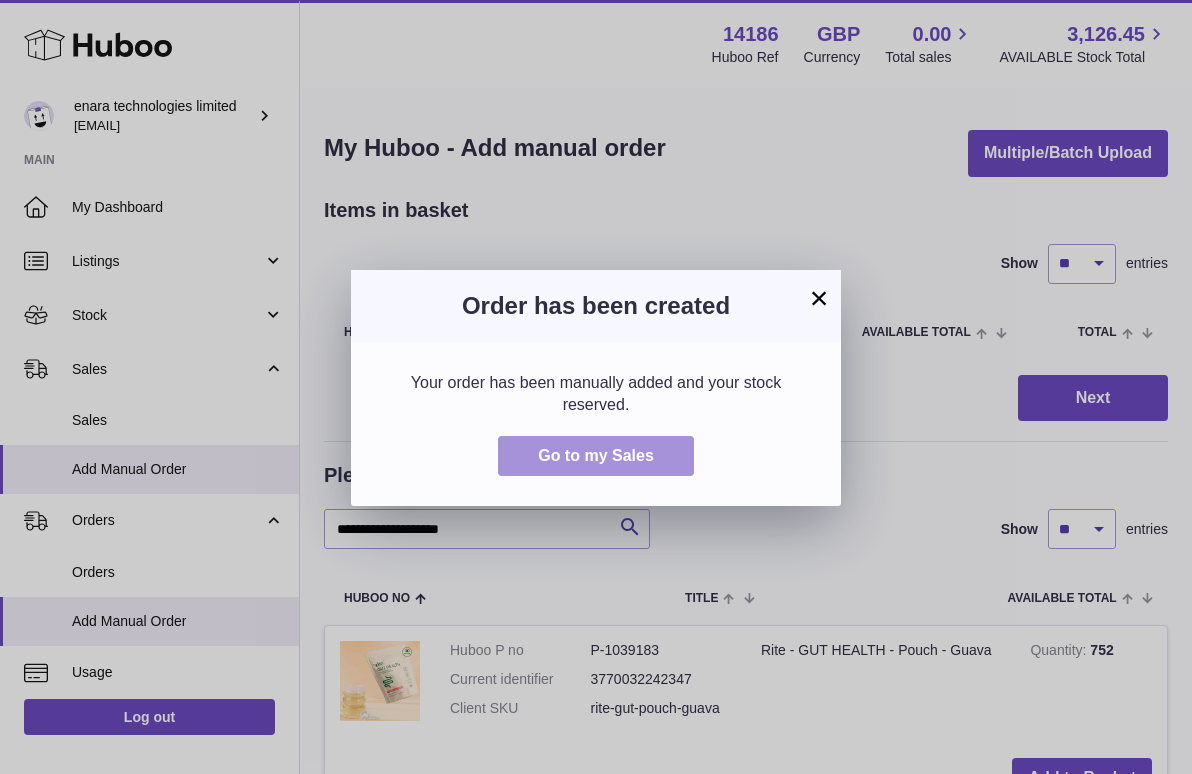 click on "Go to my Sales" at bounding box center [596, 456] 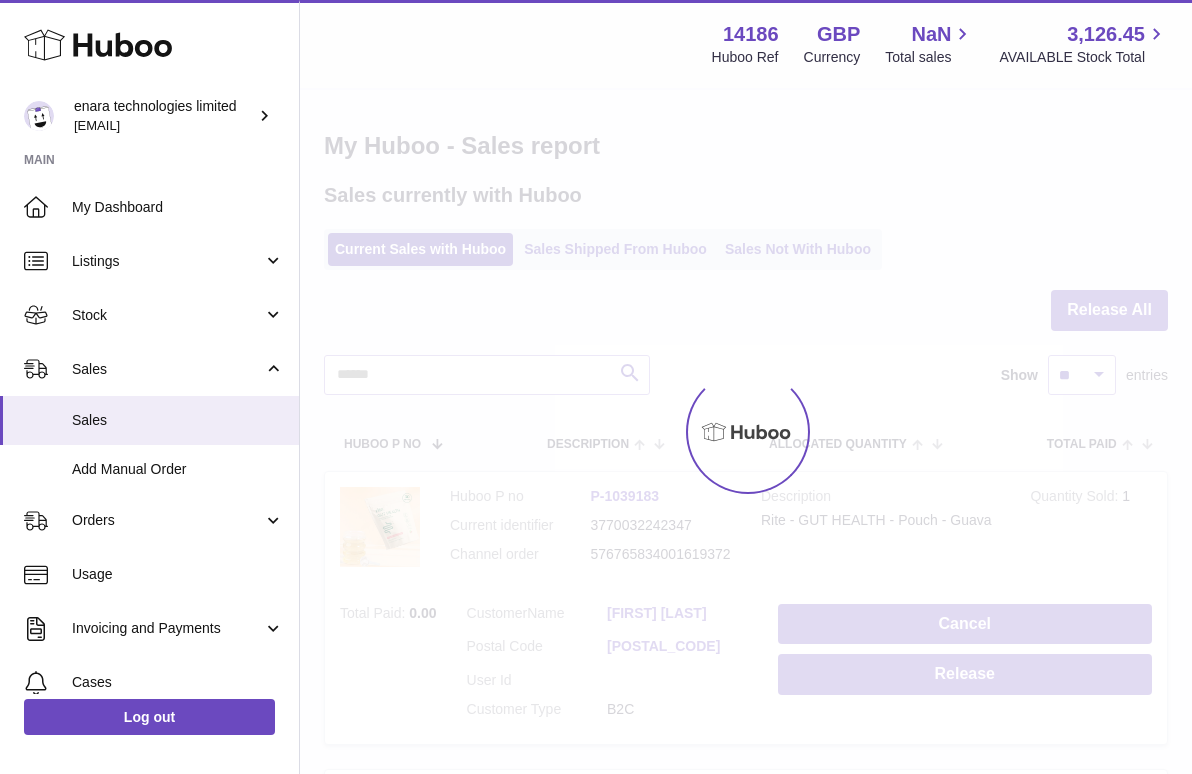 scroll, scrollTop: 0, scrollLeft: 0, axis: both 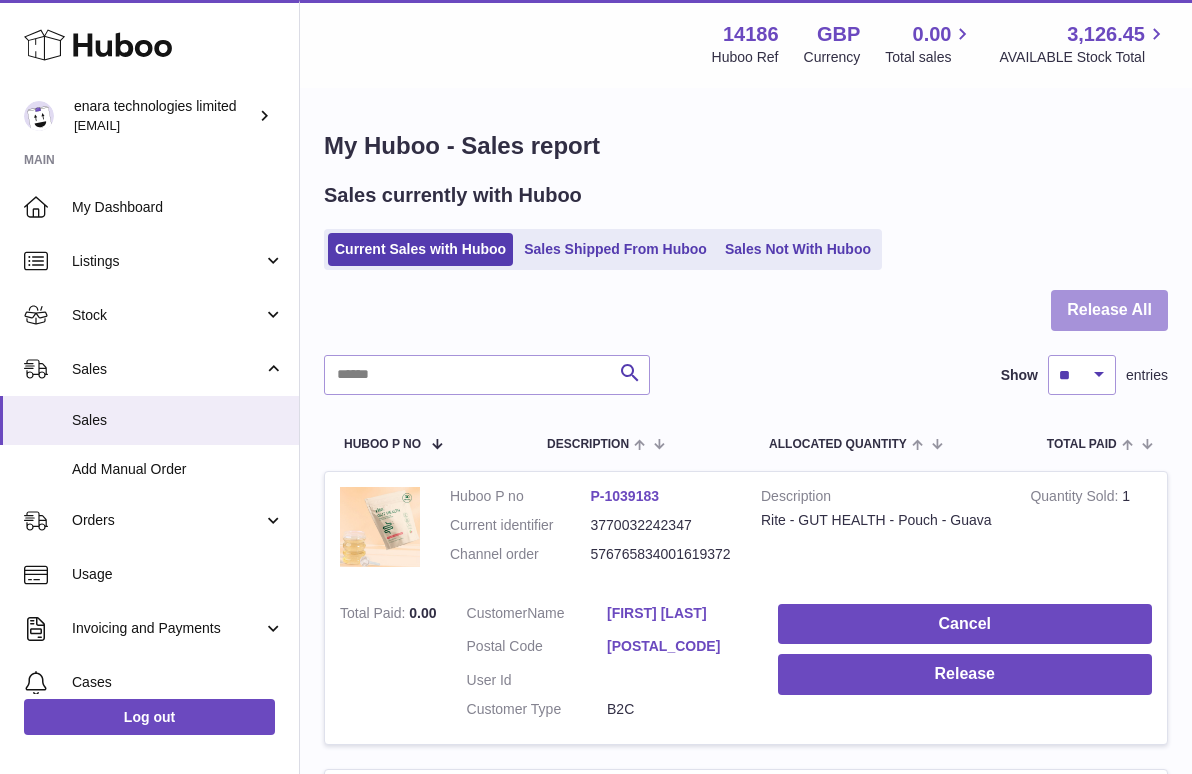 click on "Release All" at bounding box center [1109, 310] 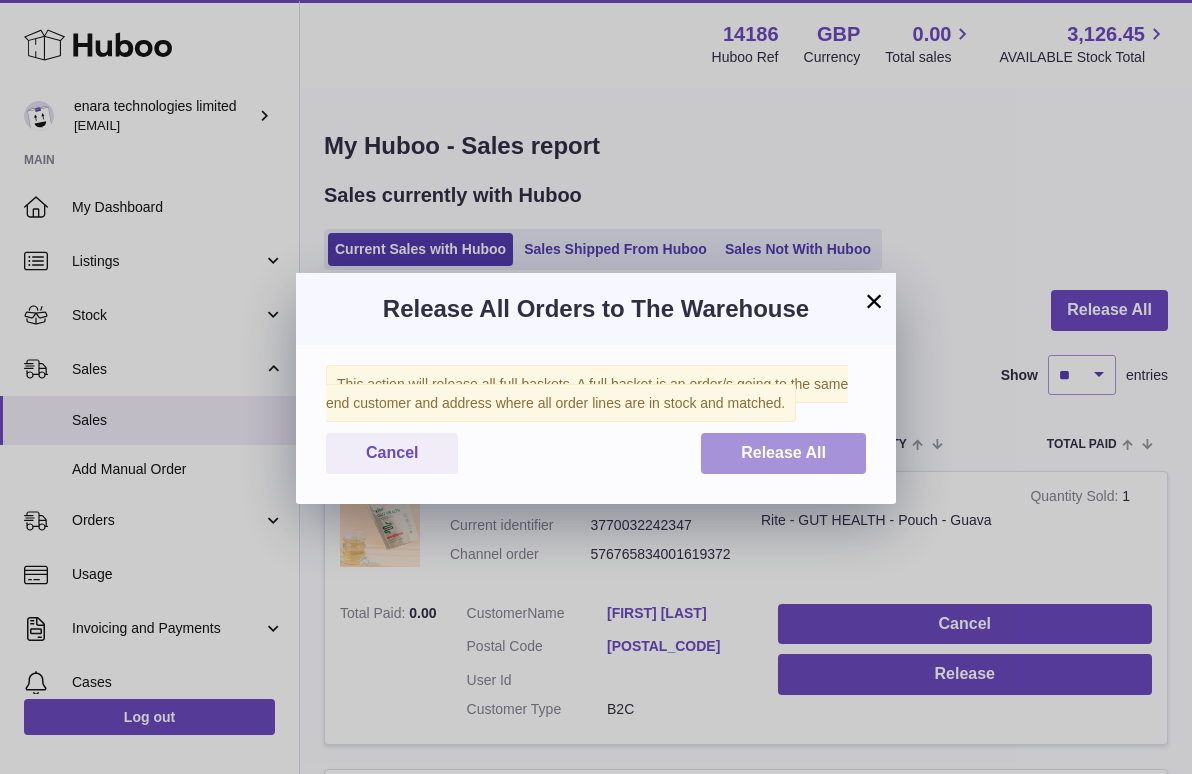 click on "Release All" at bounding box center (783, 452) 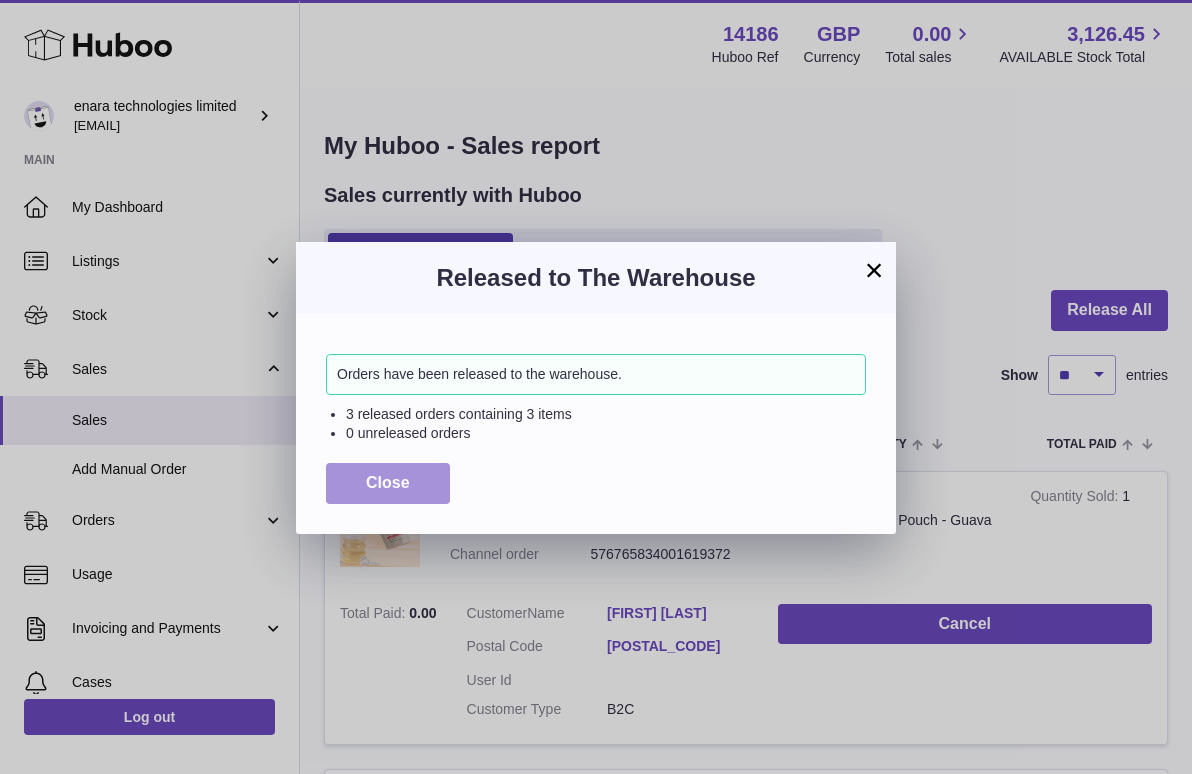 click on "Close" at bounding box center [388, 483] 